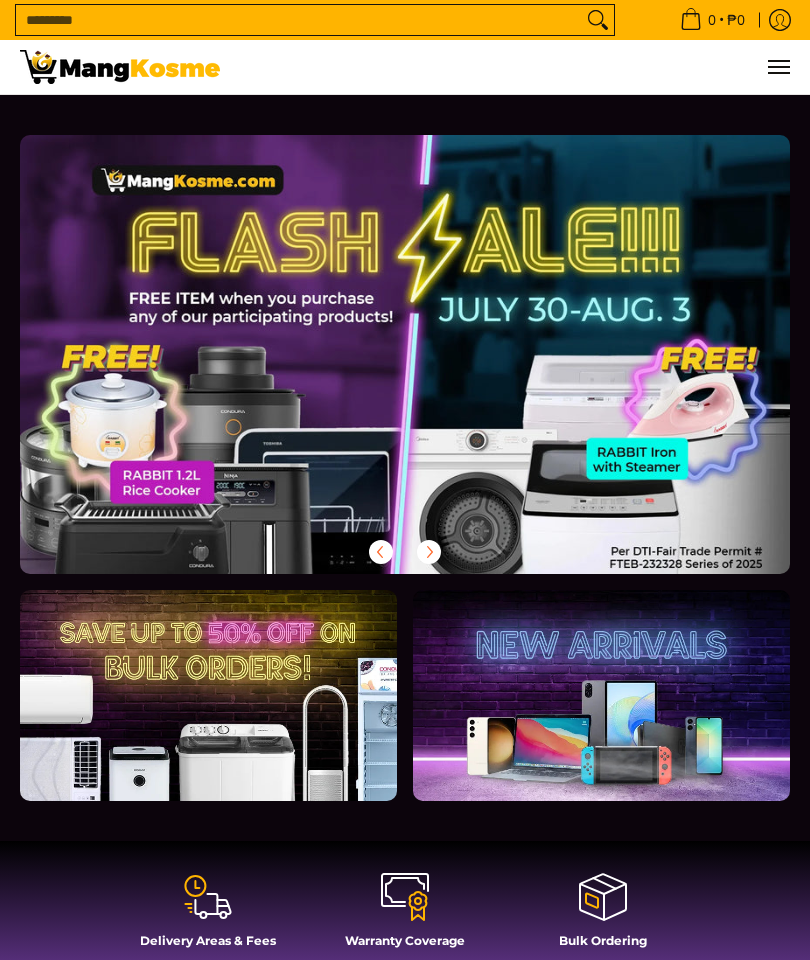 scroll, scrollTop: 0, scrollLeft: 0, axis: both 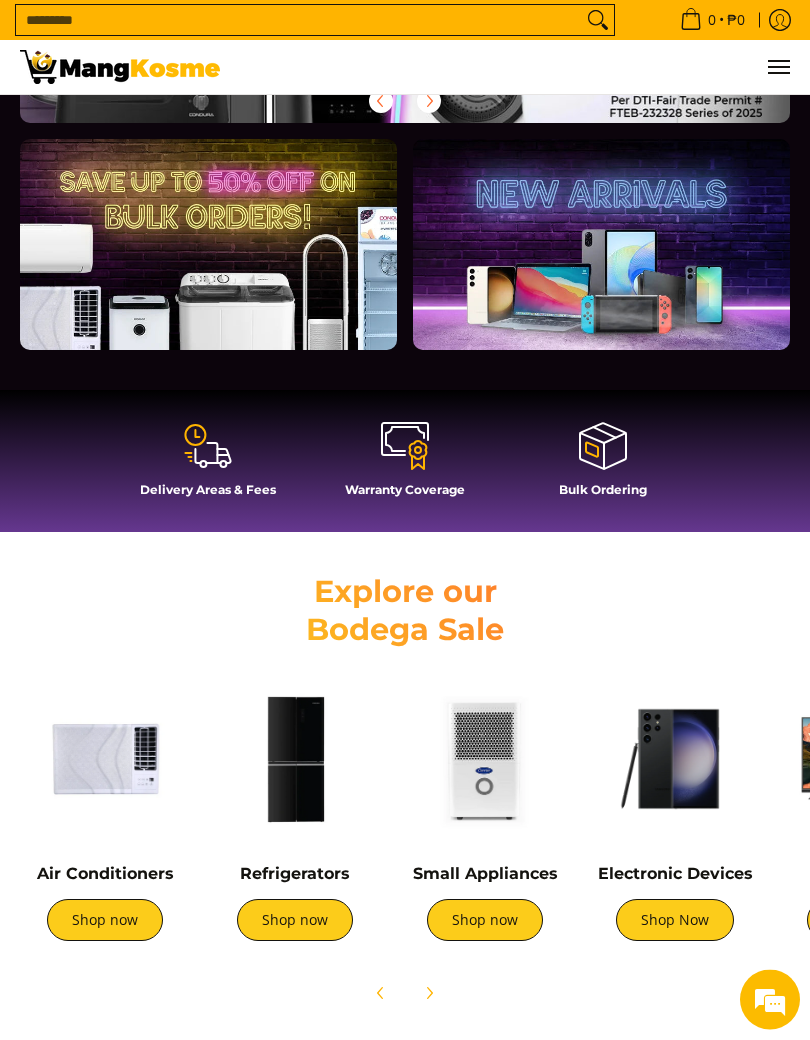 click at bounding box center [105, 760] 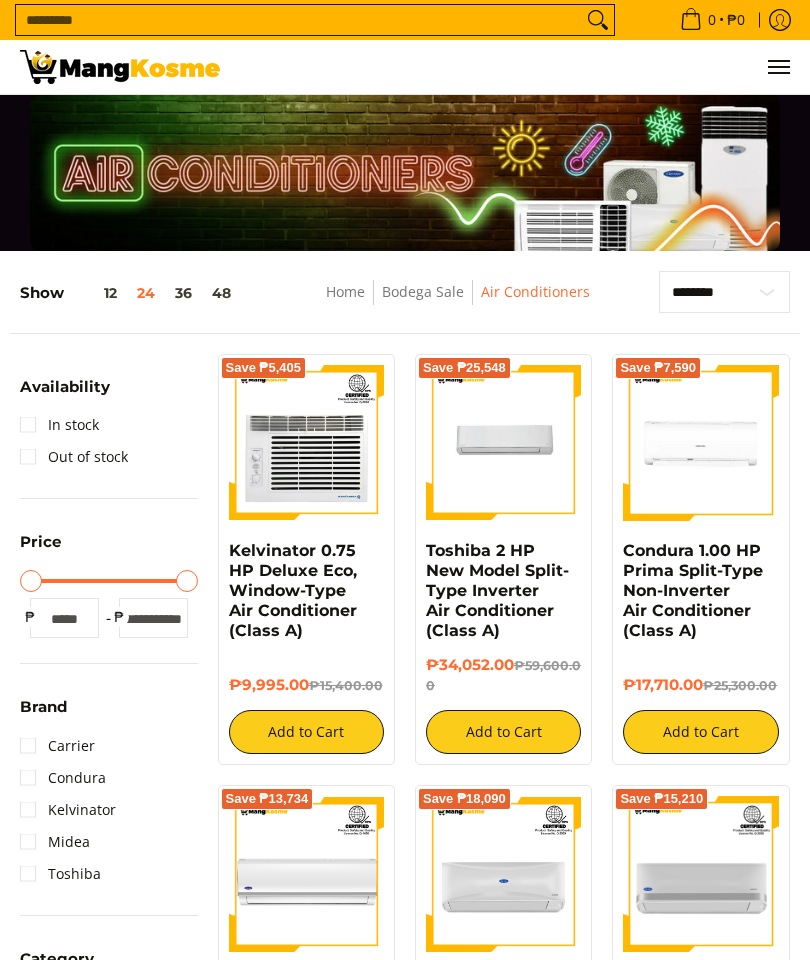 scroll, scrollTop: 0, scrollLeft: 0, axis: both 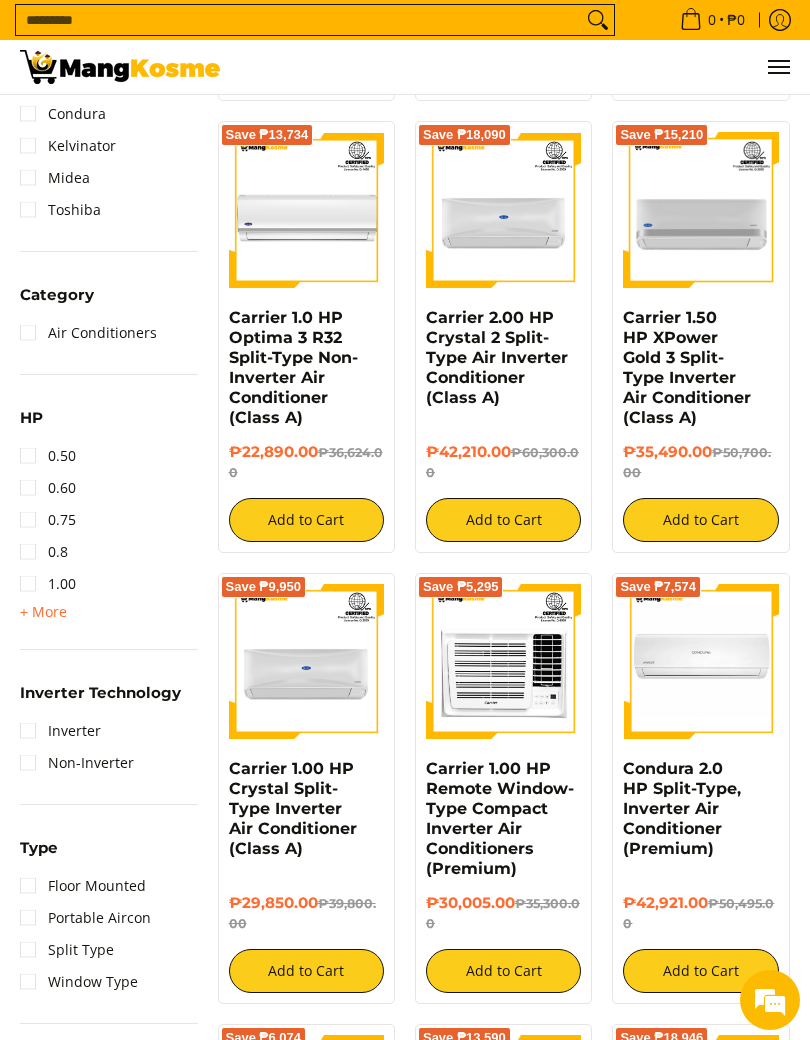 click on "Inverter" at bounding box center (60, 731) 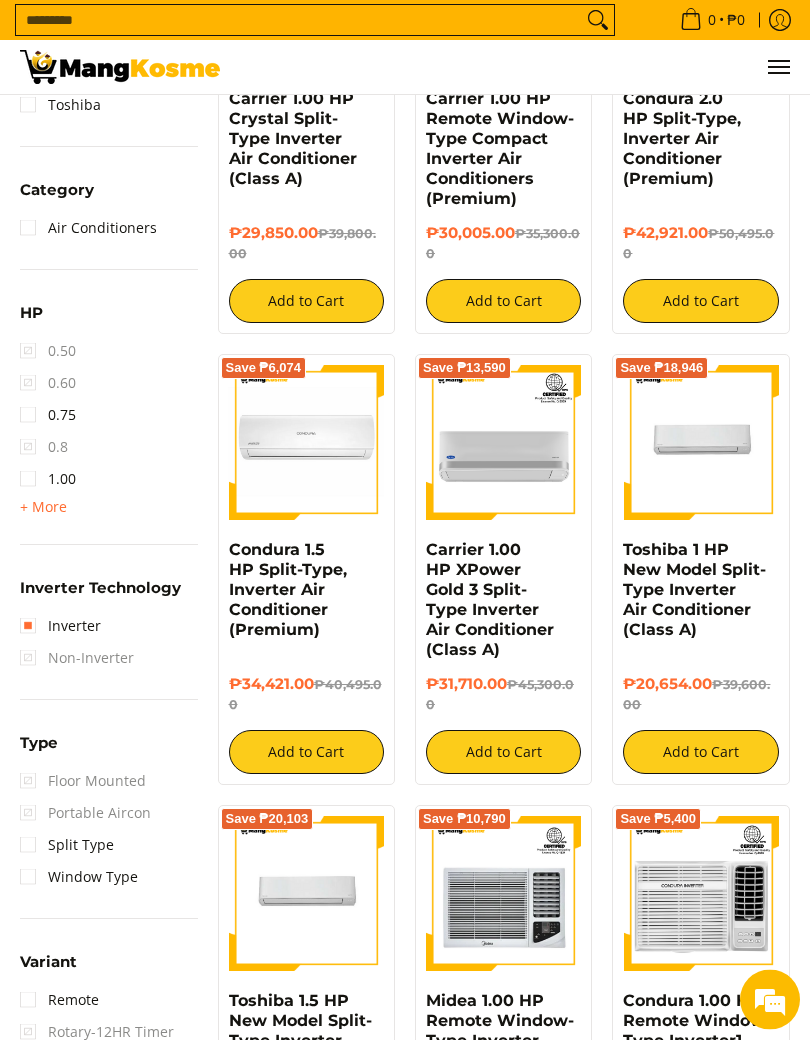 scroll, scrollTop: 904, scrollLeft: 0, axis: vertical 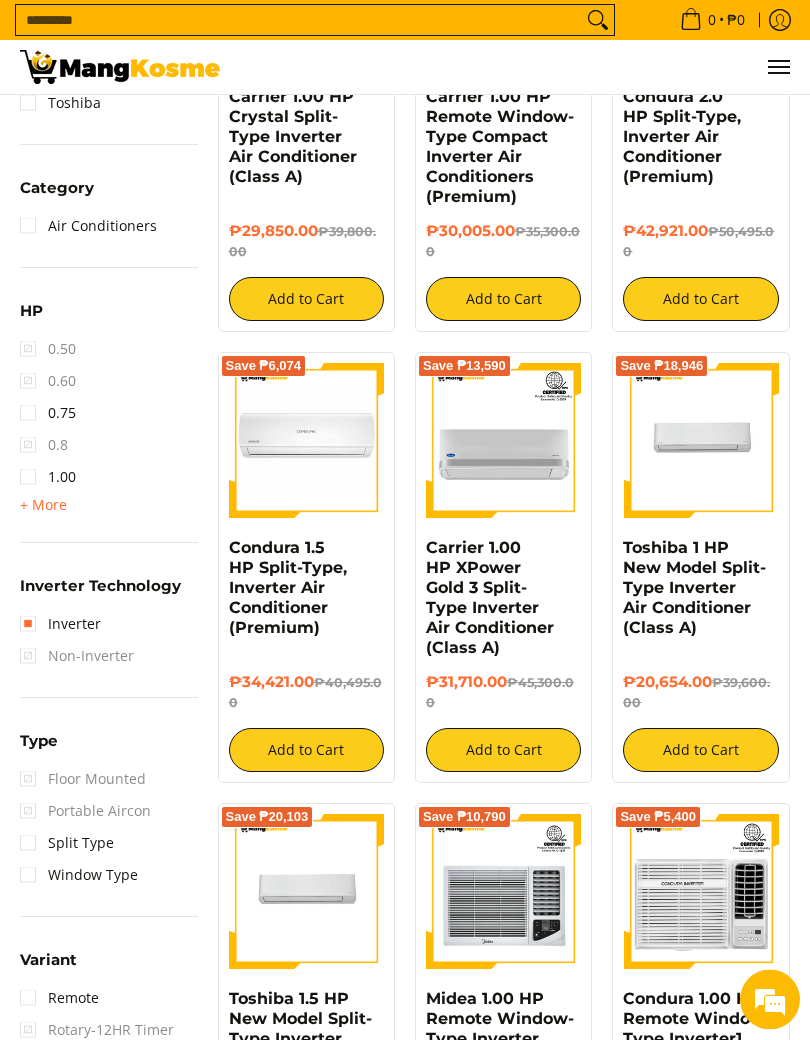 click on "Availability
In stock
Out of stock
Price
Minimum Price
Maximum Price
Minimum Price
*
₱
Maximum Price
******
₱" at bounding box center (109, 308) 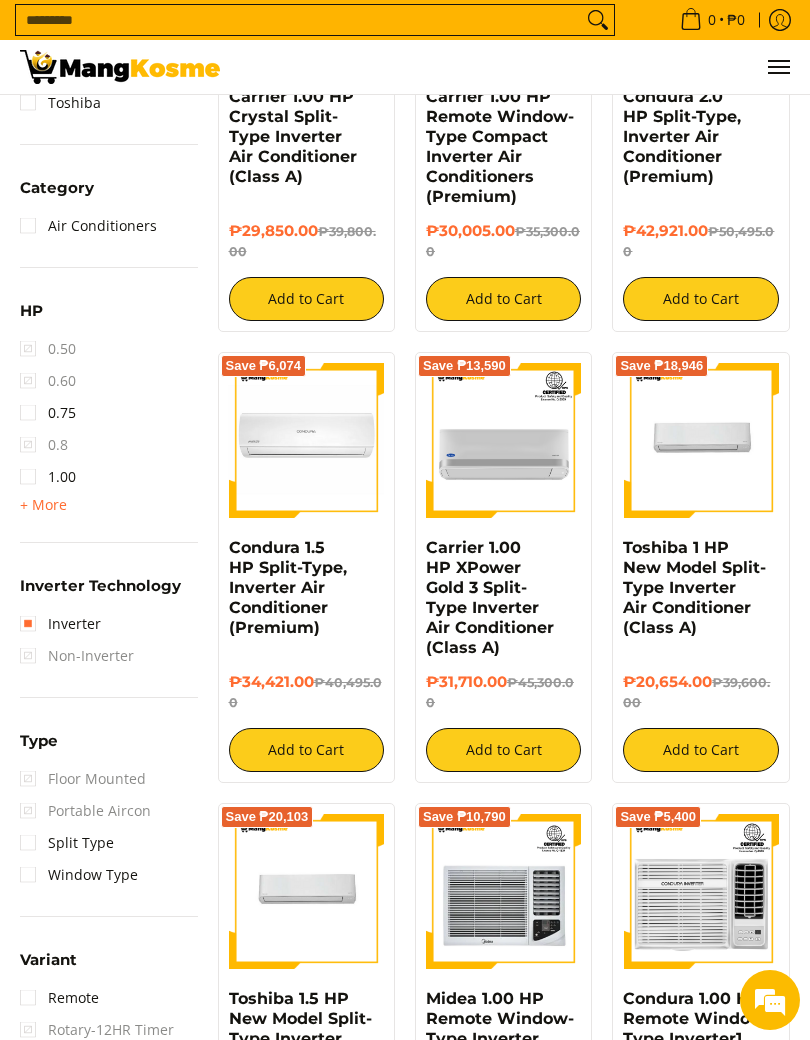 click on "Split Type" at bounding box center (67, 843) 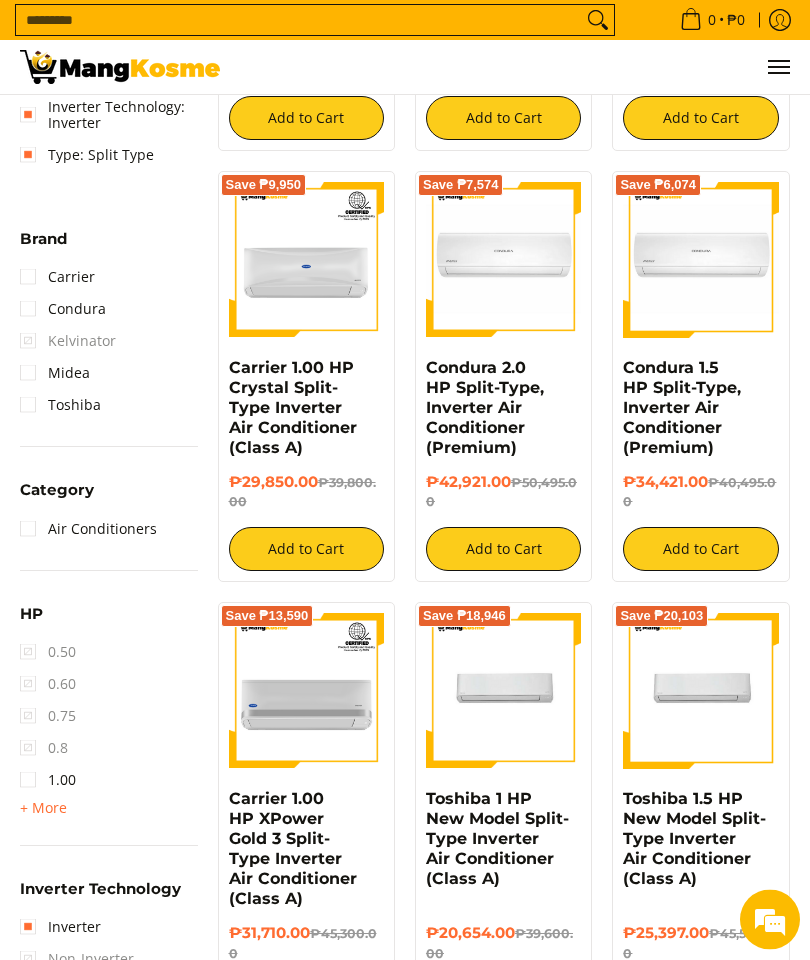 scroll, scrollTop: 176, scrollLeft: 0, axis: vertical 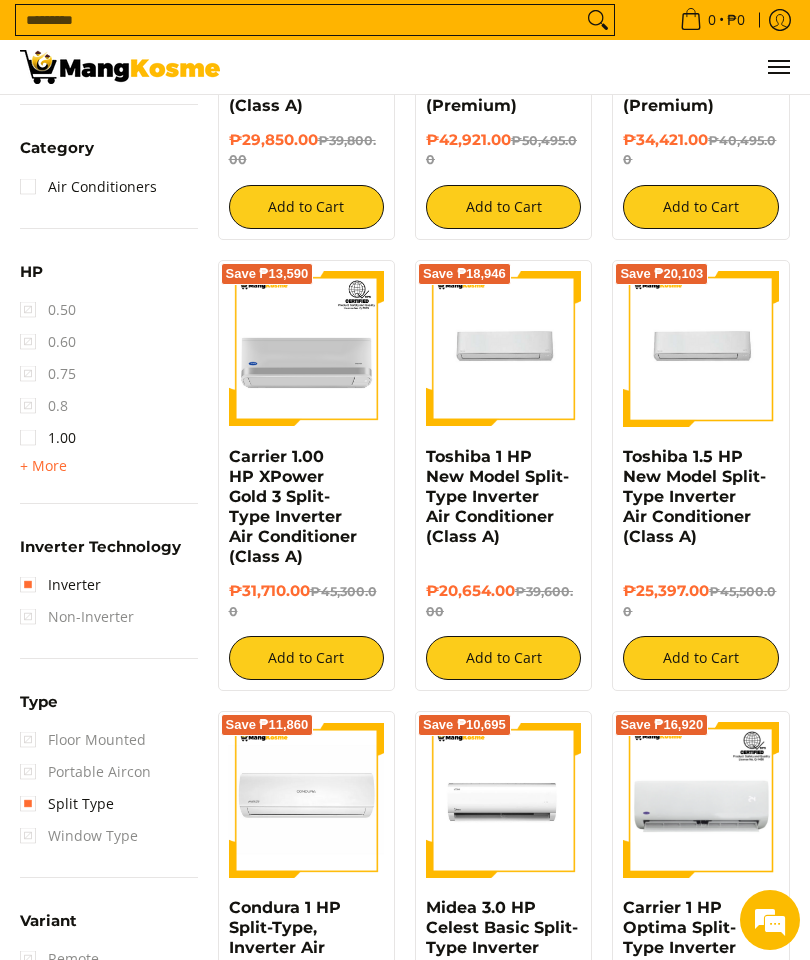 click at bounding box center [700, 348] 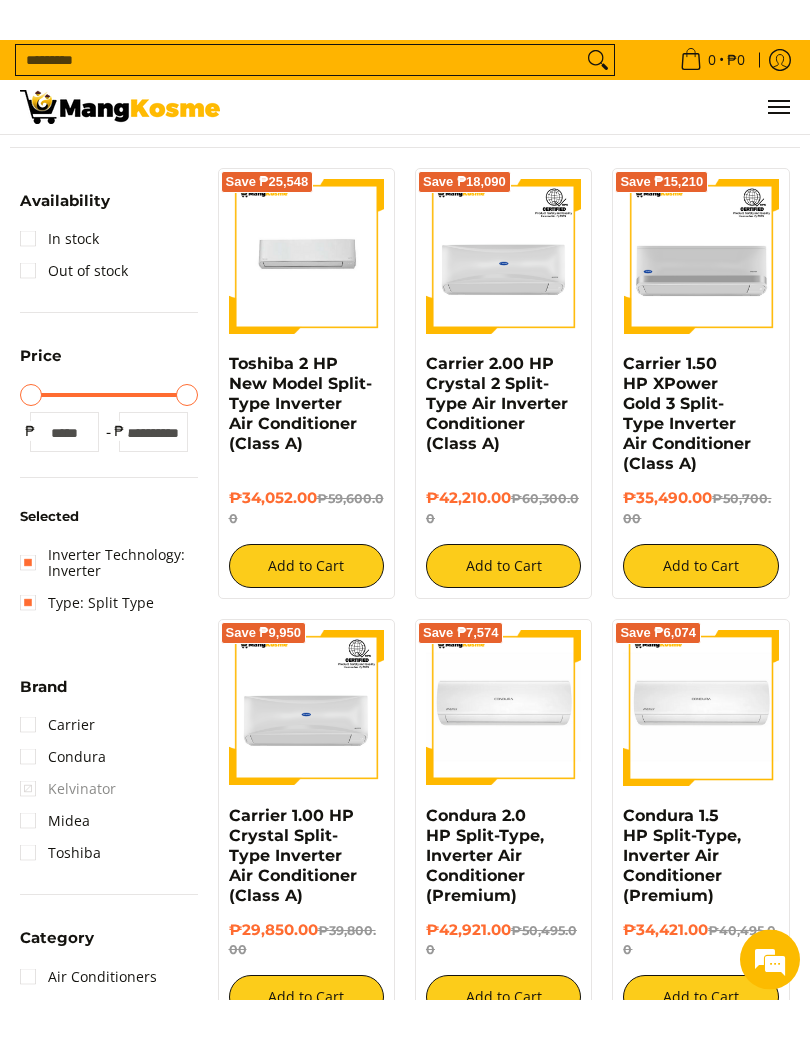 scroll, scrollTop: 154, scrollLeft: 0, axis: vertical 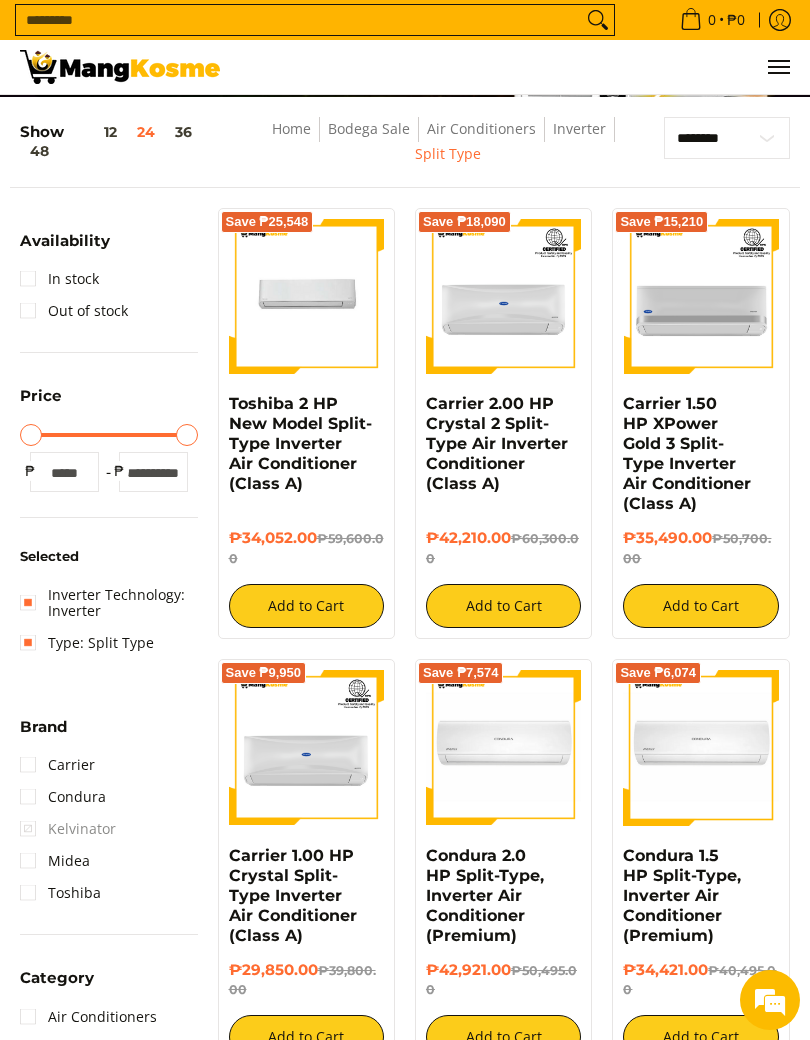 click on "In stock" at bounding box center [59, 279] 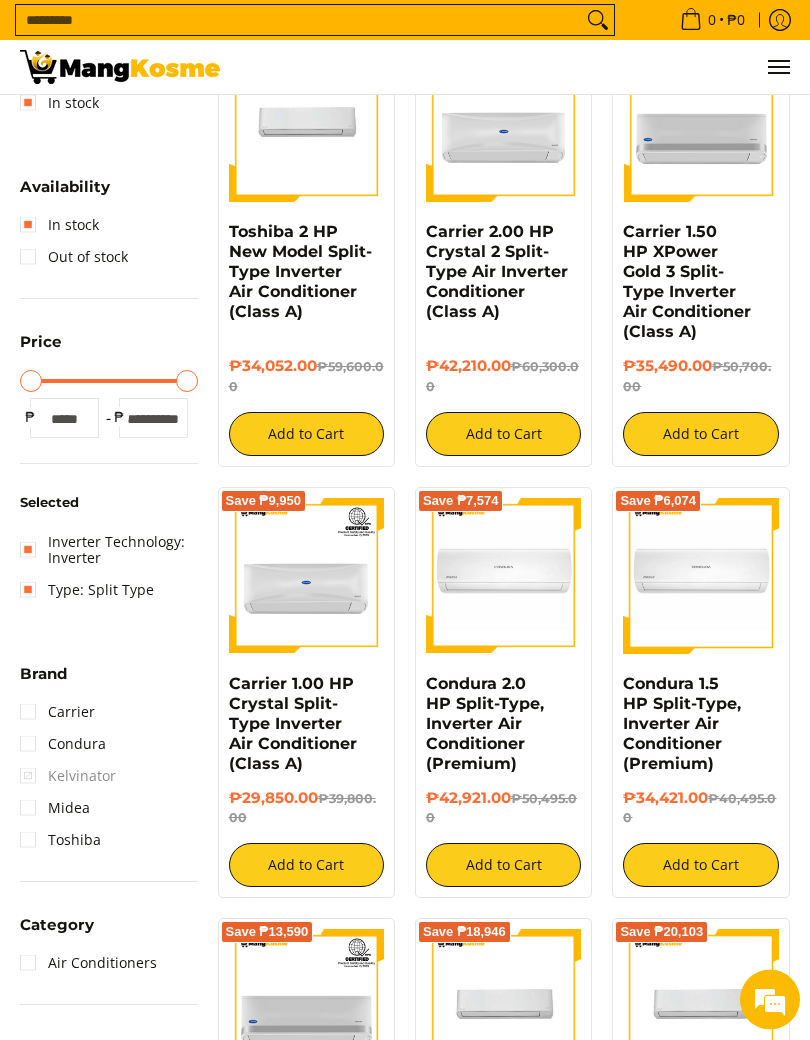 scroll, scrollTop: 326, scrollLeft: 0, axis: vertical 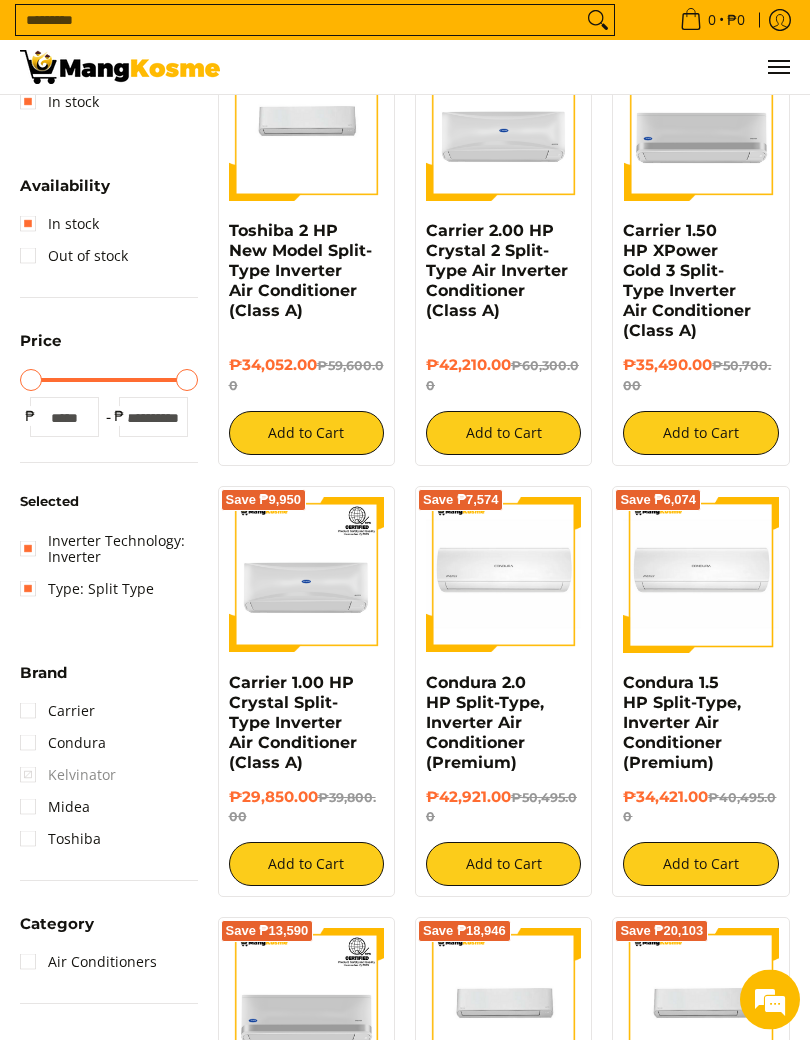 click at bounding box center [700, 575] 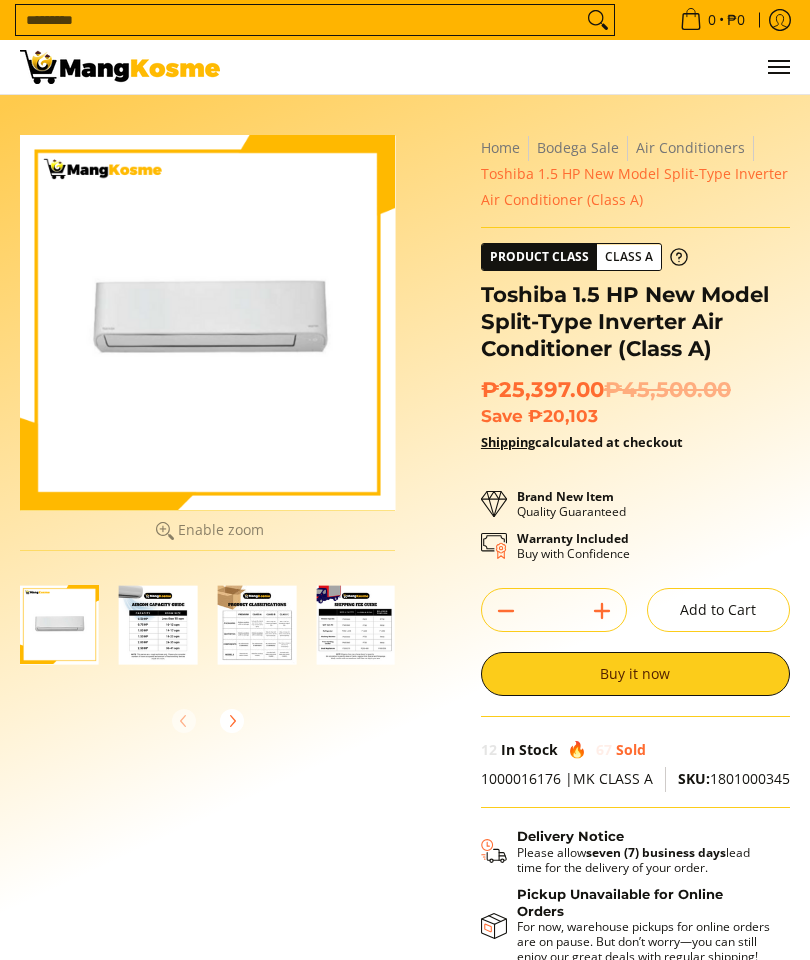 scroll, scrollTop: 0, scrollLeft: 0, axis: both 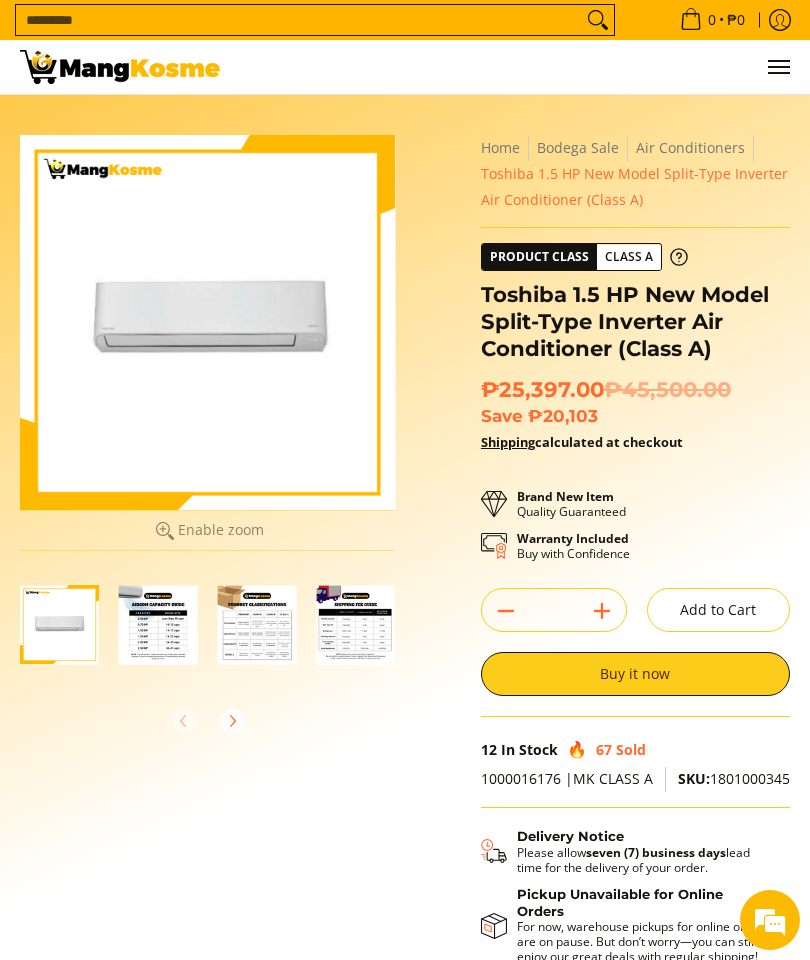 click at bounding box center (207, 322) 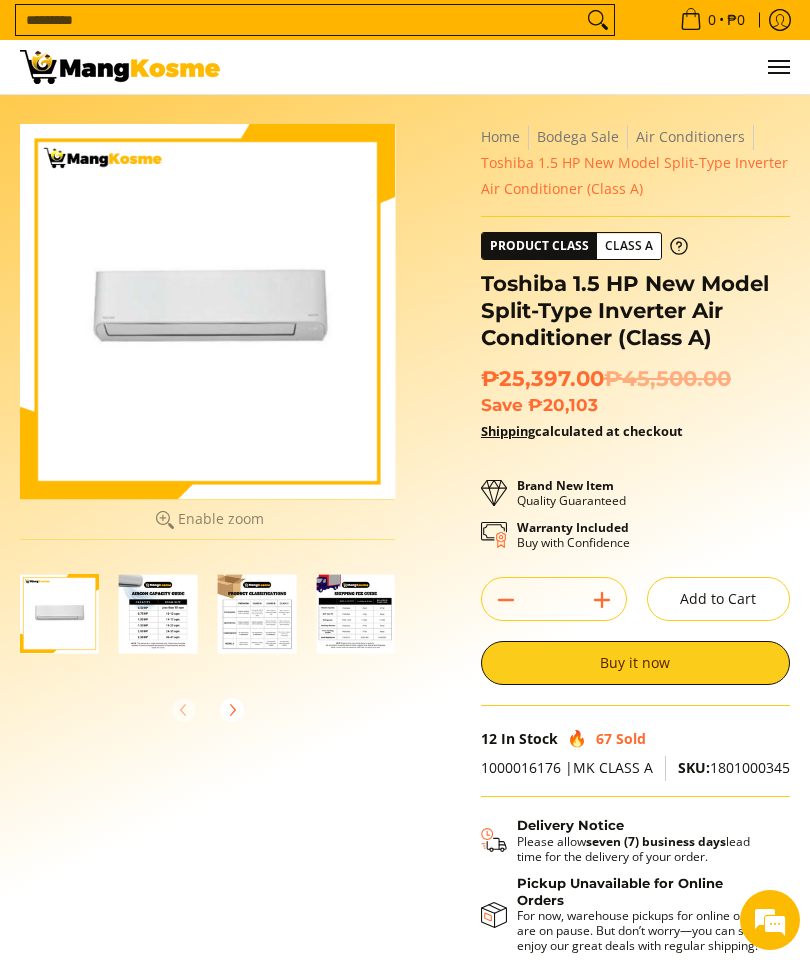 scroll, scrollTop: 0, scrollLeft: 0, axis: both 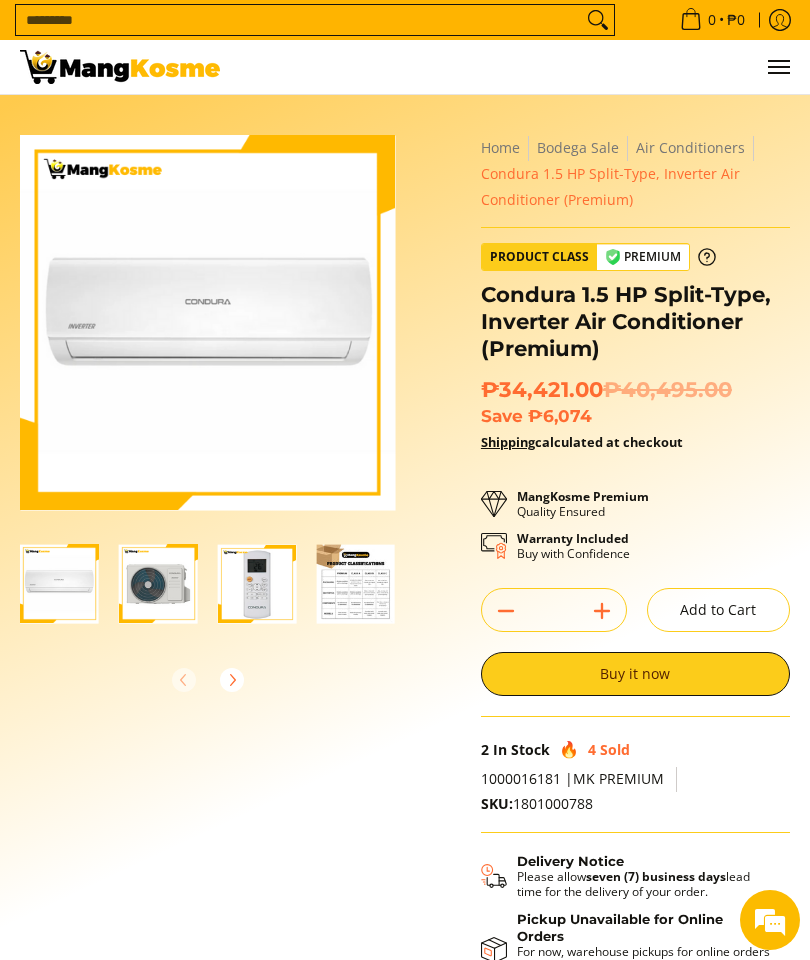 click at bounding box center [355, 583] 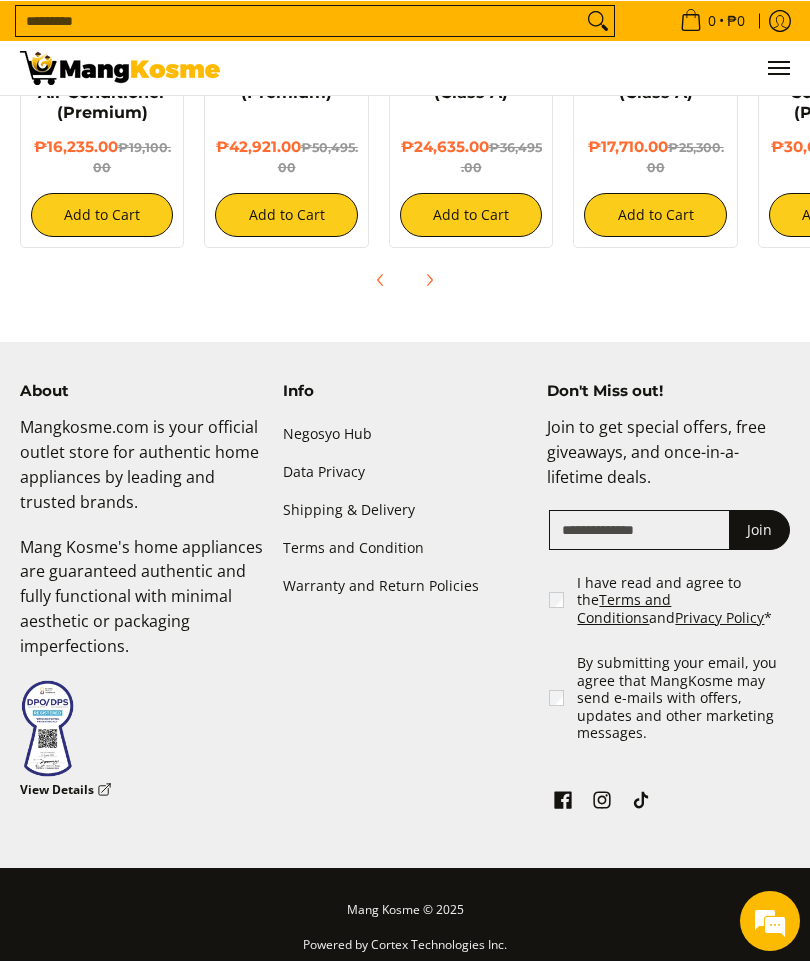 scroll, scrollTop: 2000, scrollLeft: 0, axis: vertical 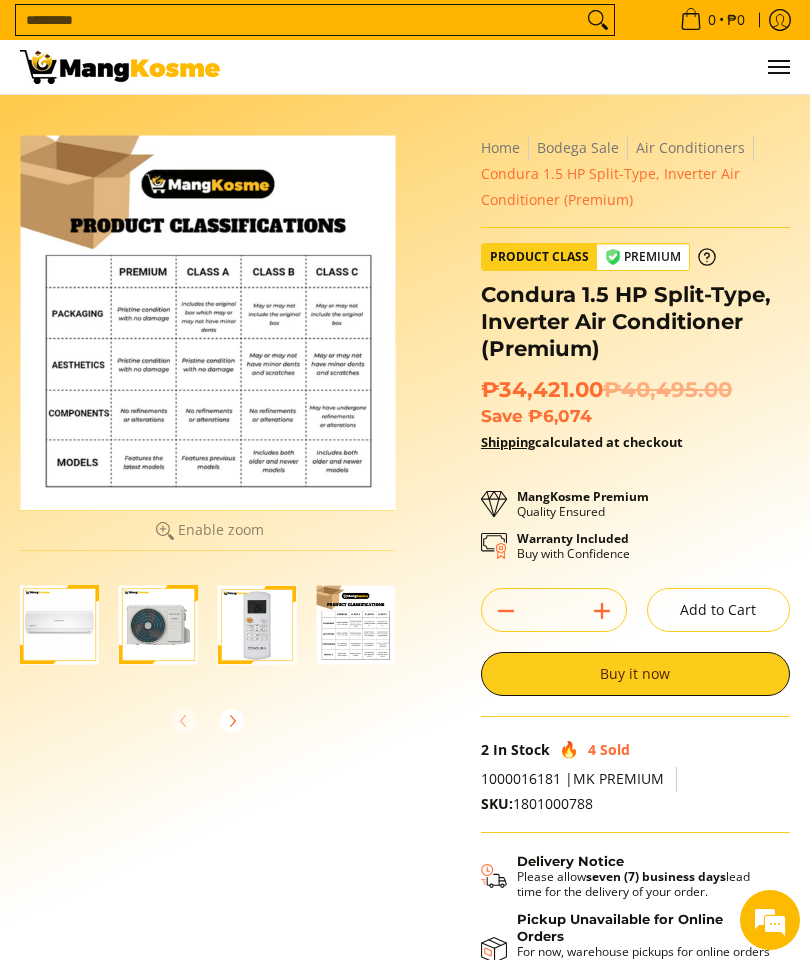 click on "Warranty Included Buy with Confidence" at bounding box center [573, 546] 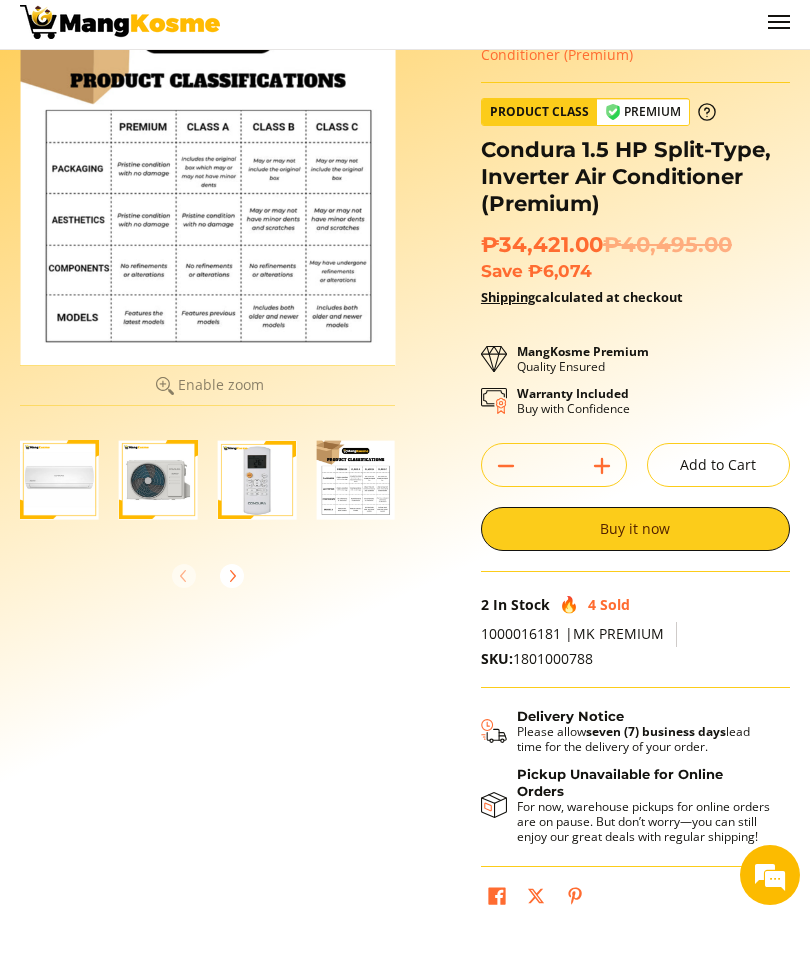 scroll, scrollTop: 145, scrollLeft: 0, axis: vertical 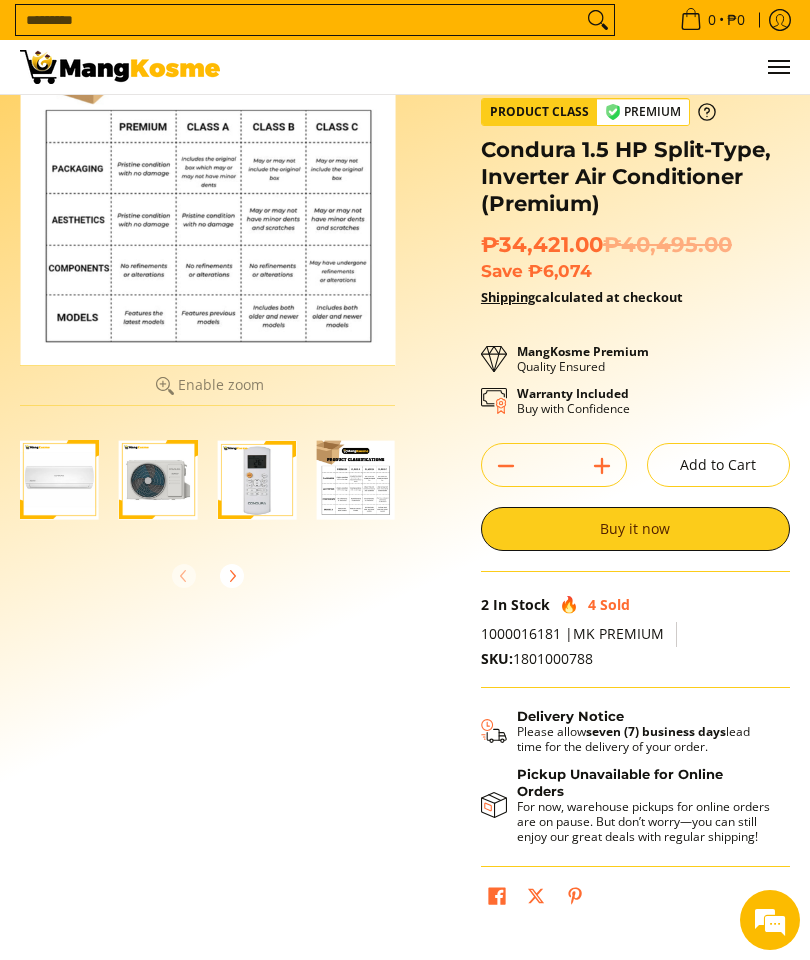 click on "Buy it now" at bounding box center (635, 529) 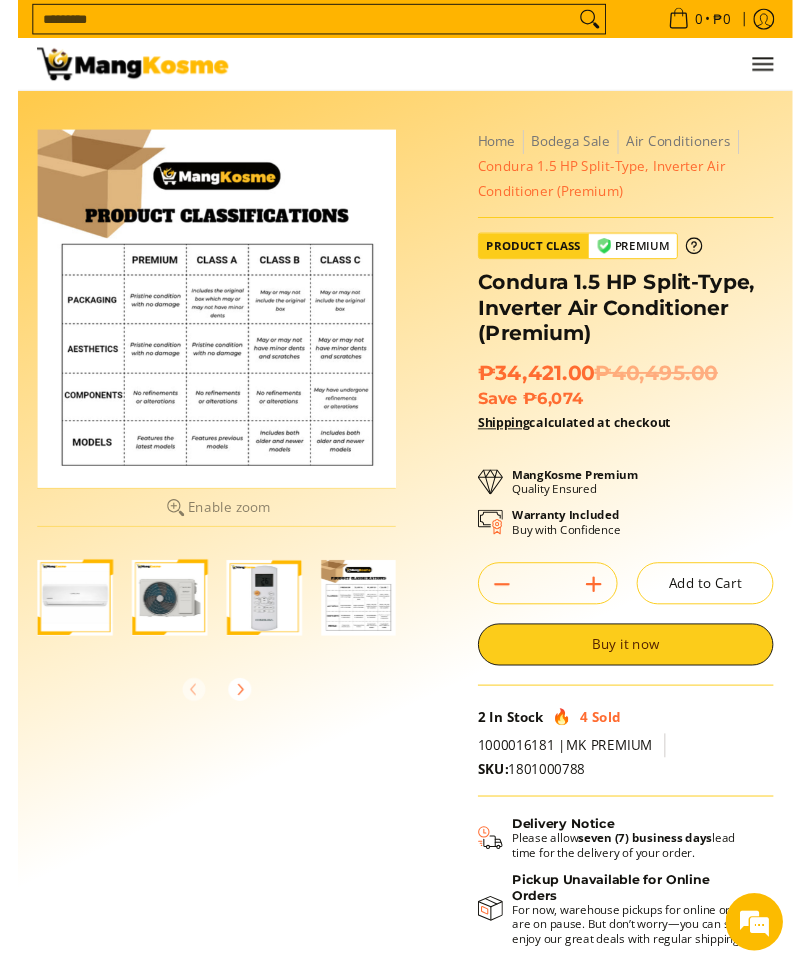 scroll, scrollTop: 44, scrollLeft: 0, axis: vertical 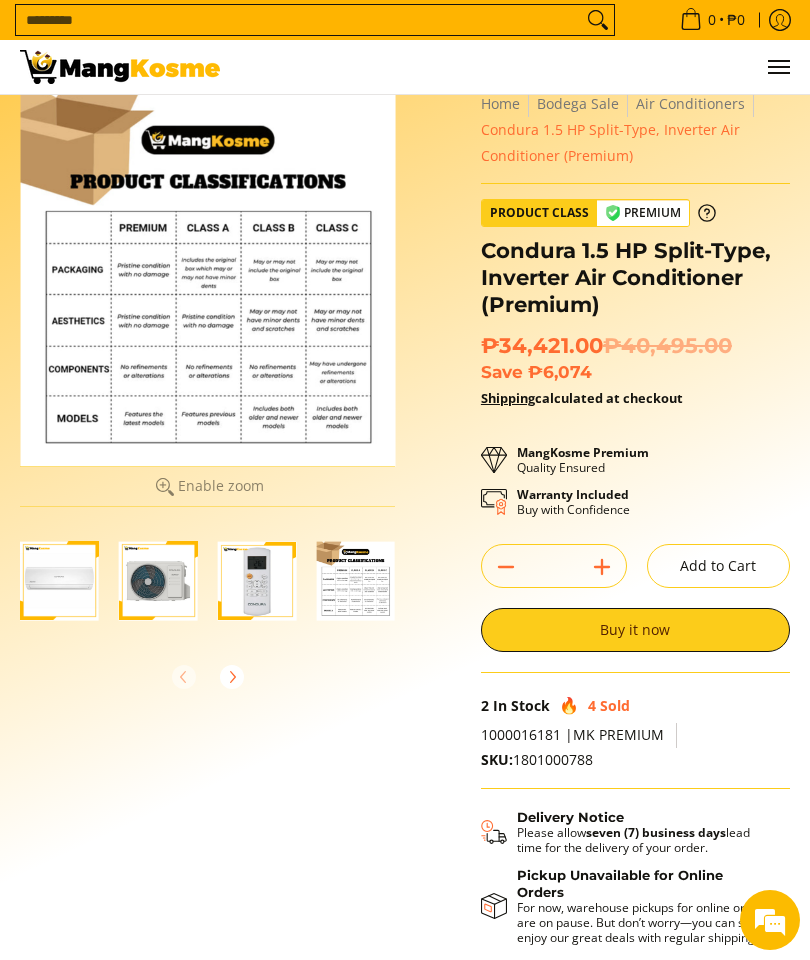 click 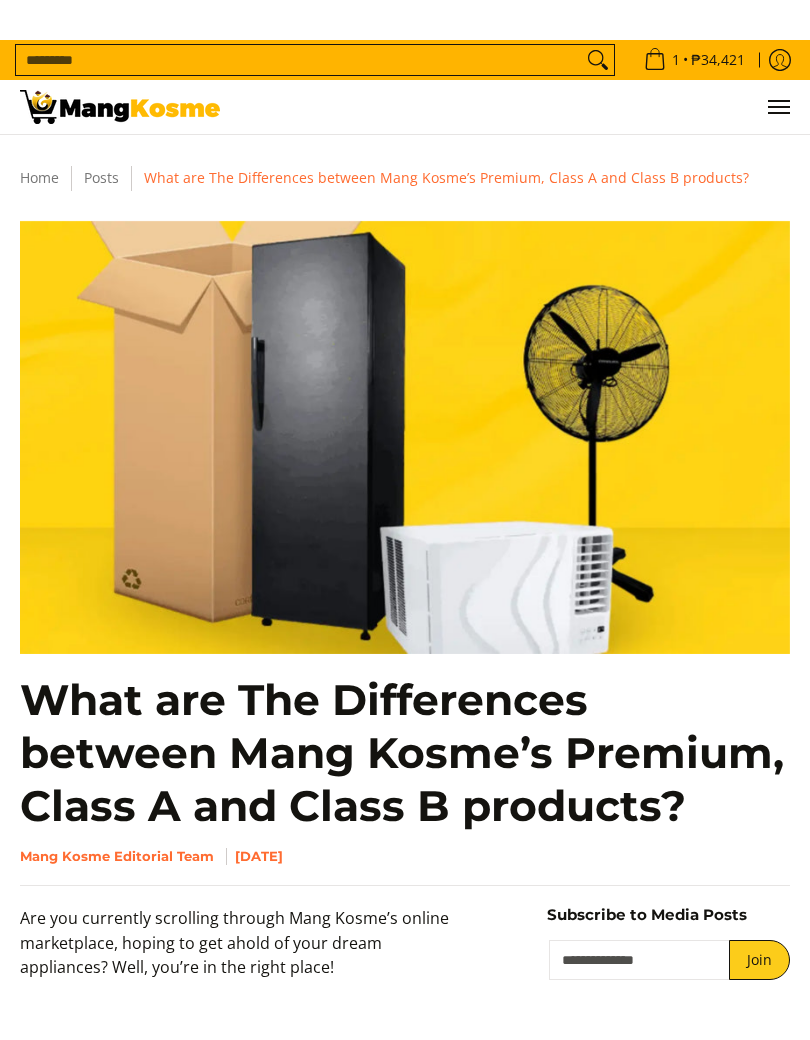 scroll, scrollTop: 238, scrollLeft: 0, axis: vertical 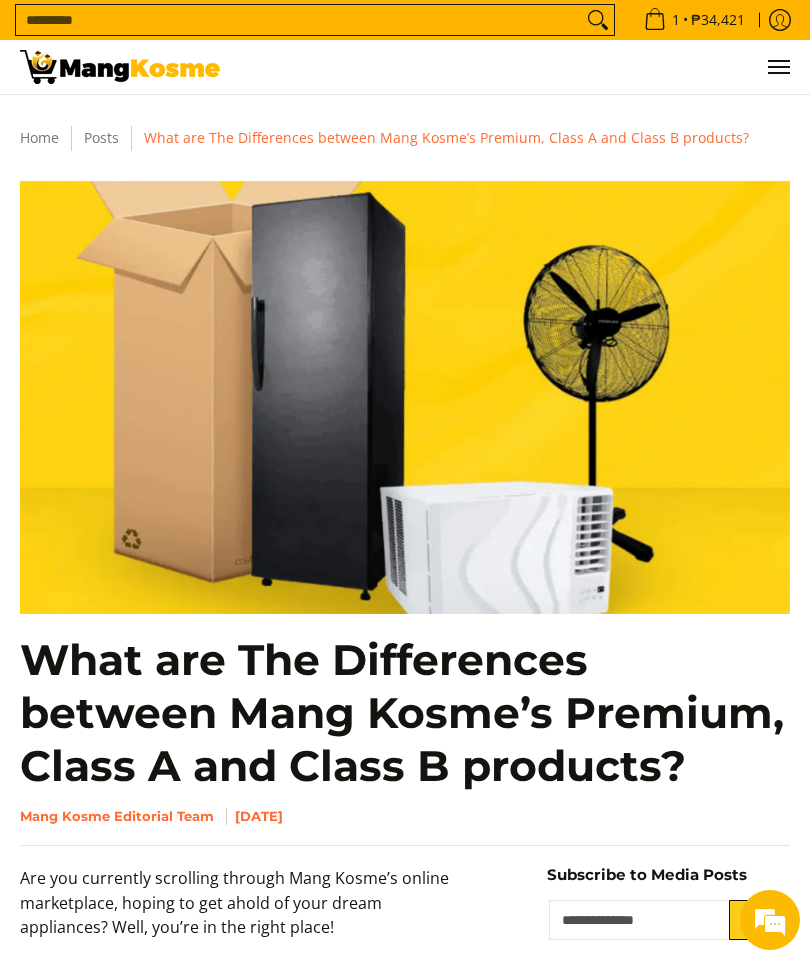 click at bounding box center [120, 67] 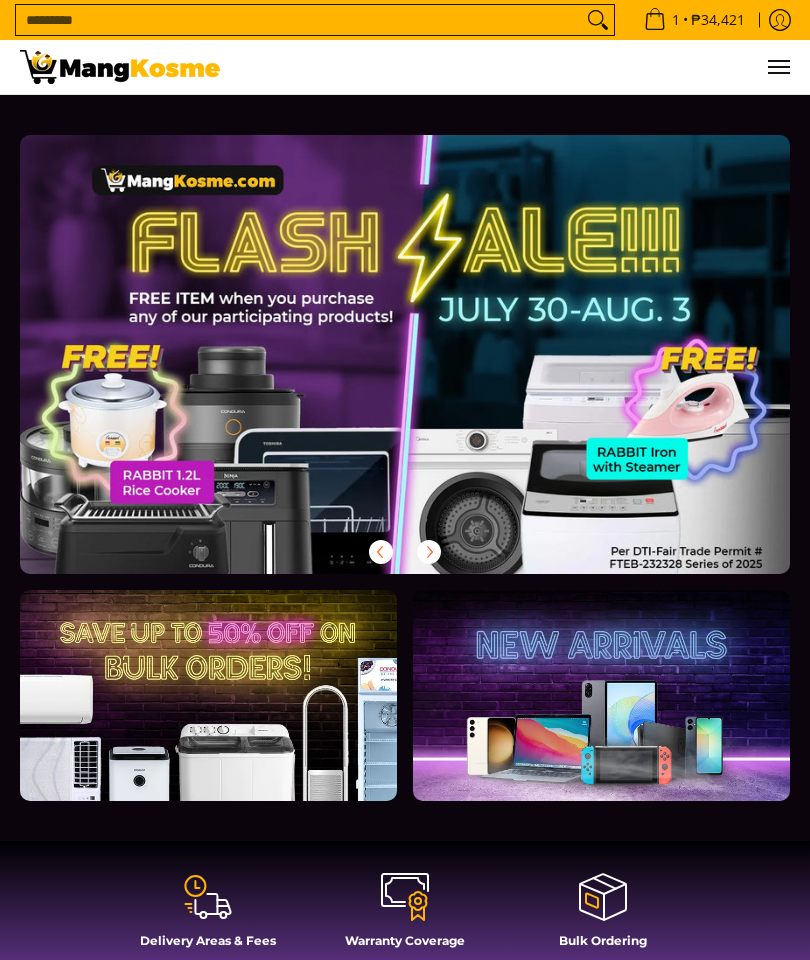 scroll, scrollTop: 0, scrollLeft: 0, axis: both 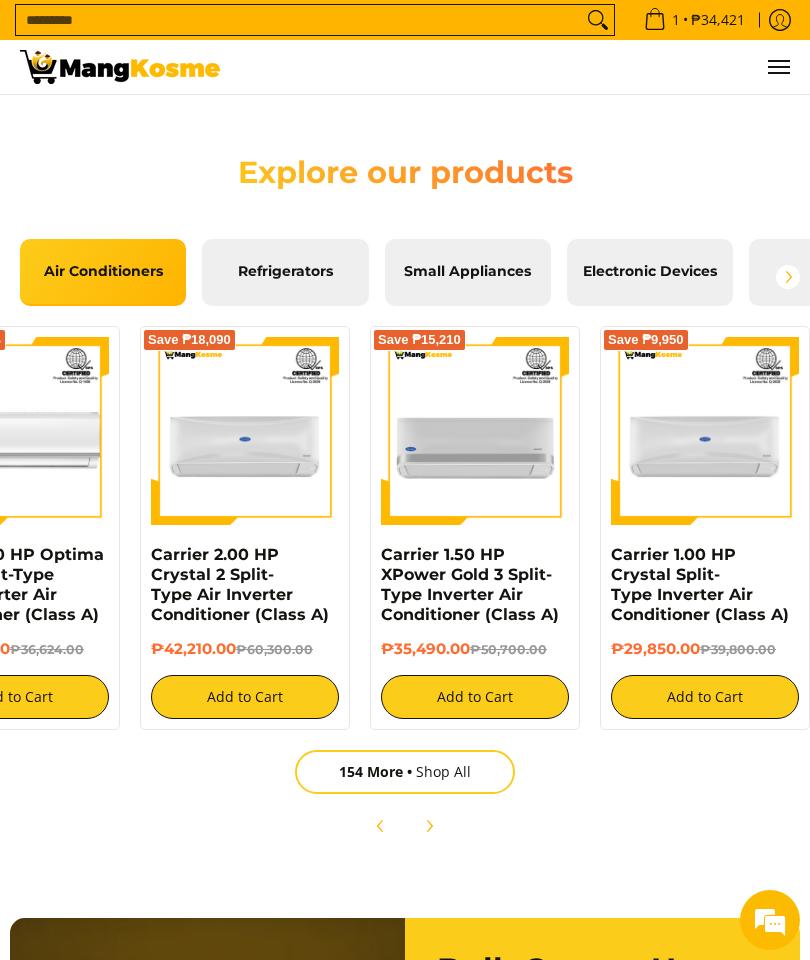 click at bounding box center (475, 431) 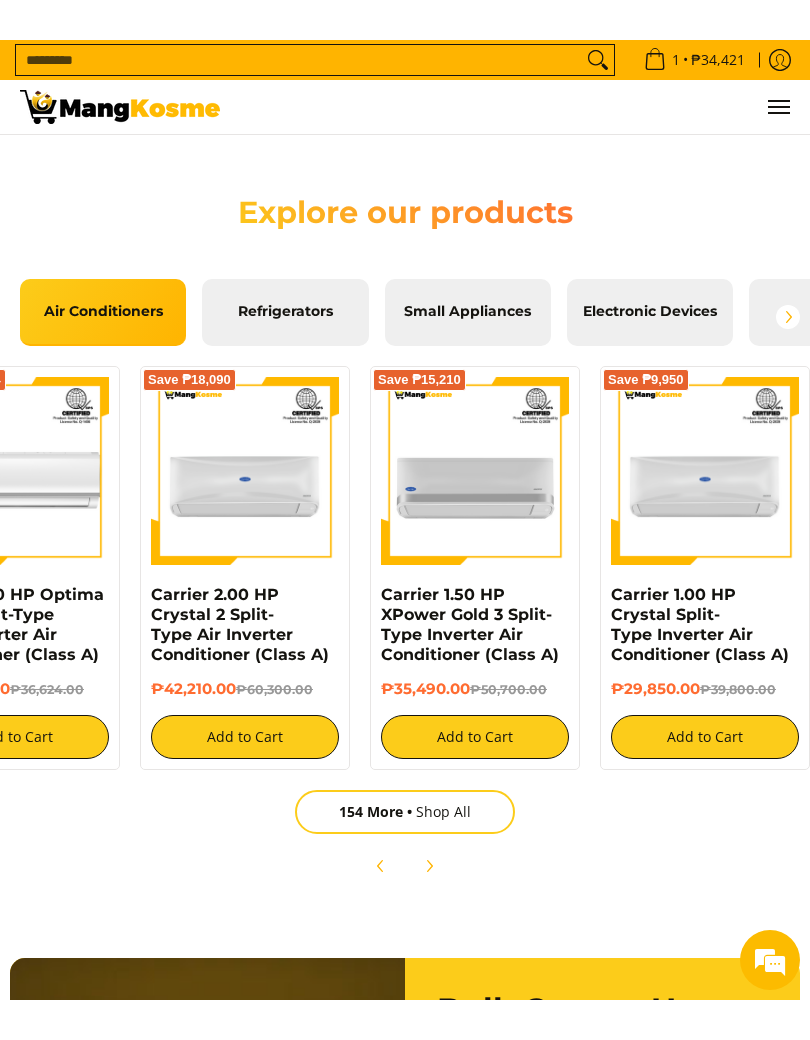 scroll, scrollTop: 2742, scrollLeft: 0, axis: vertical 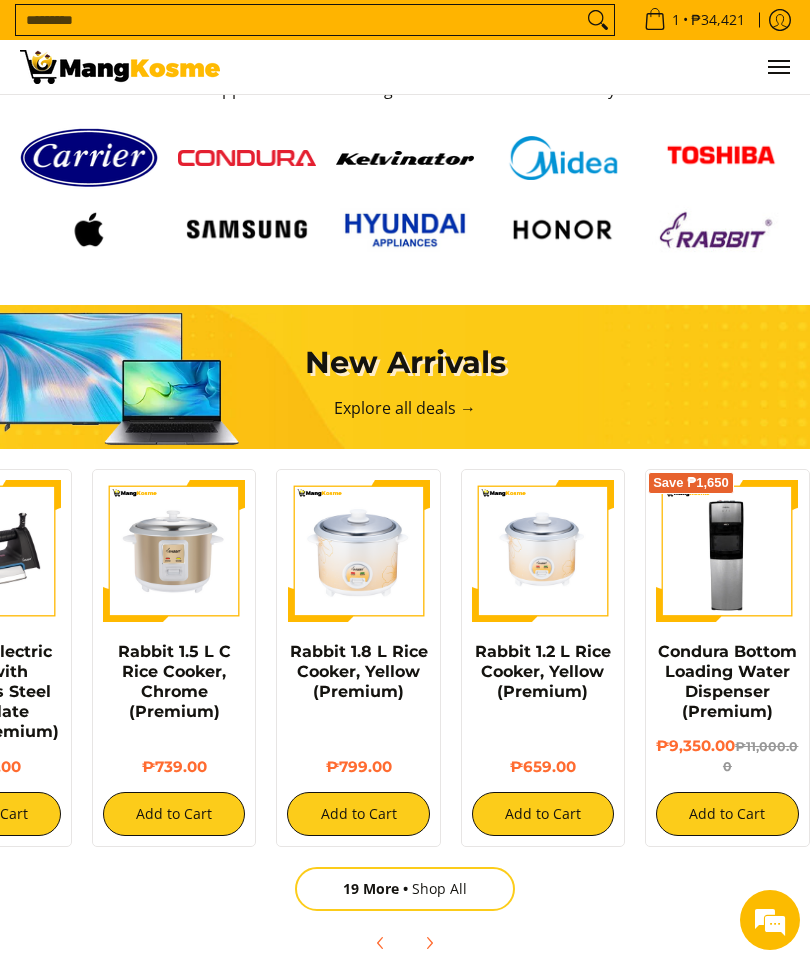click at bounding box center (120, 67) 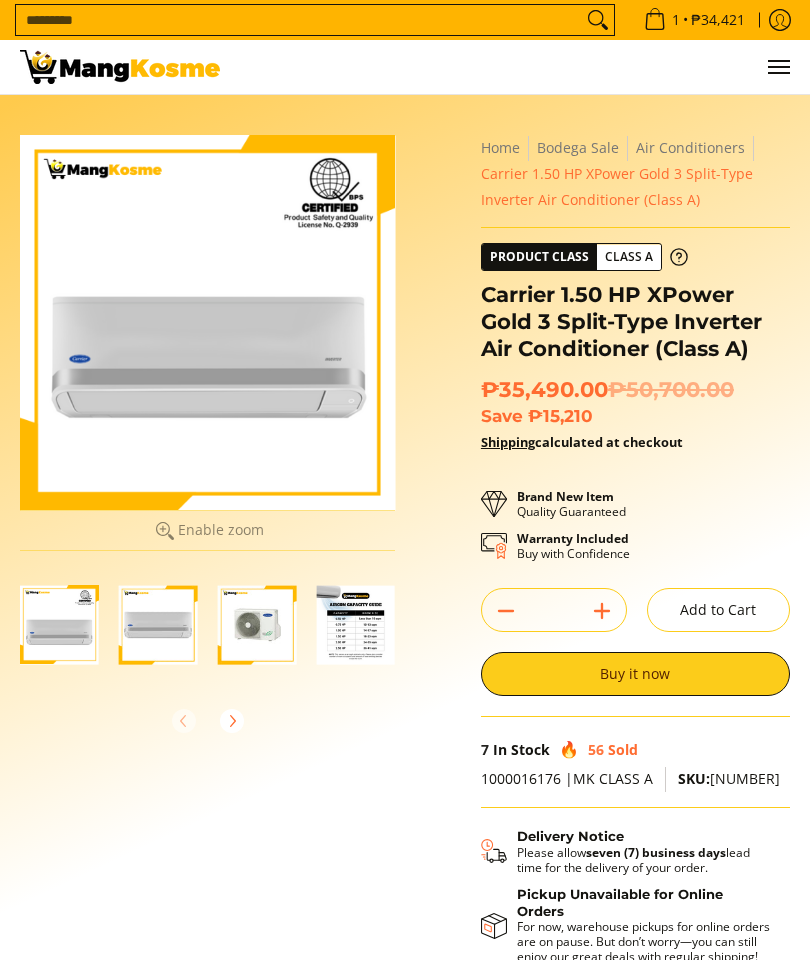 scroll, scrollTop: 0, scrollLeft: 0, axis: both 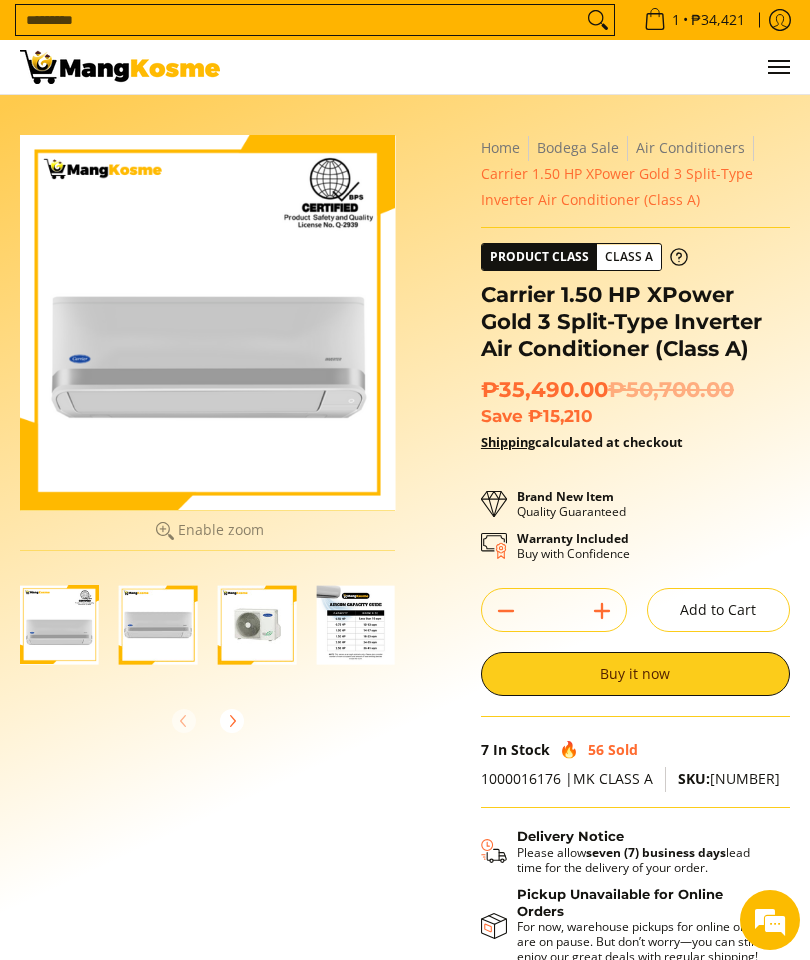 click at bounding box center (257, 624) 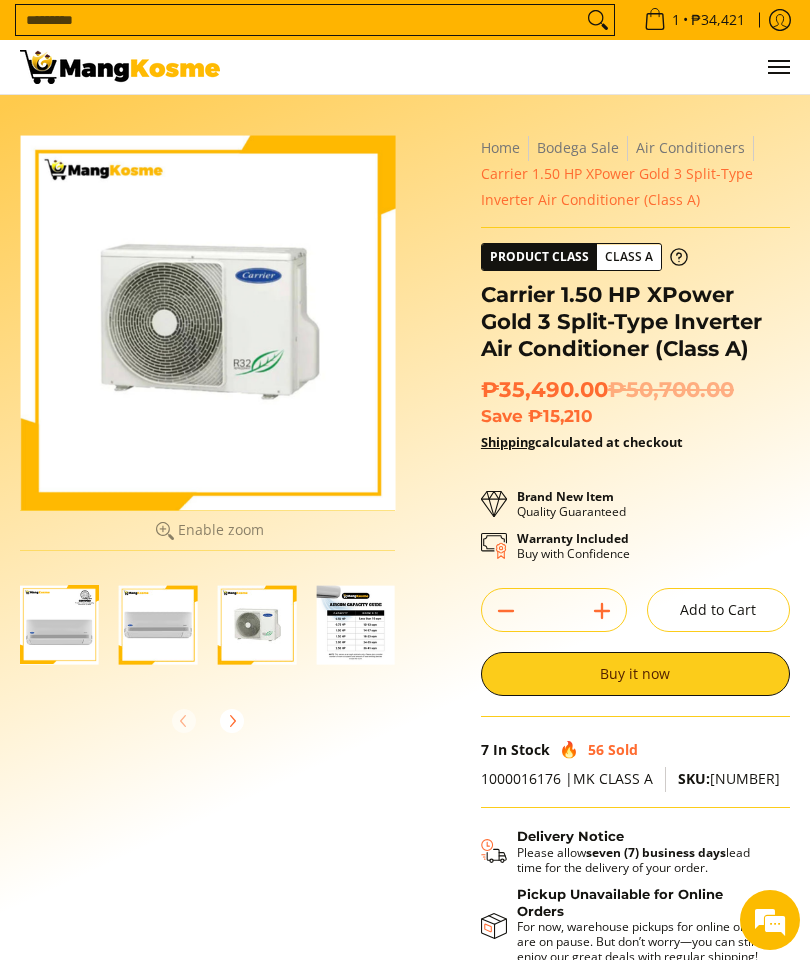 click at bounding box center [158, 624] 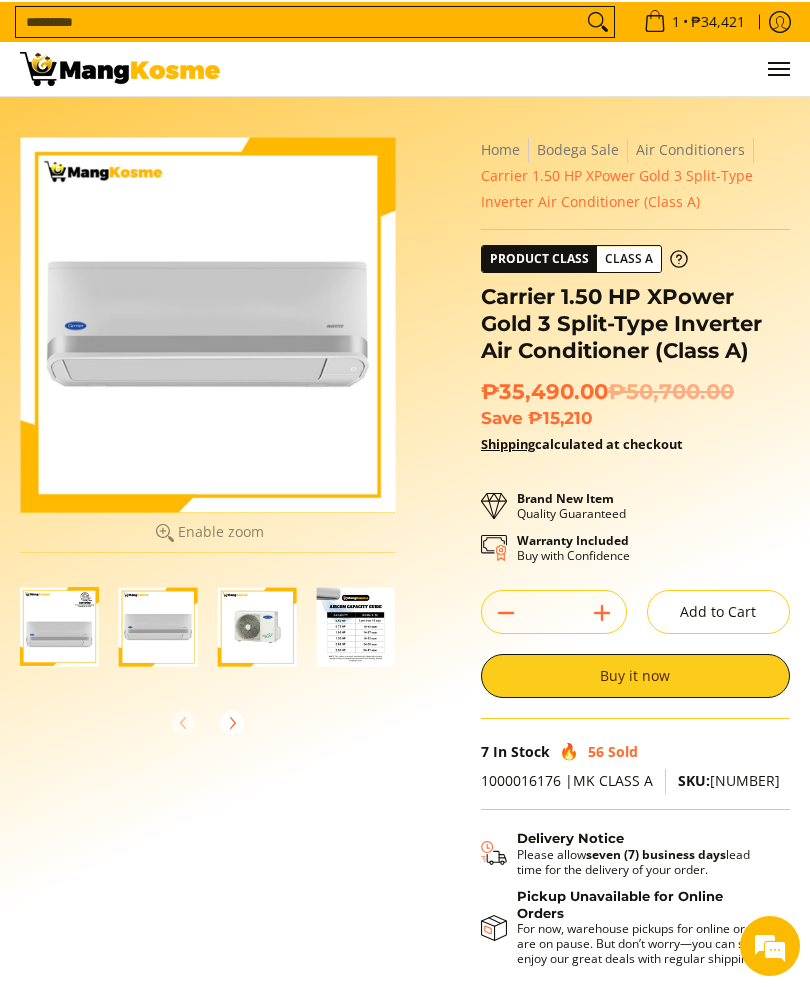 scroll, scrollTop: 0, scrollLeft: 0, axis: both 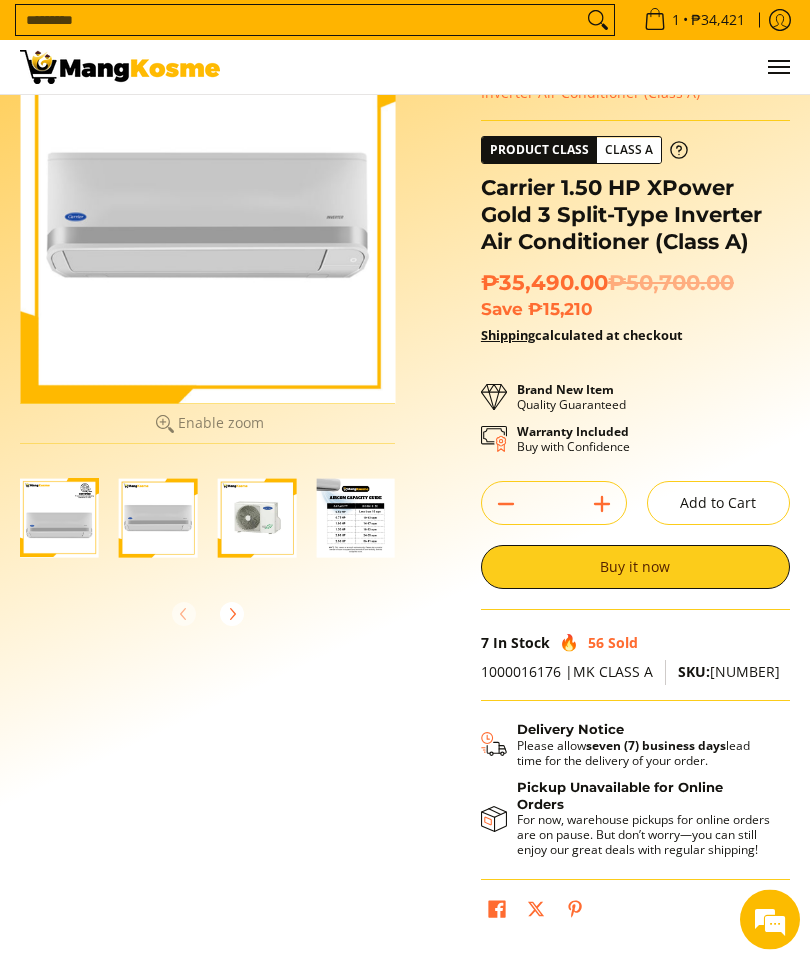 click on "Warranty Included" at bounding box center [573, 432] 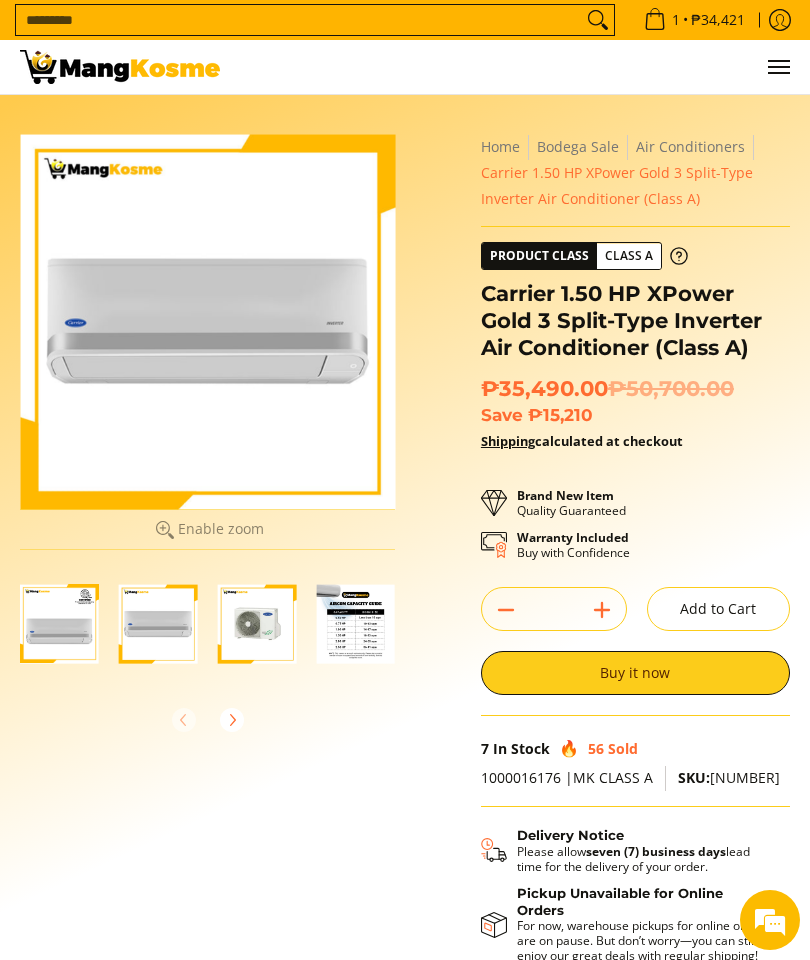 scroll, scrollTop: 0, scrollLeft: 0, axis: both 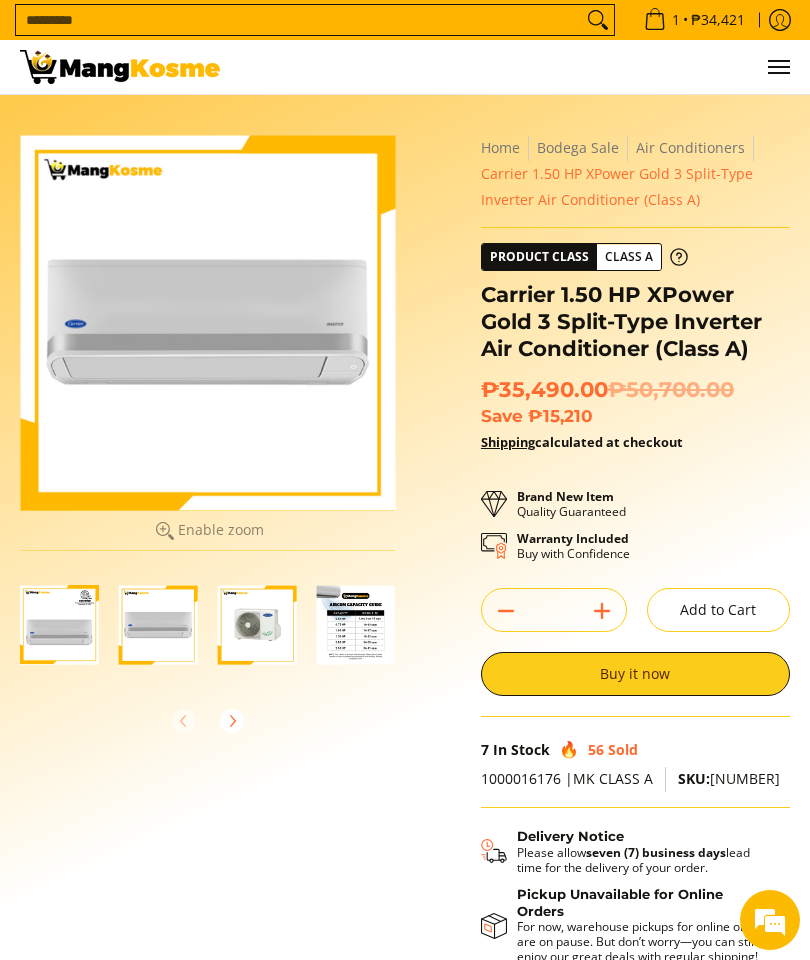 click at bounding box center [207, 322] 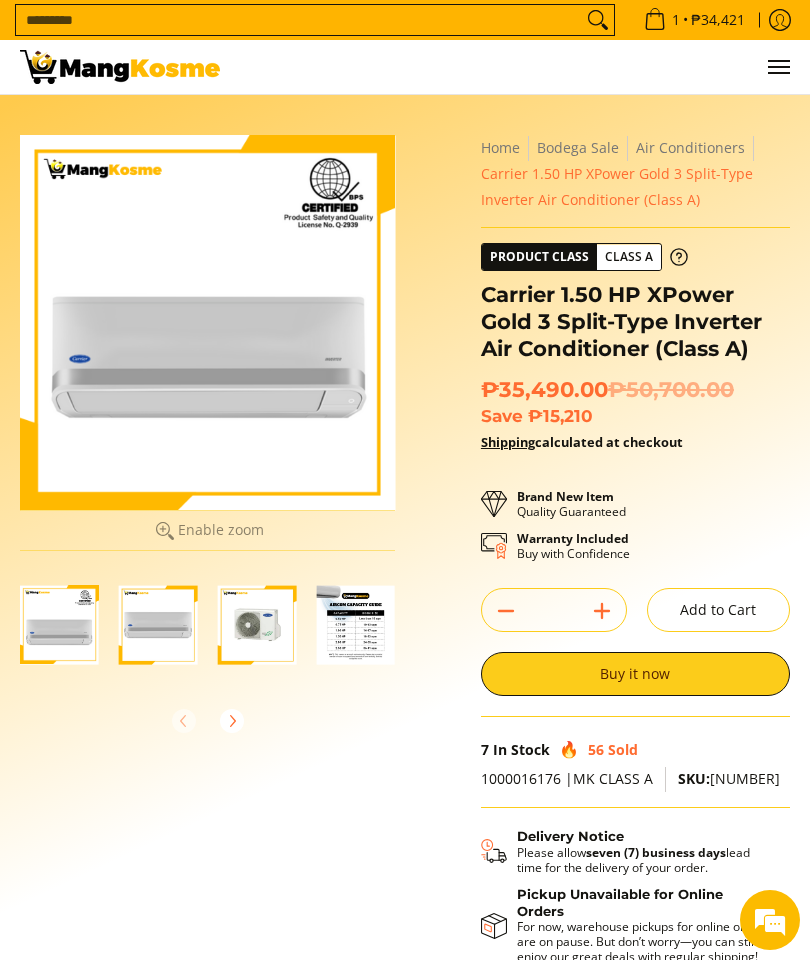 click at bounding box center (257, 624) 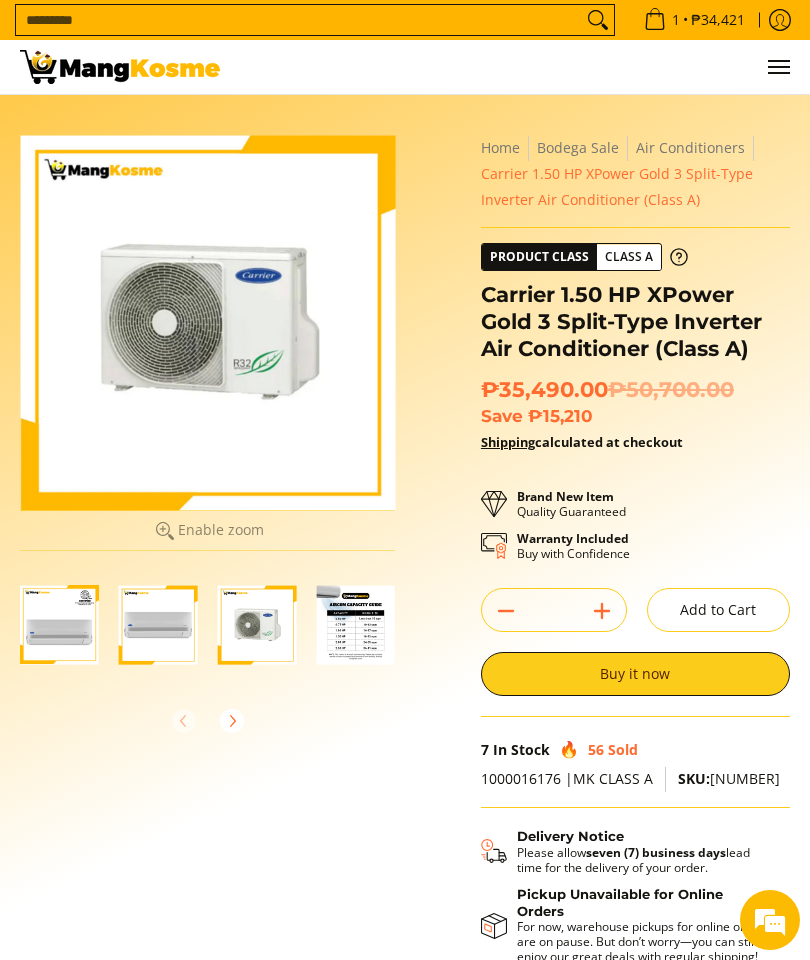 click at bounding box center (355, 624) 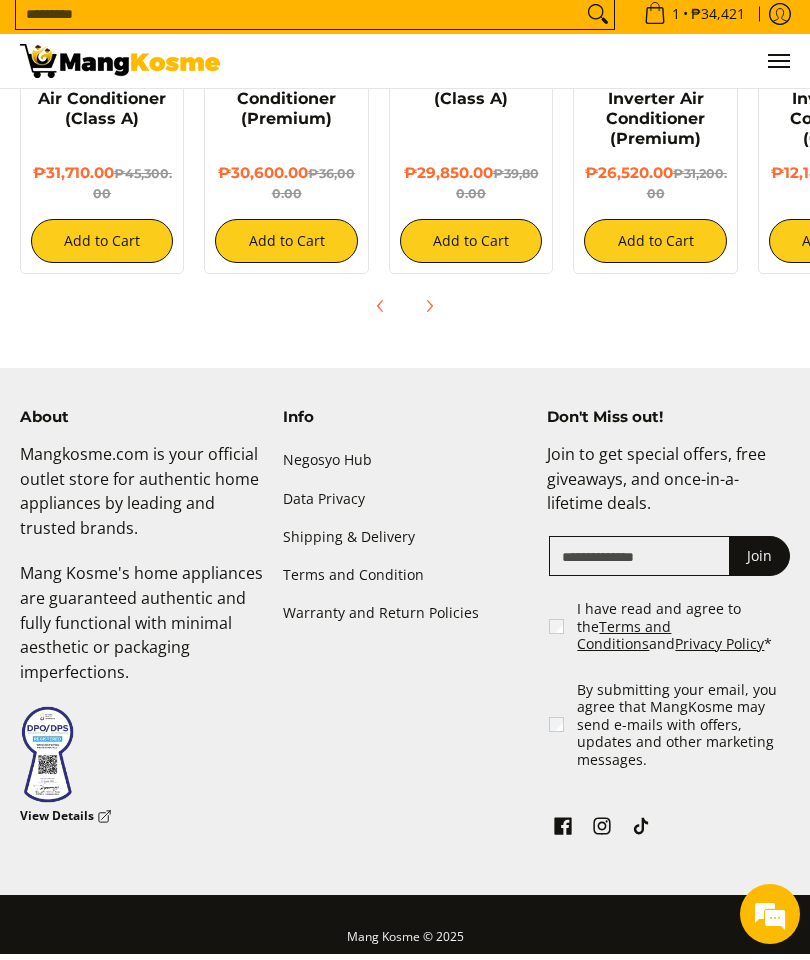 scroll, scrollTop: 1961, scrollLeft: 0, axis: vertical 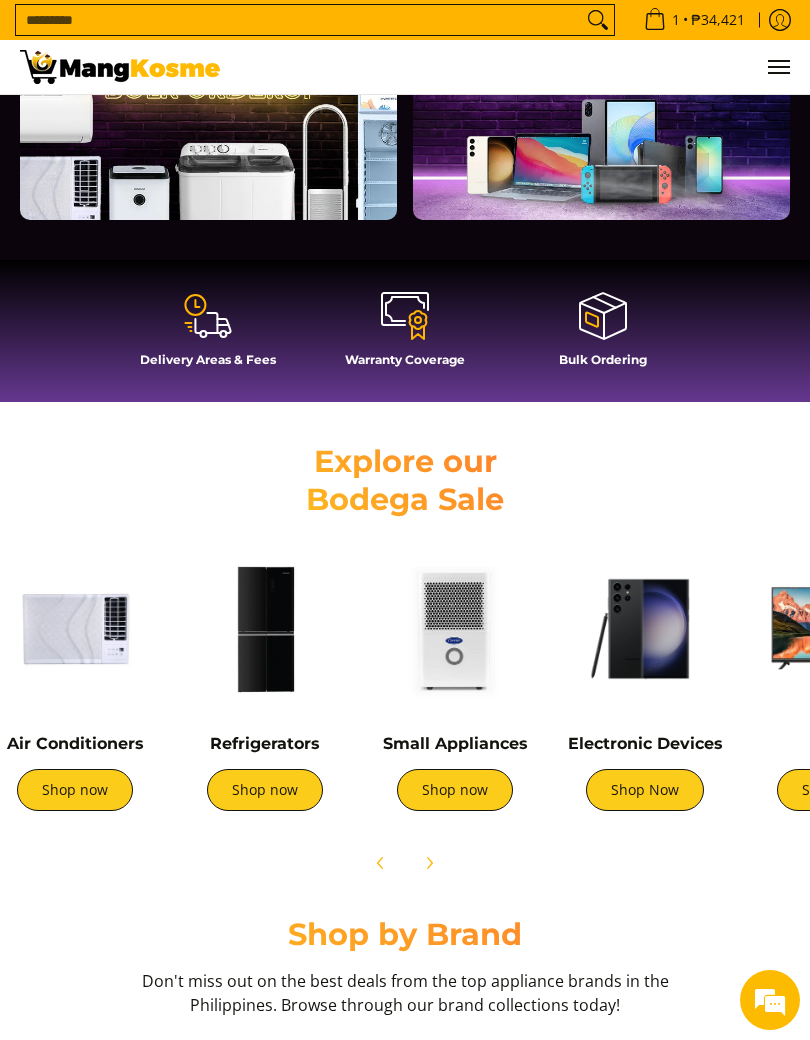 click on "Shop now" at bounding box center (455, 790) 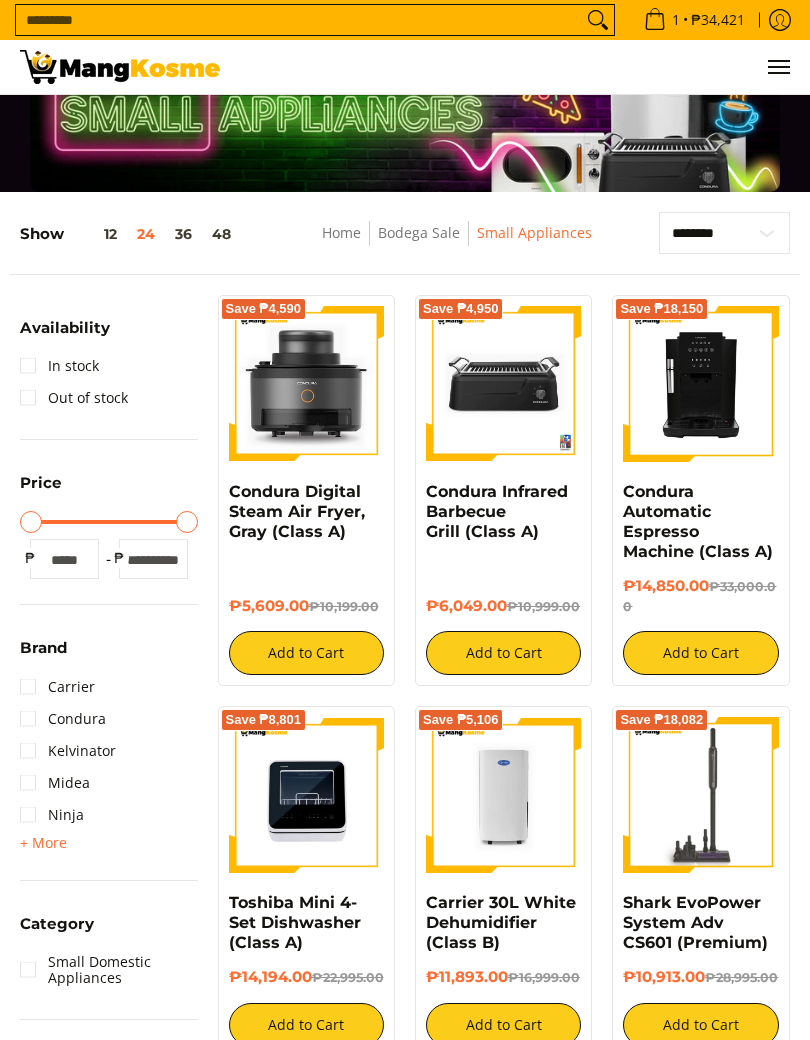 scroll, scrollTop: 0, scrollLeft: 0, axis: both 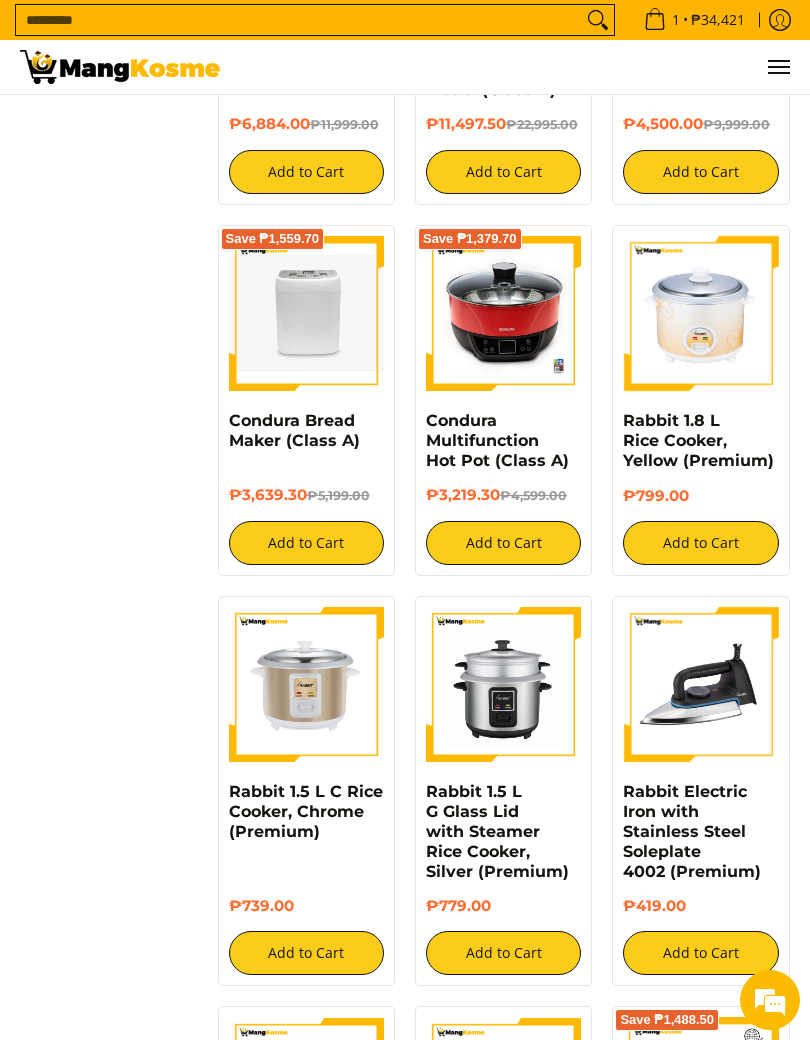 click at bounding box center [306, 313] 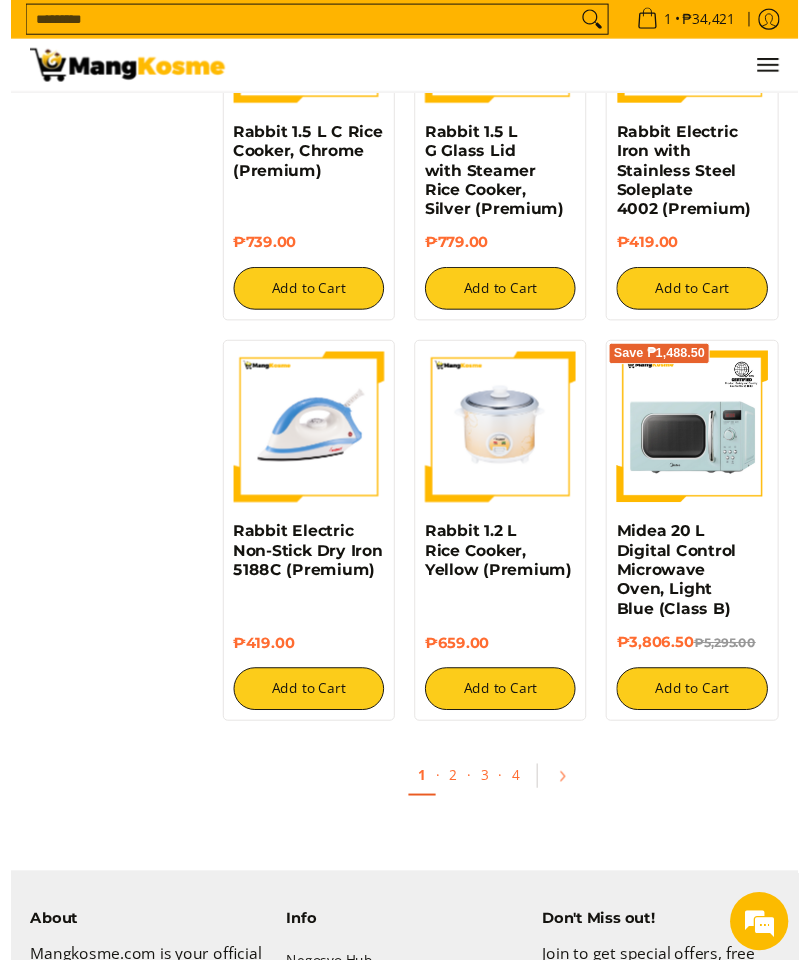 scroll, scrollTop: 2789, scrollLeft: 0, axis: vertical 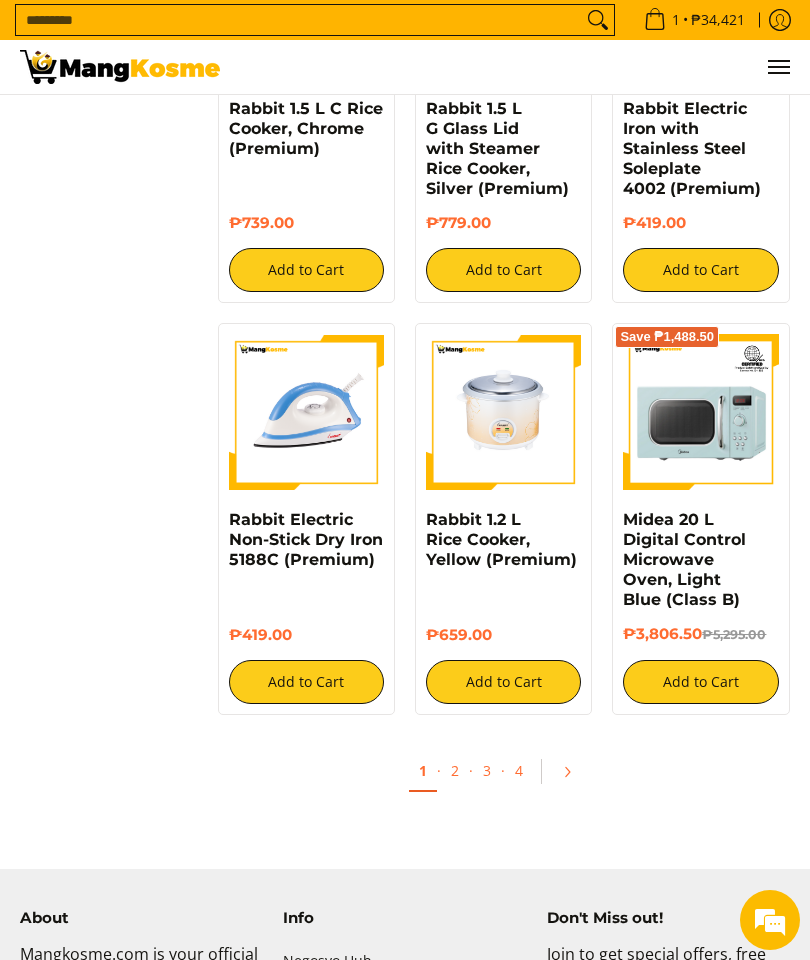 click 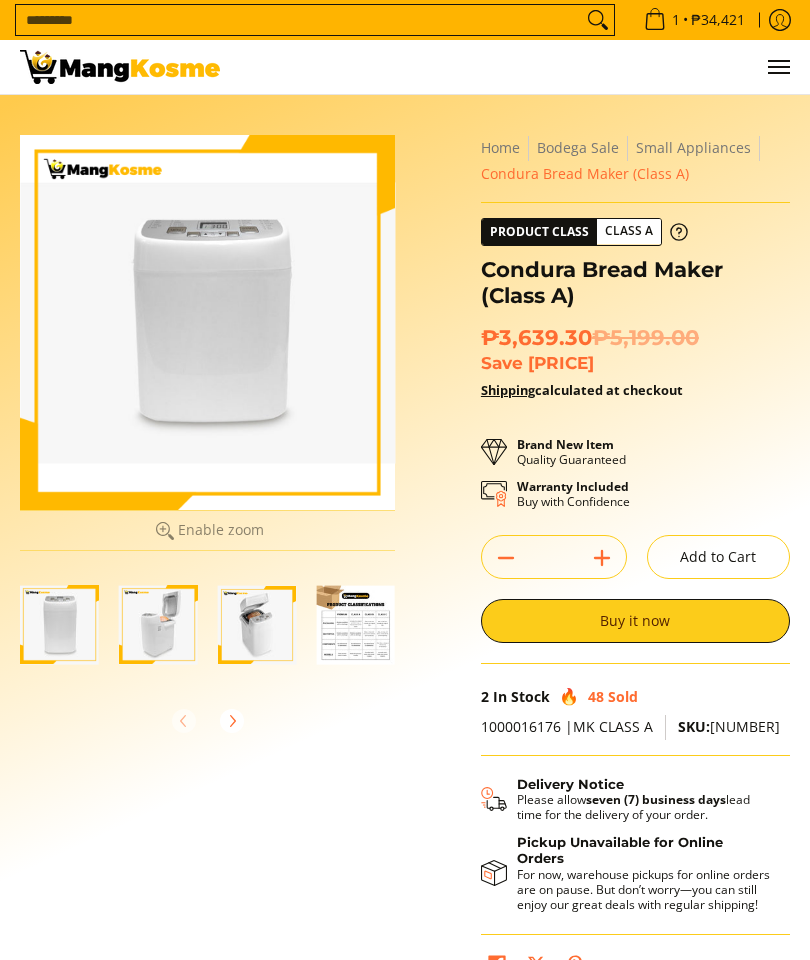 scroll, scrollTop: 0, scrollLeft: 0, axis: both 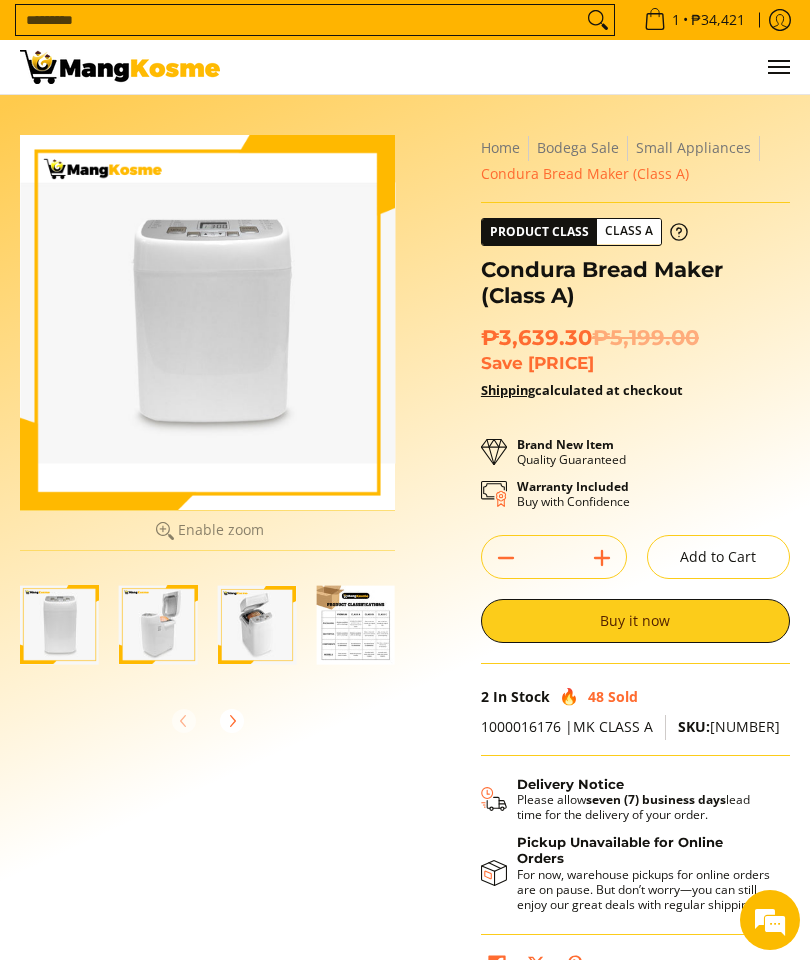 click at bounding box center (158, 624) 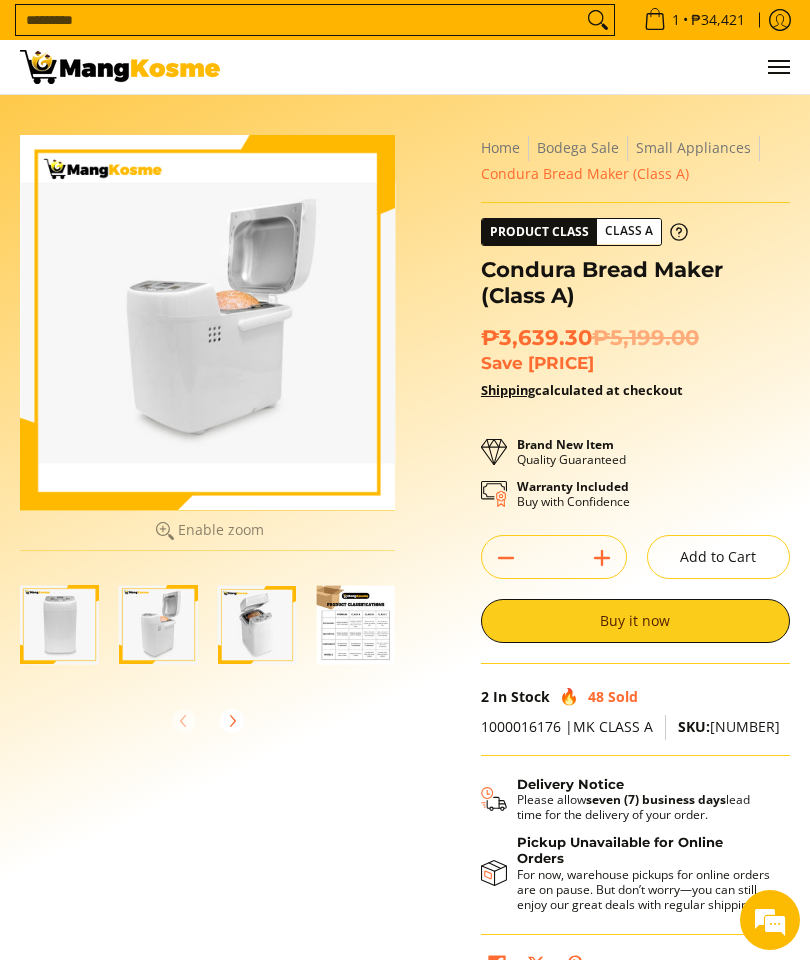 click at bounding box center (257, 624) 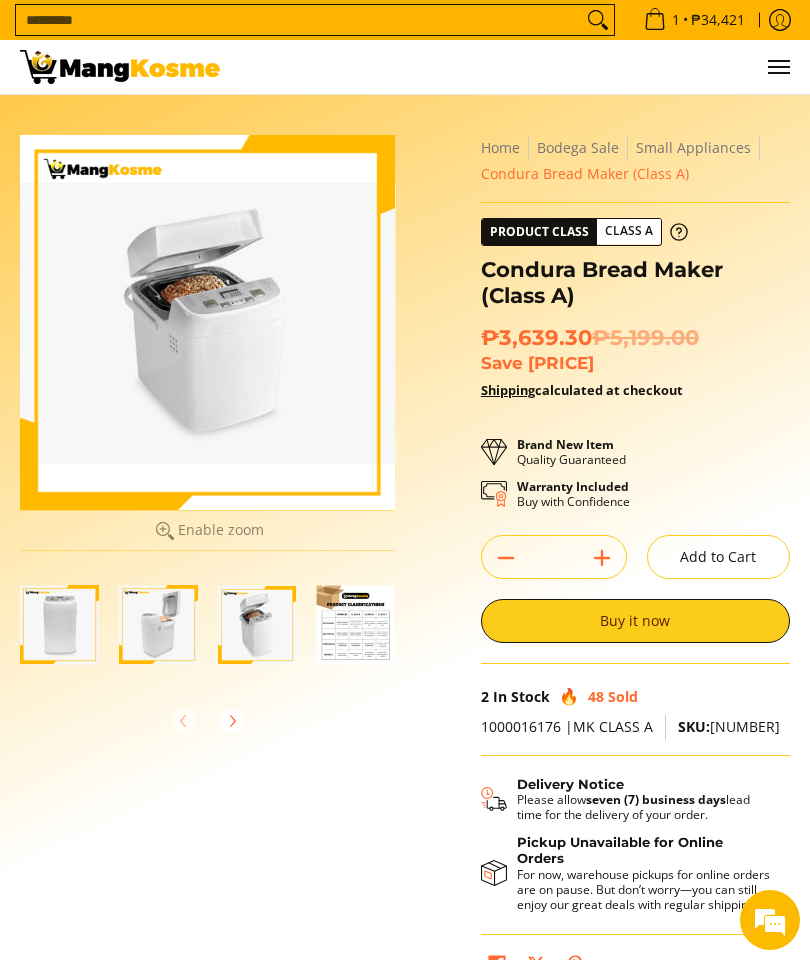 click at bounding box center [158, 624] 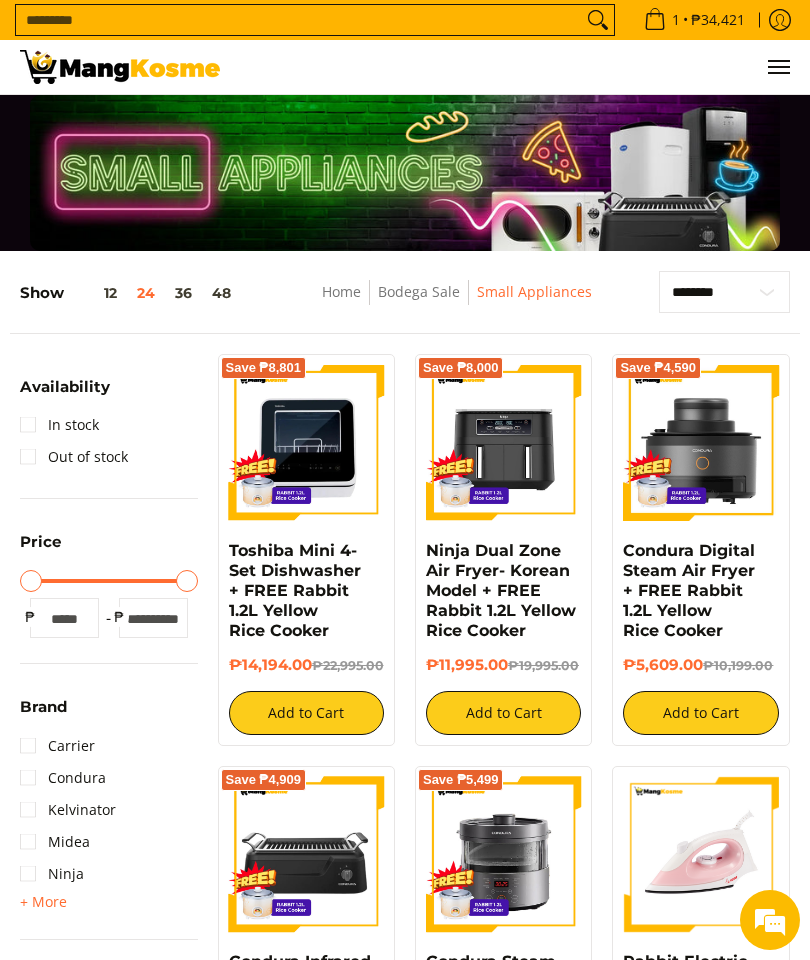 scroll, scrollTop: 0, scrollLeft: 0, axis: both 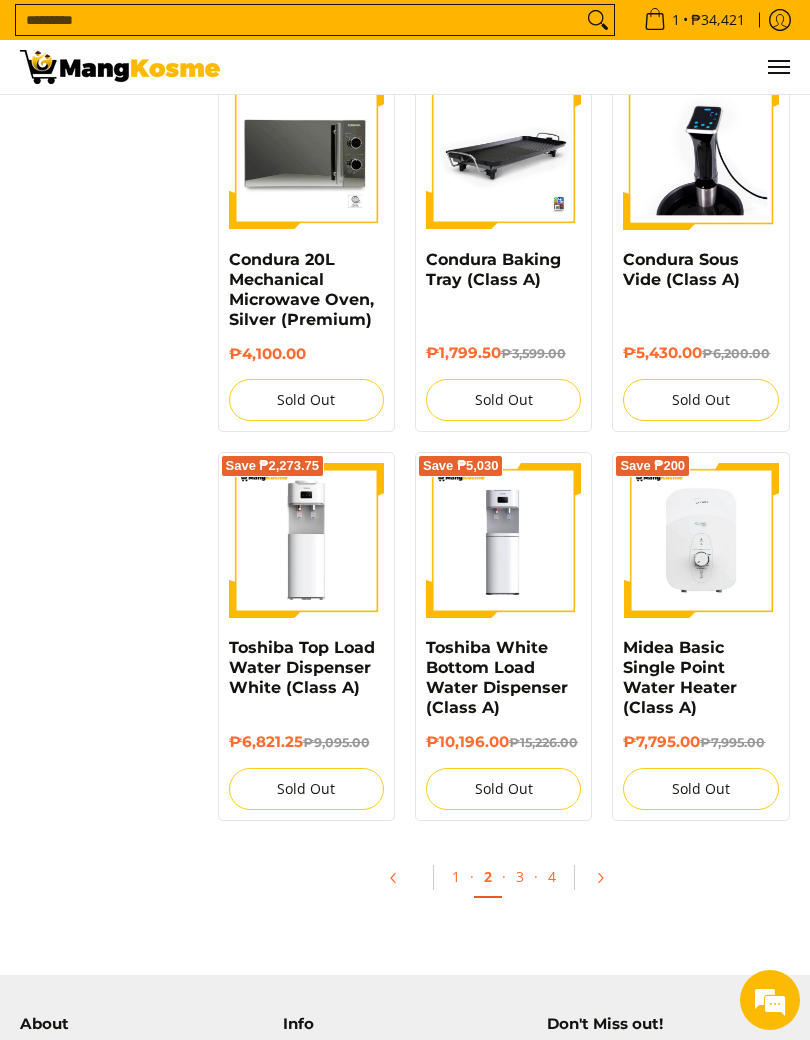 click 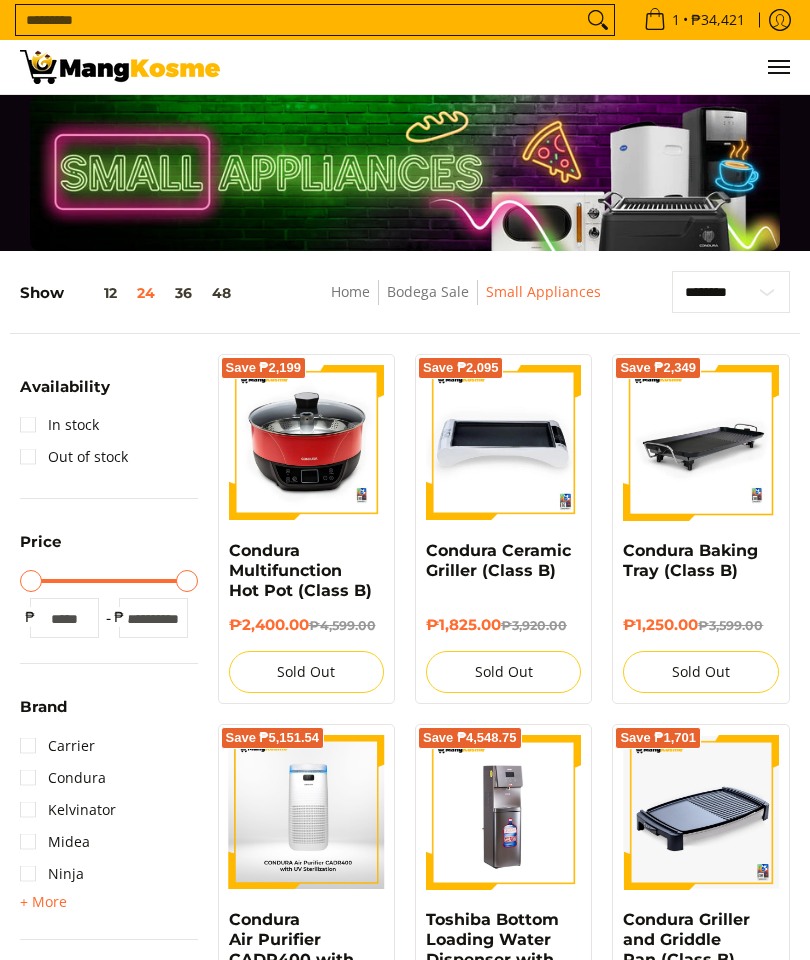 scroll, scrollTop: 0, scrollLeft: 0, axis: both 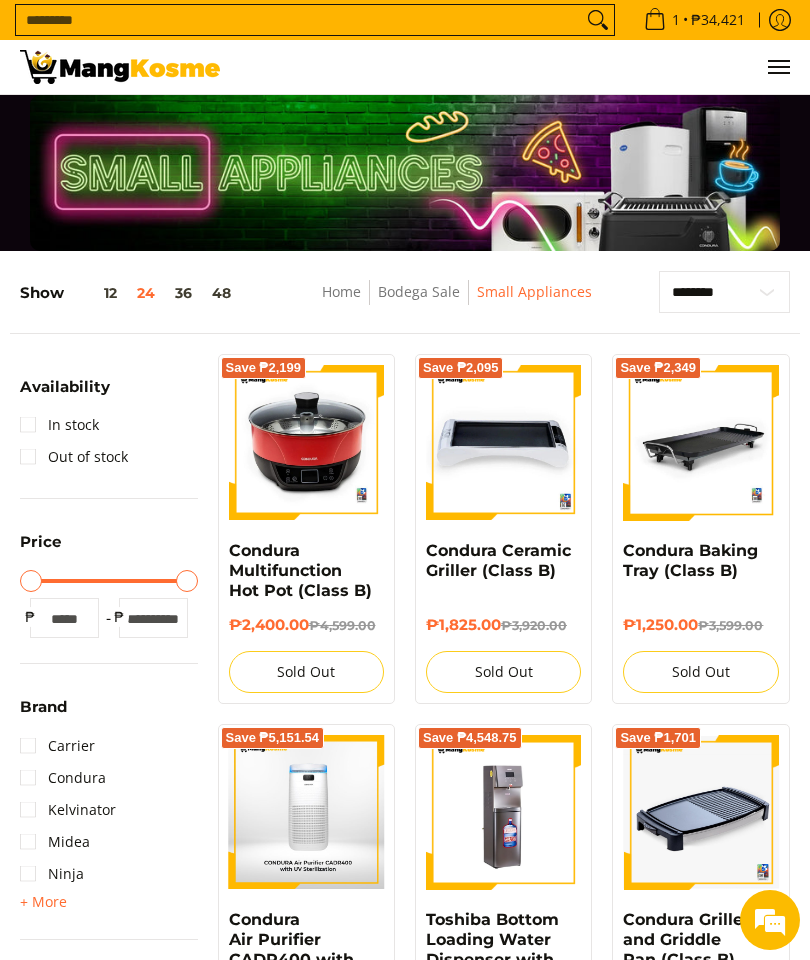 click on "In stock" at bounding box center [59, 425] 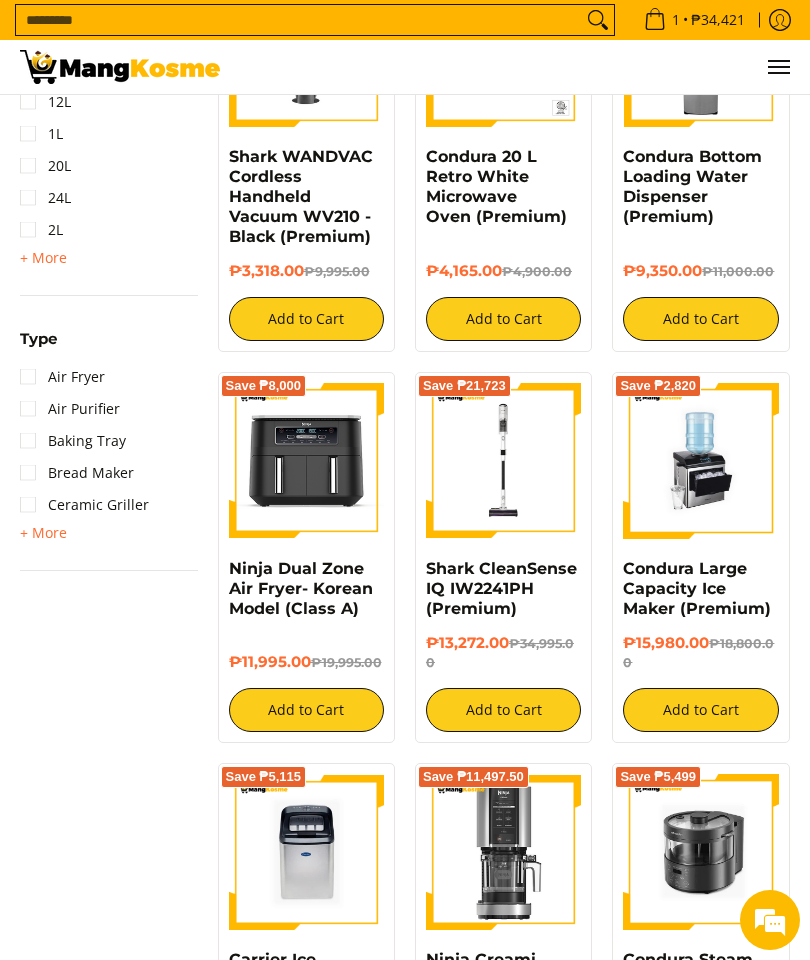 scroll, scrollTop: 1169, scrollLeft: 0, axis: vertical 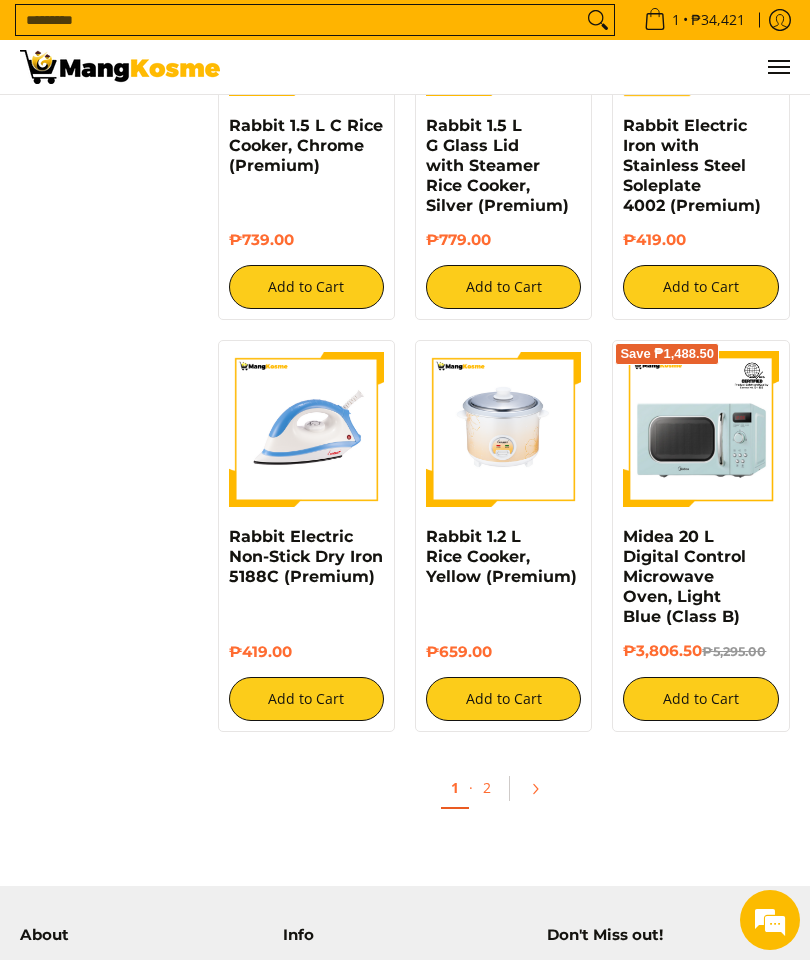 click 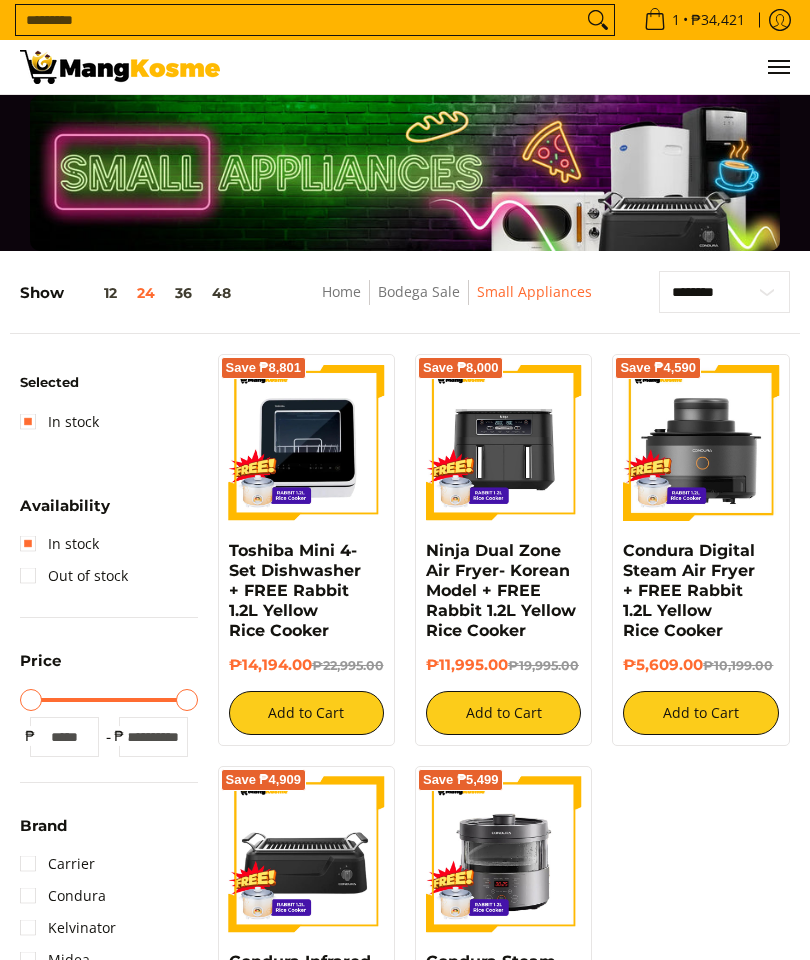 scroll, scrollTop: 0, scrollLeft: 0, axis: both 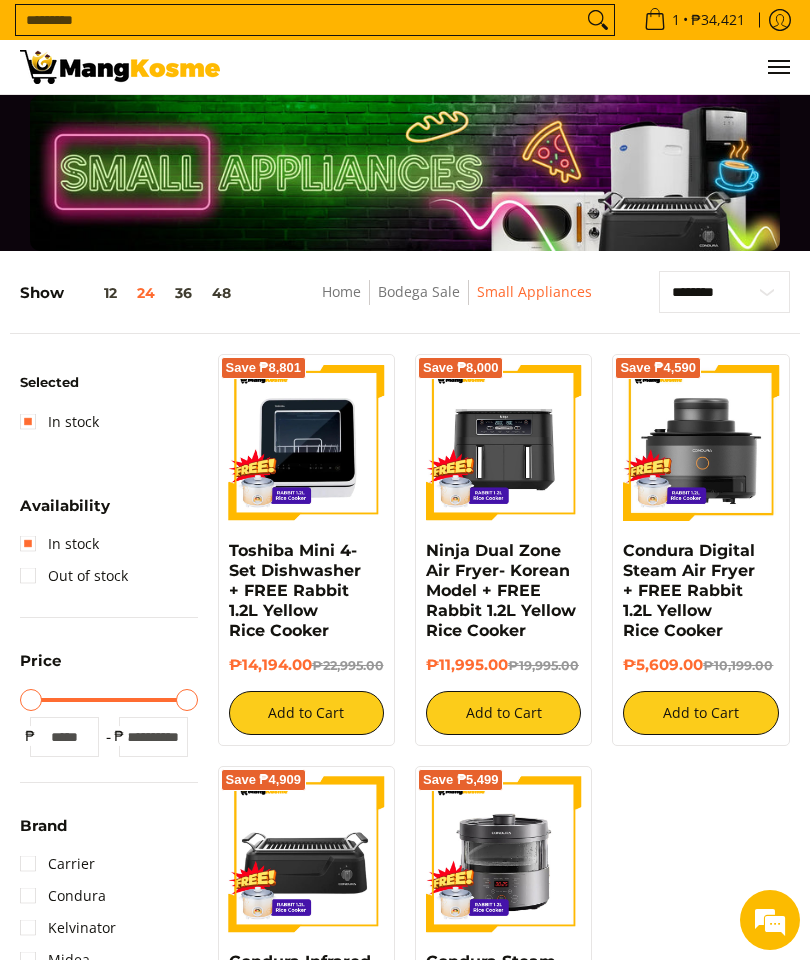 click at bounding box center (120, 67) 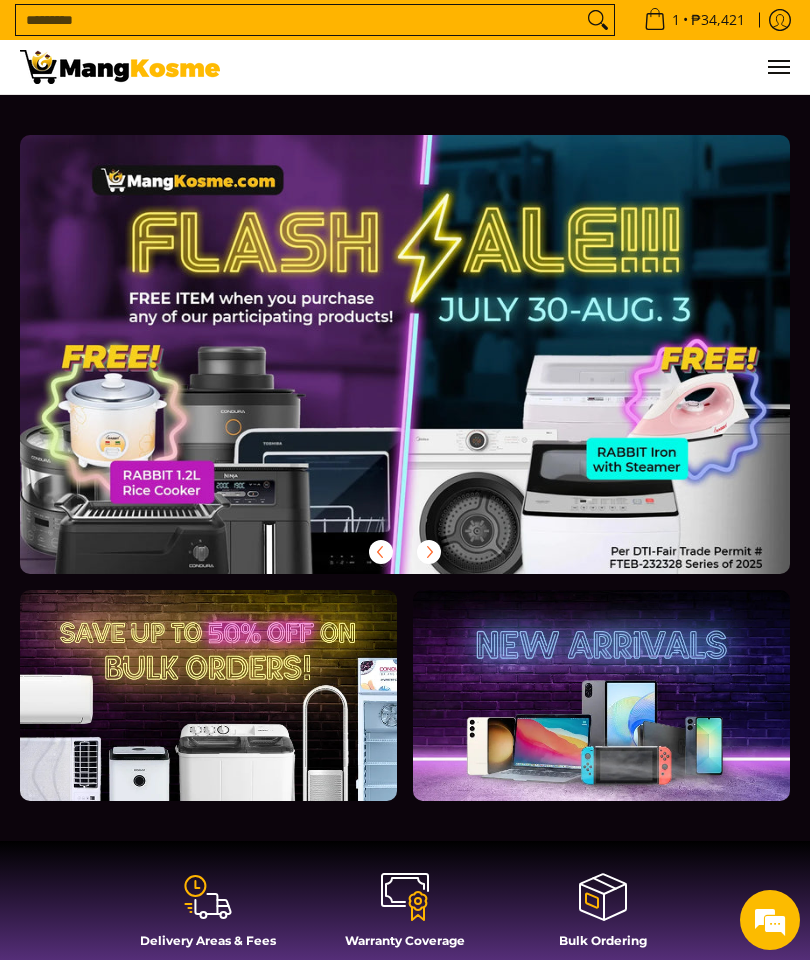 scroll, scrollTop: 0, scrollLeft: 0, axis: both 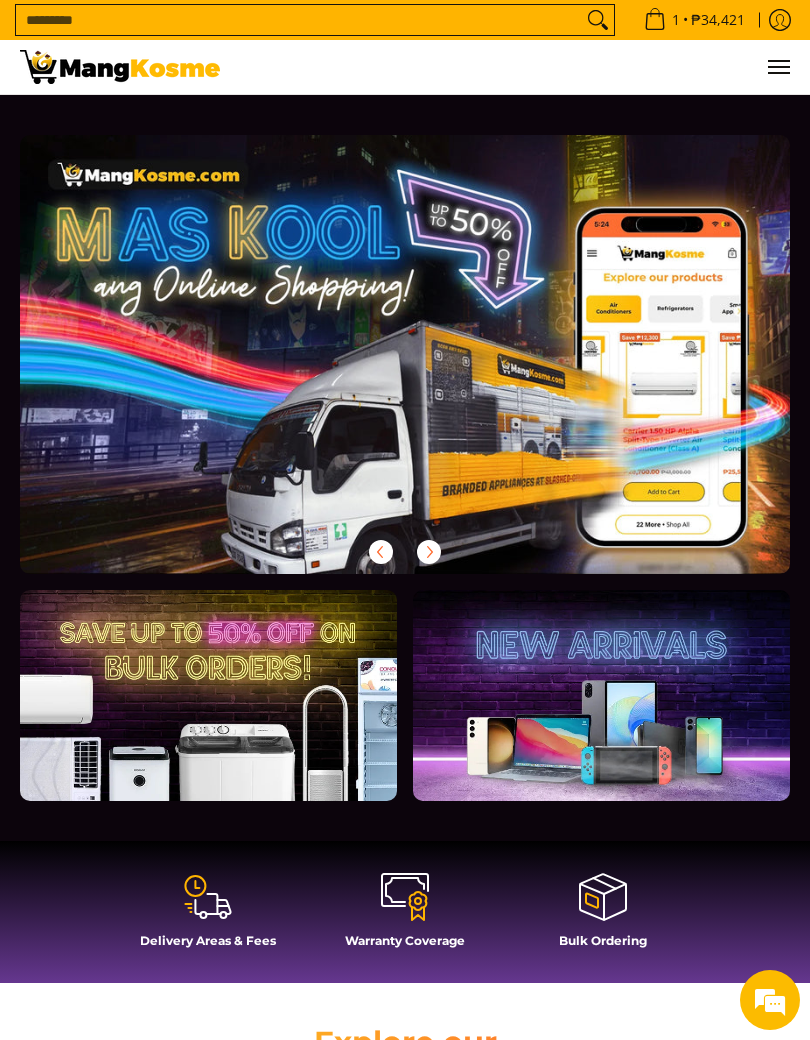 click at bounding box center [601, 695] 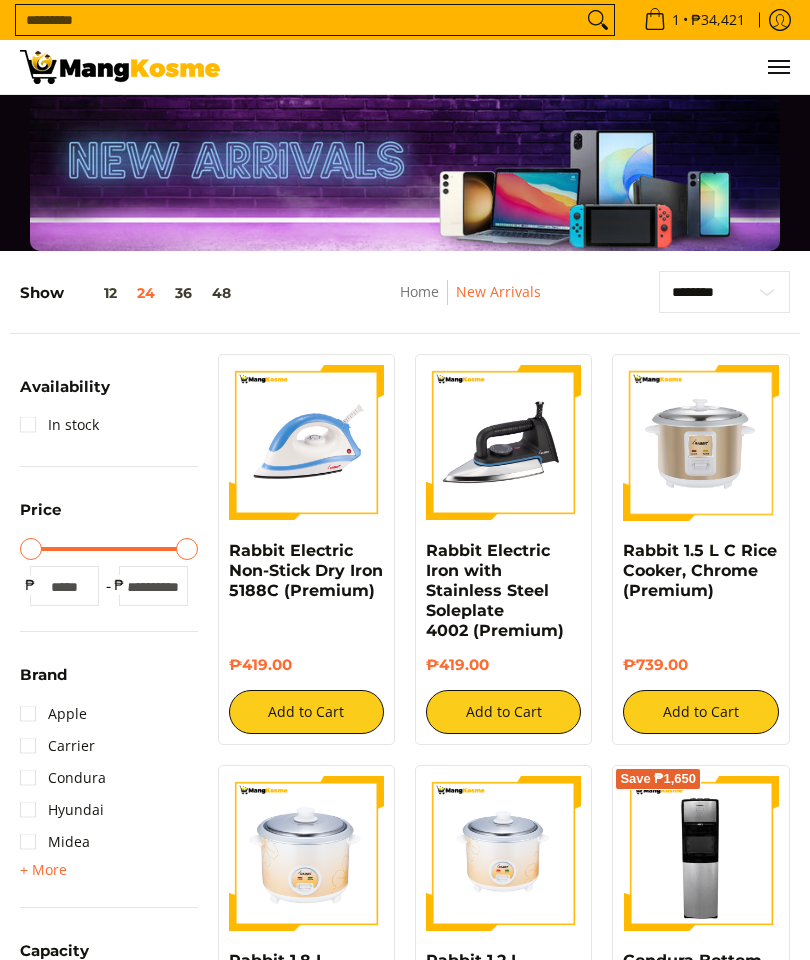 scroll, scrollTop: 0, scrollLeft: 0, axis: both 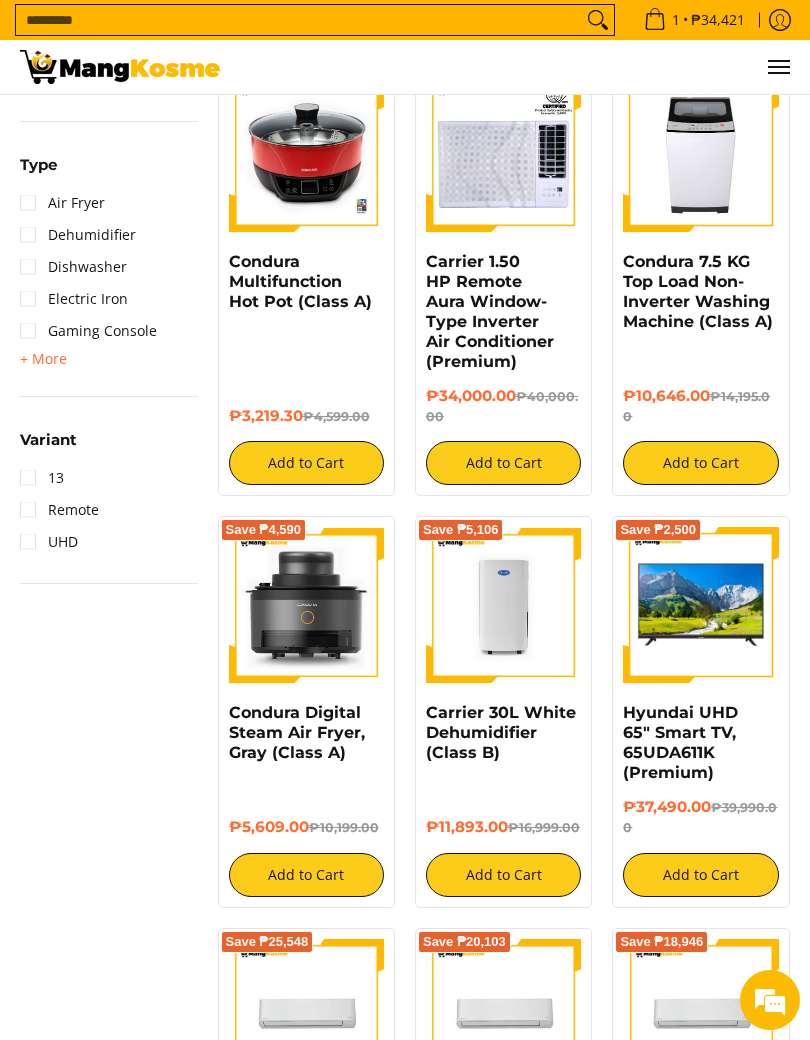 click at bounding box center (503, 604) 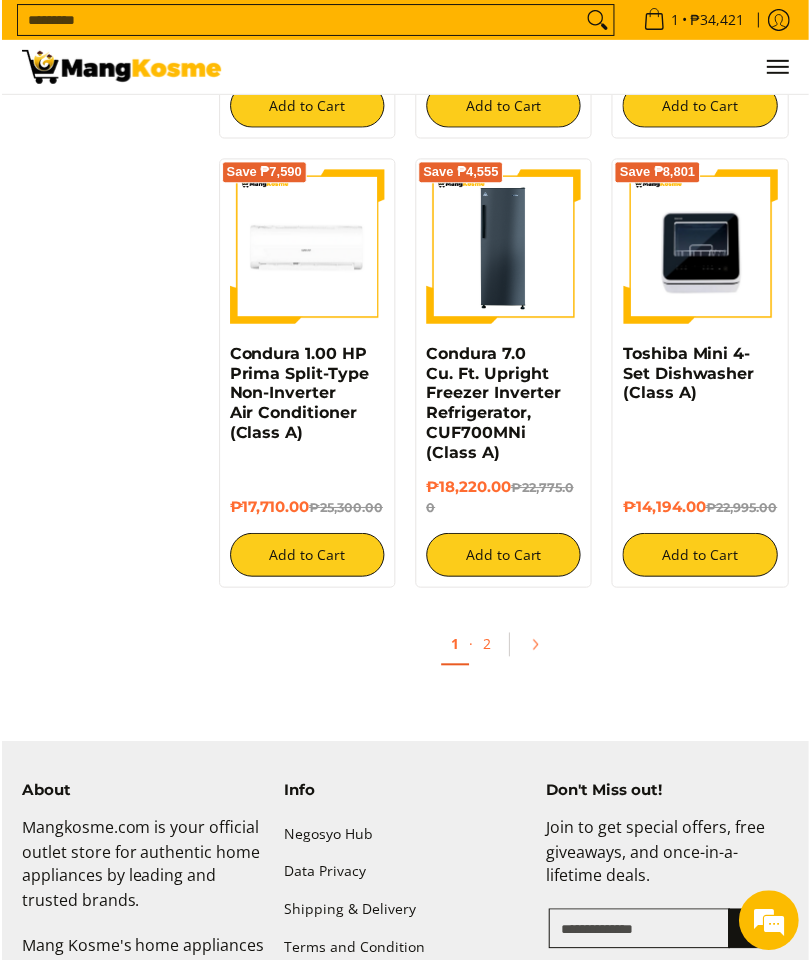 scroll, scrollTop: 3117, scrollLeft: 0, axis: vertical 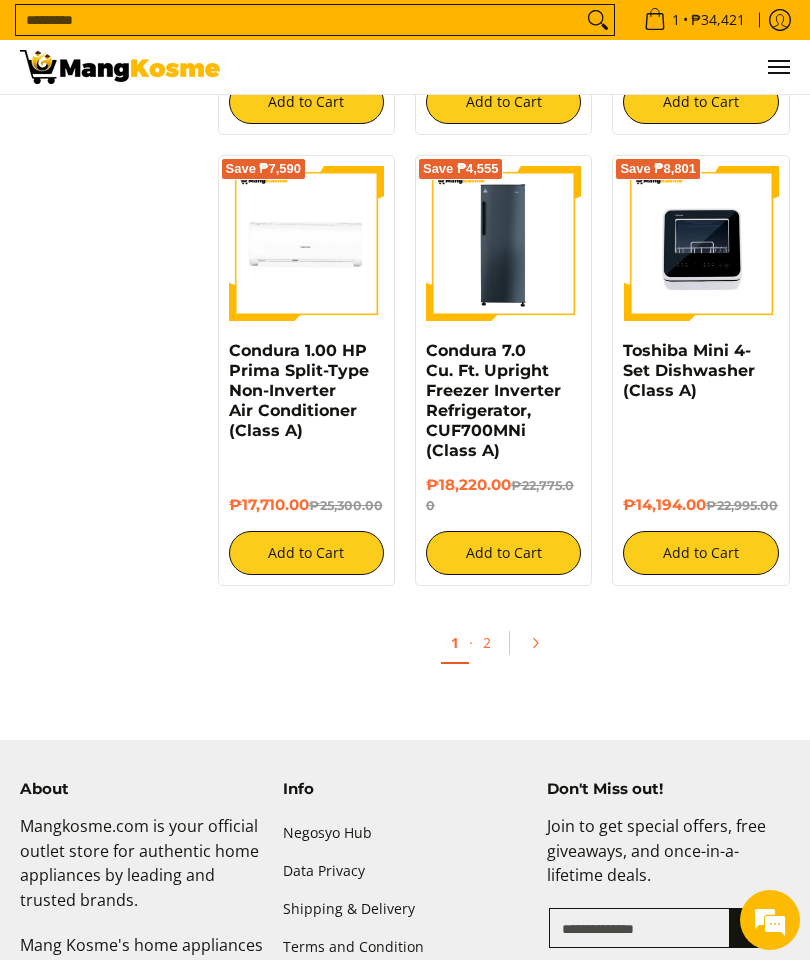 click at bounding box center [542, 643] 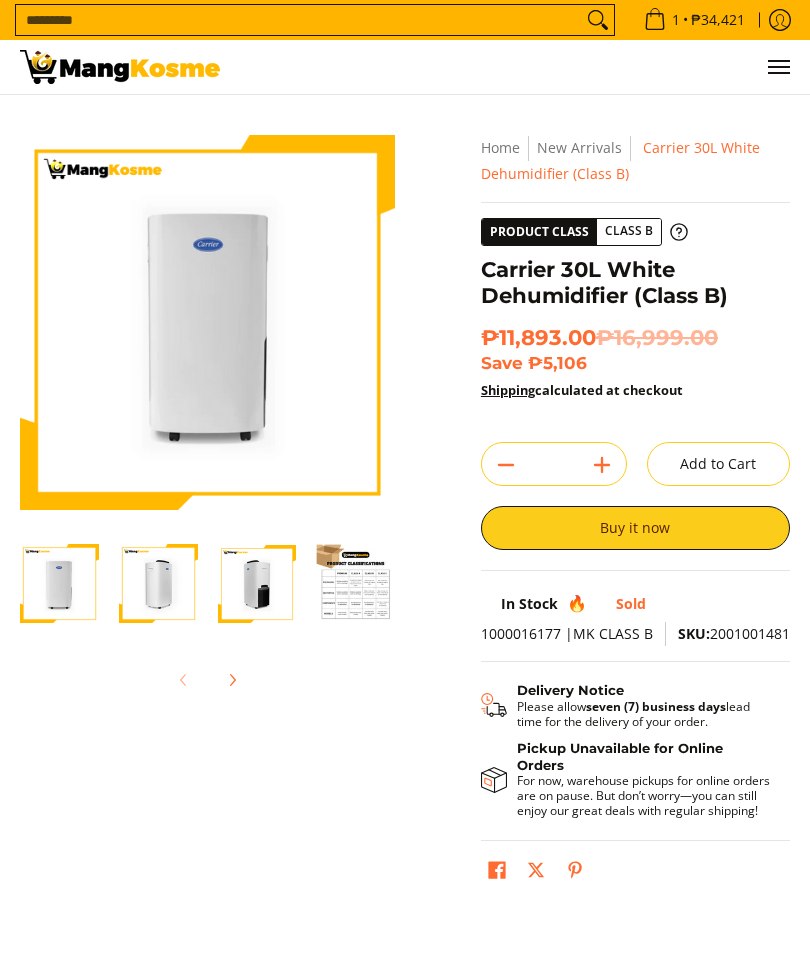 scroll, scrollTop: 0, scrollLeft: 0, axis: both 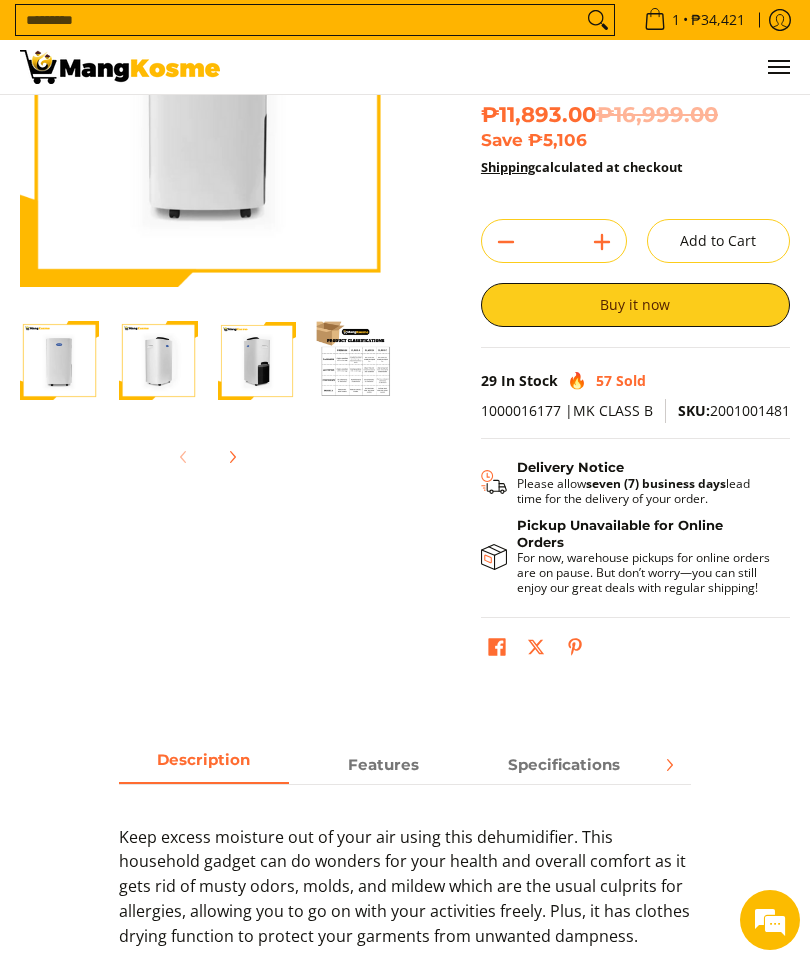 click at bounding box center (355, 360) 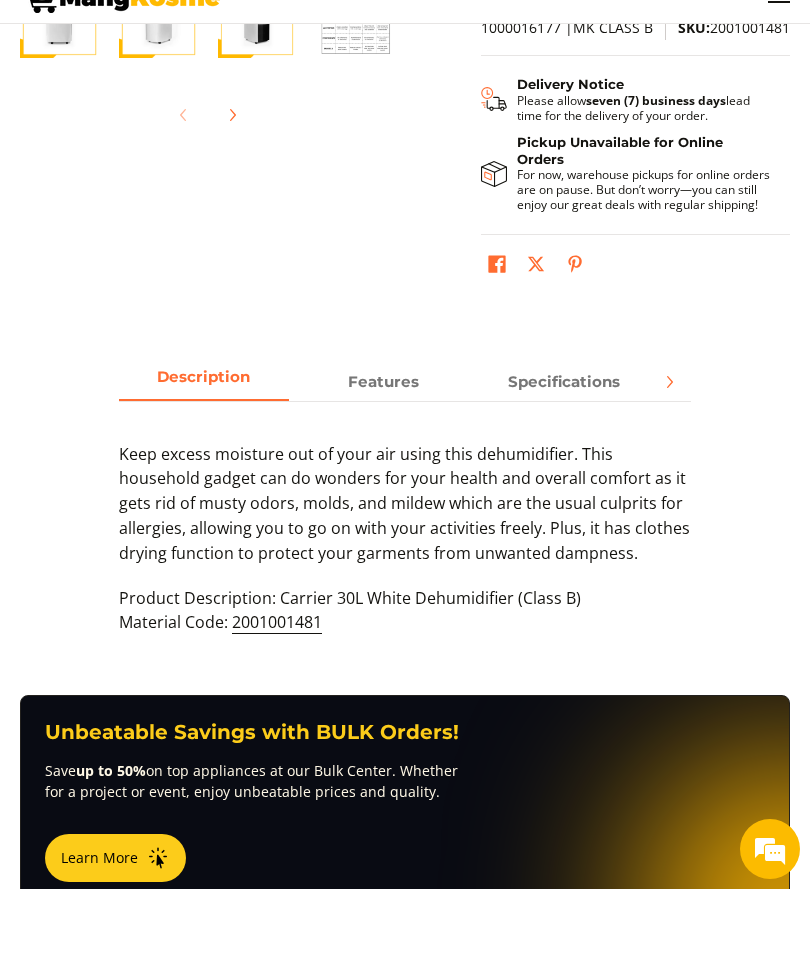 scroll, scrollTop: 606, scrollLeft: 0, axis: vertical 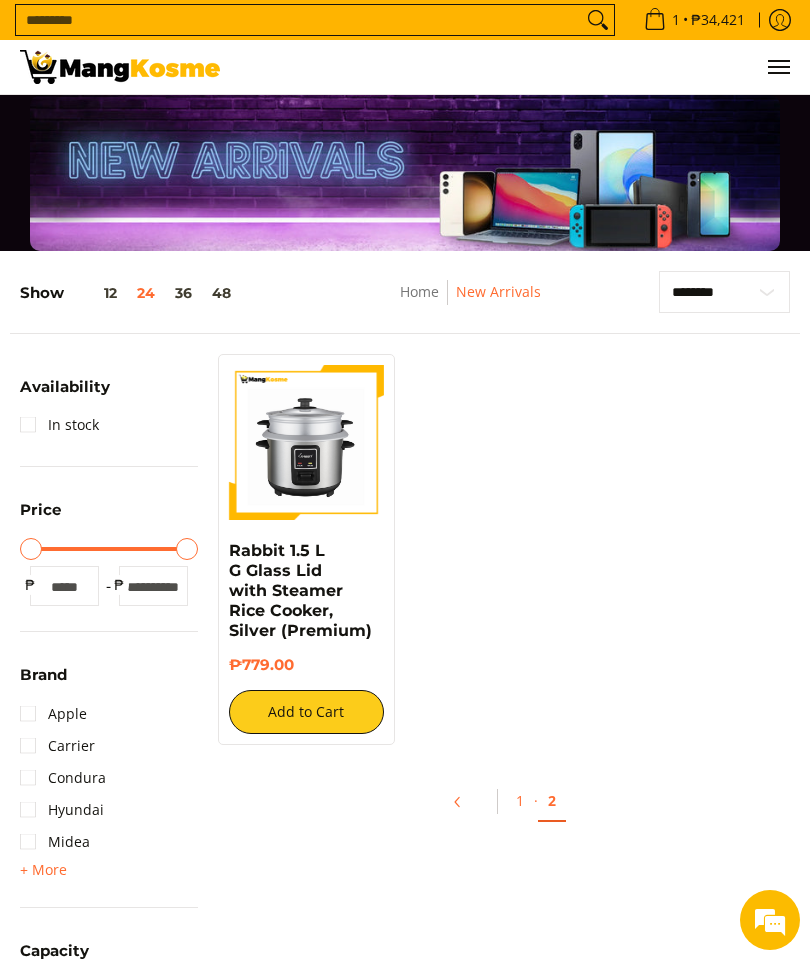 click at bounding box center (120, 67) 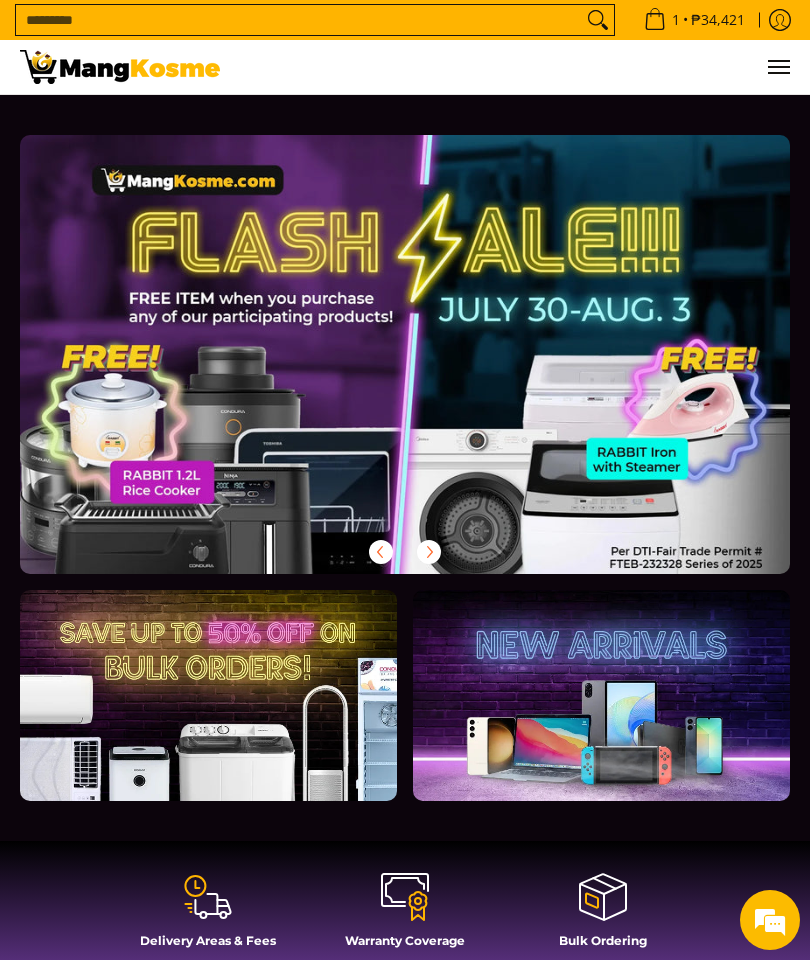 scroll, scrollTop: 0, scrollLeft: 0, axis: both 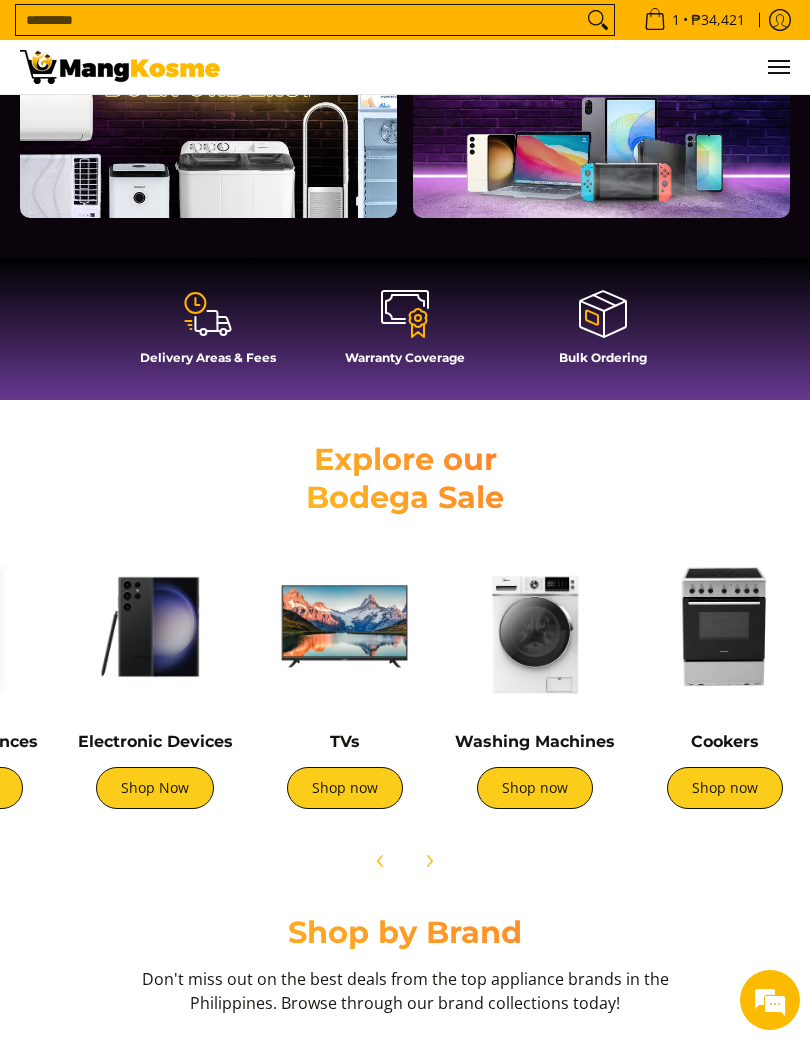 click at bounding box center [725, 627] 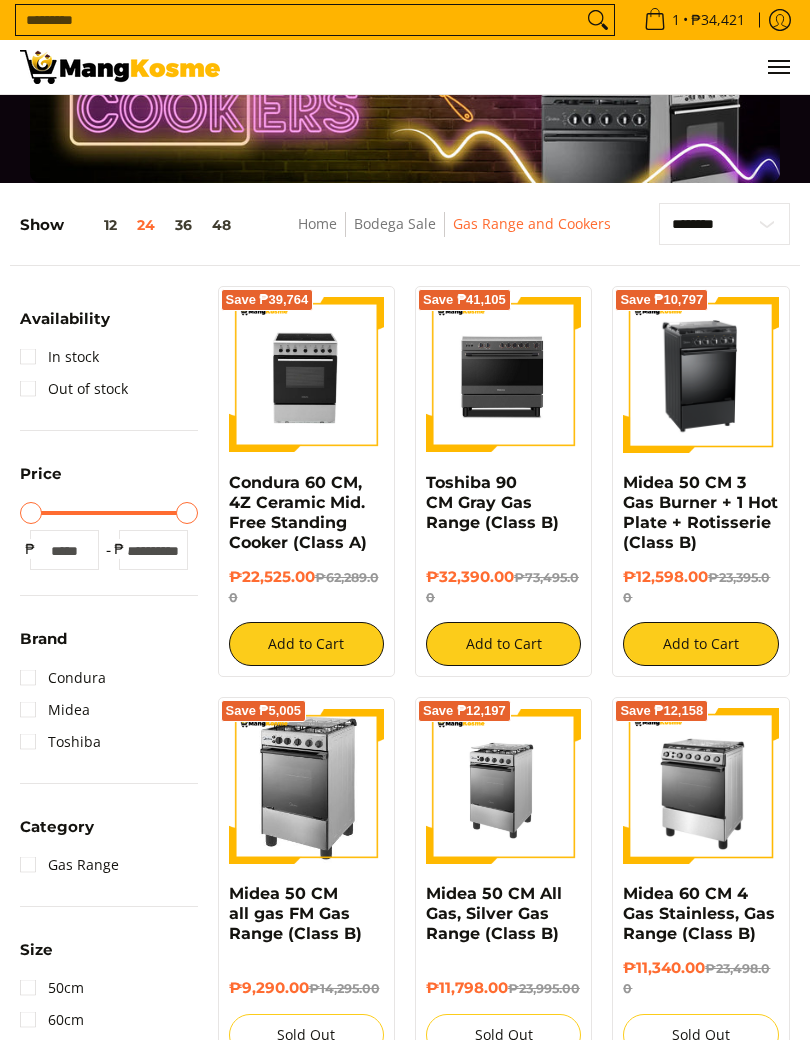 scroll, scrollTop: 0, scrollLeft: 0, axis: both 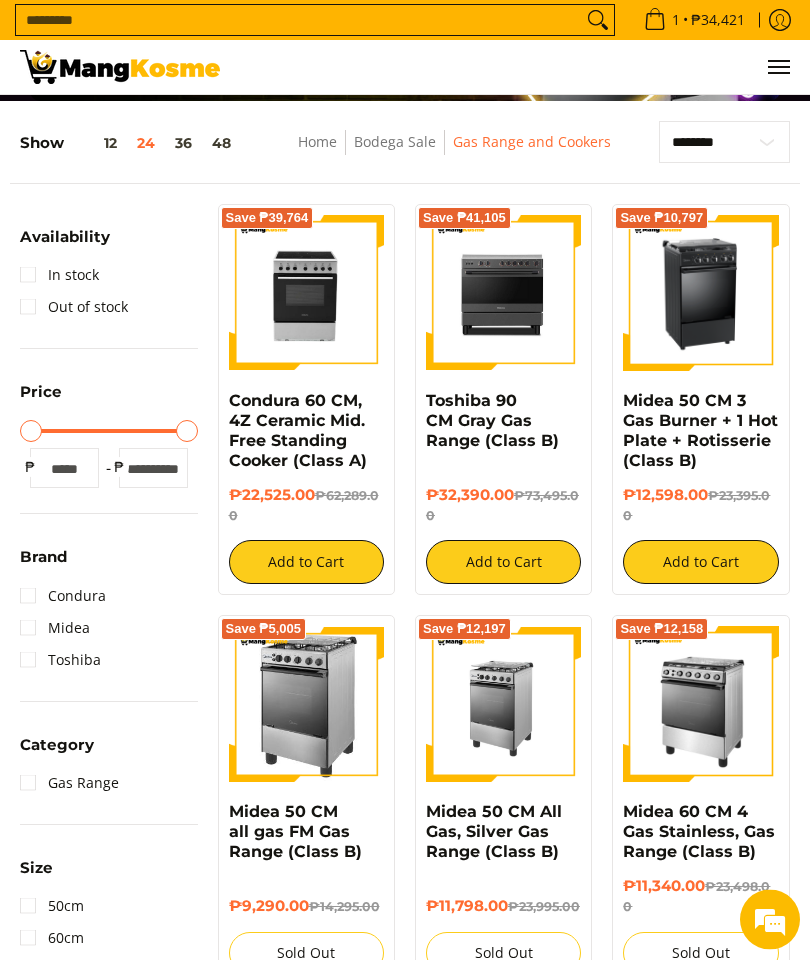 click at bounding box center [503, 294] 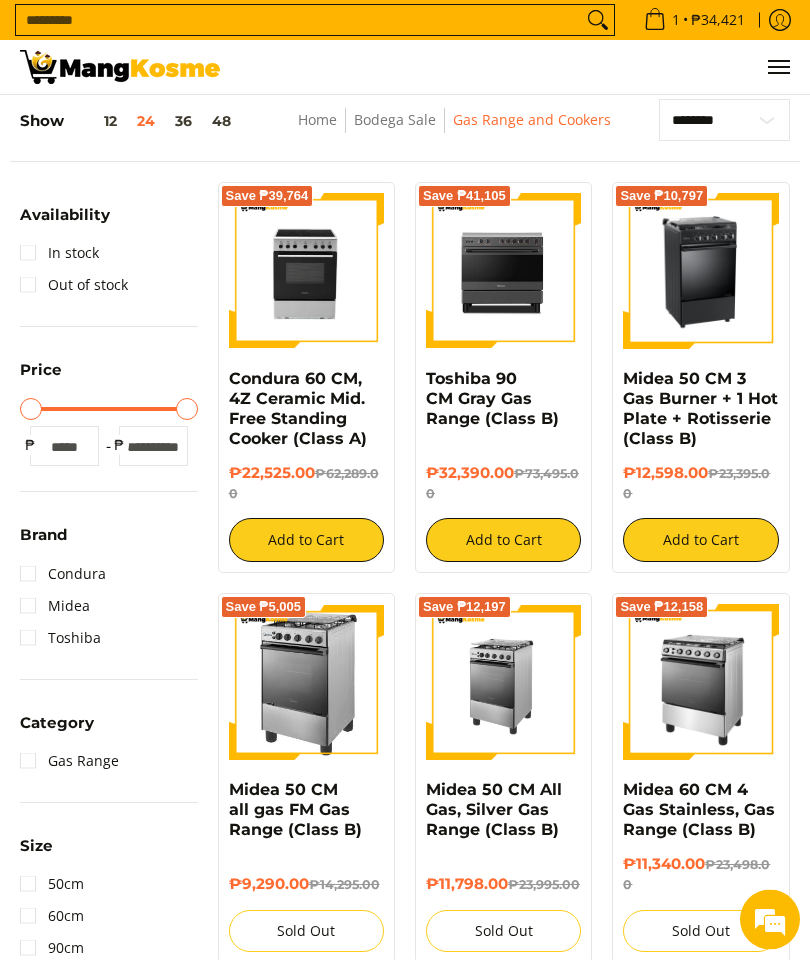 scroll, scrollTop: 170, scrollLeft: 0, axis: vertical 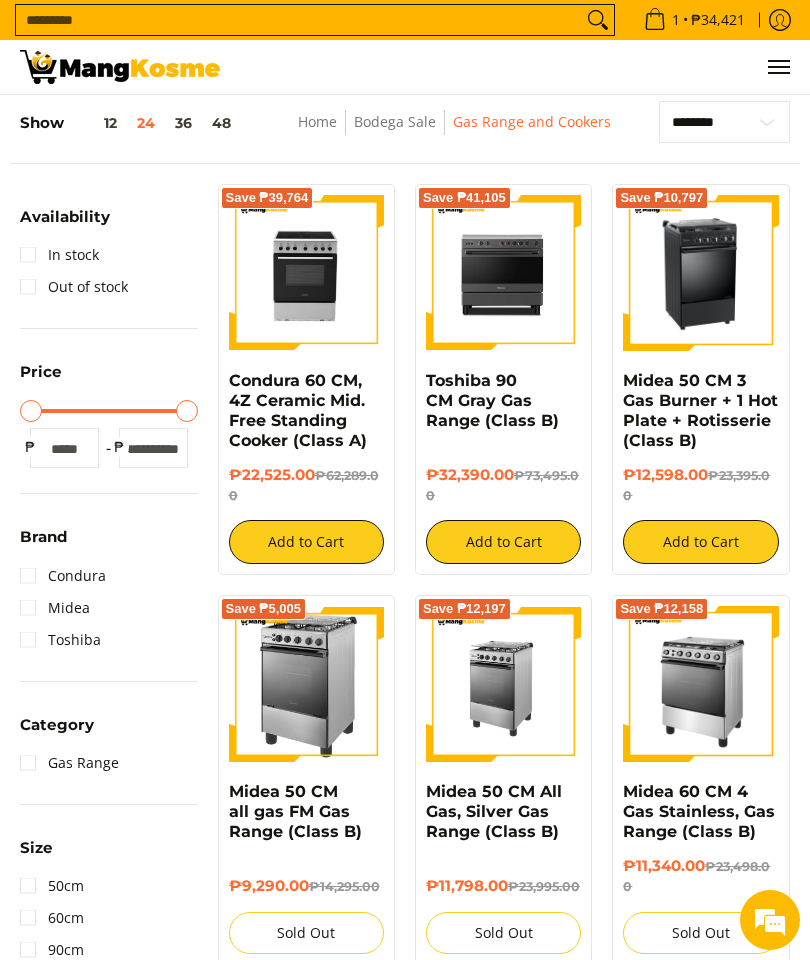 click at bounding box center (306, 272) 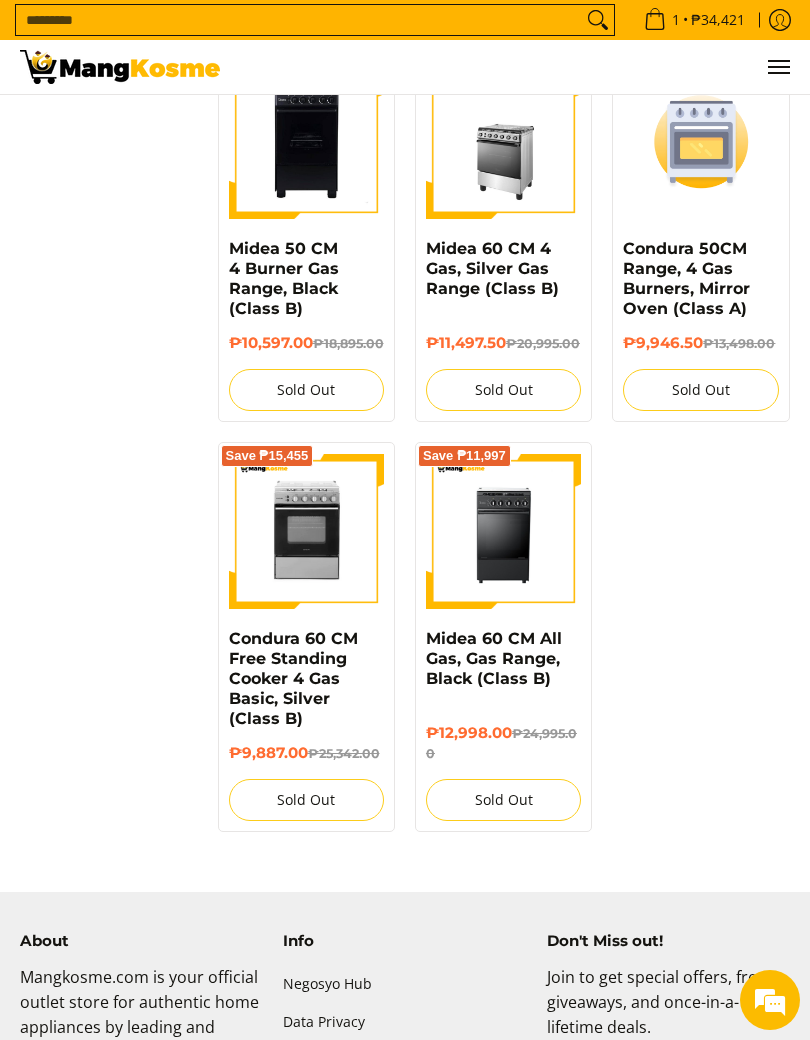 scroll, scrollTop: 1501, scrollLeft: 0, axis: vertical 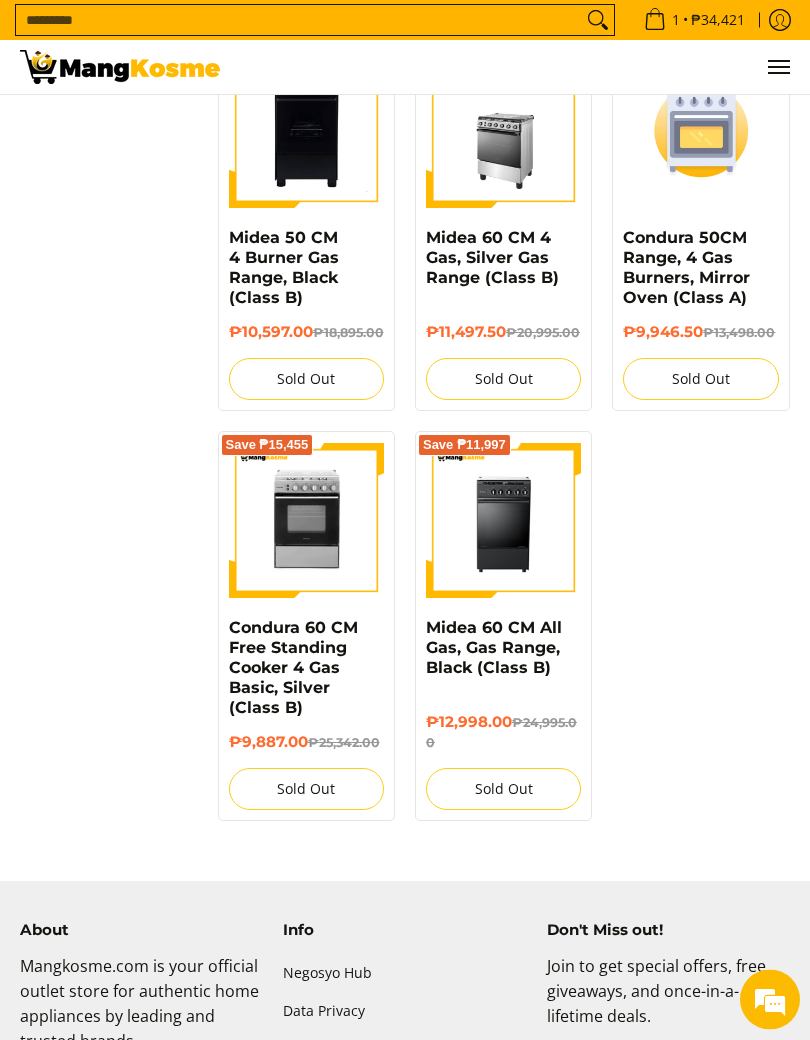 click at bounding box center [306, 521] 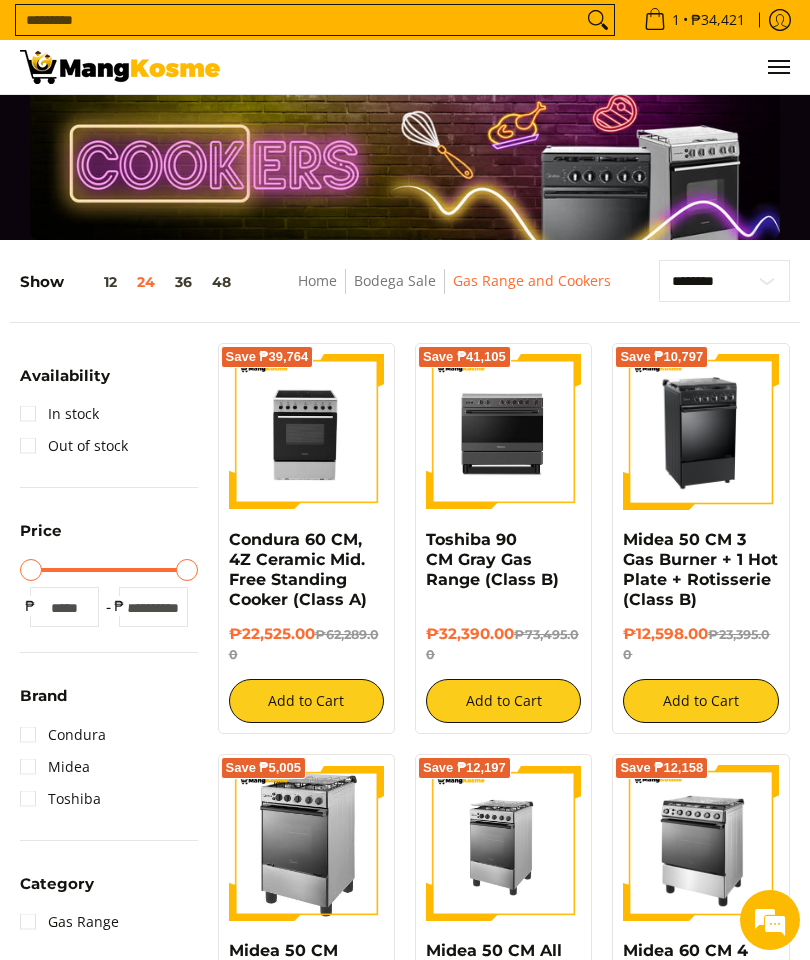 scroll, scrollTop: 0, scrollLeft: 0, axis: both 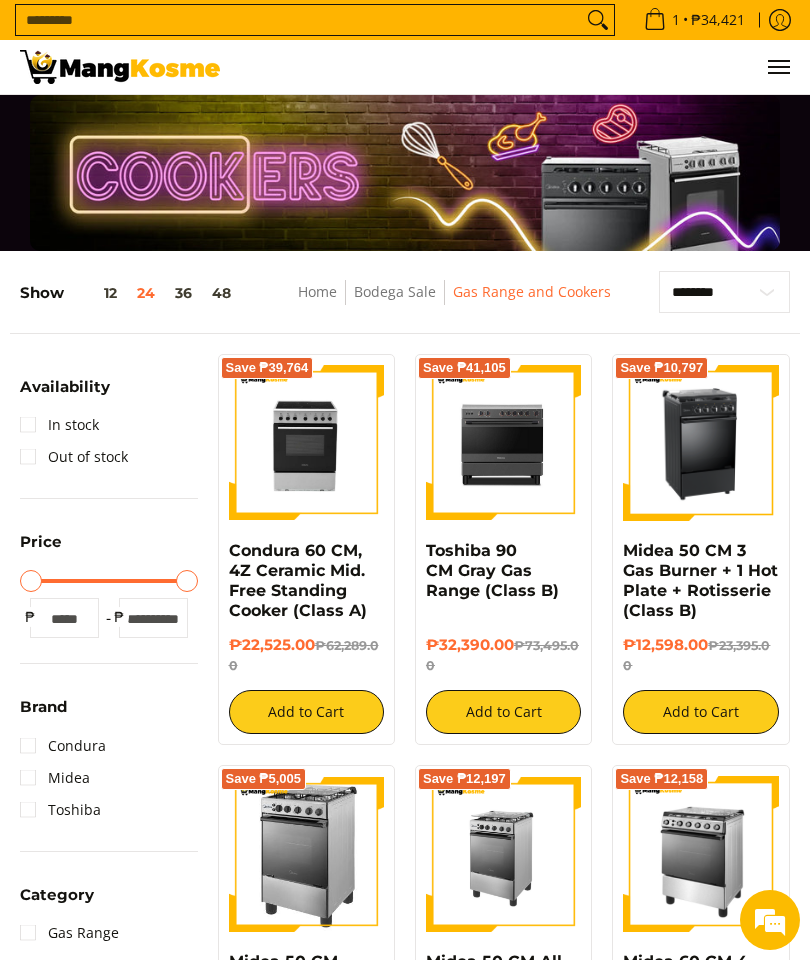 click at bounding box center [120, 67] 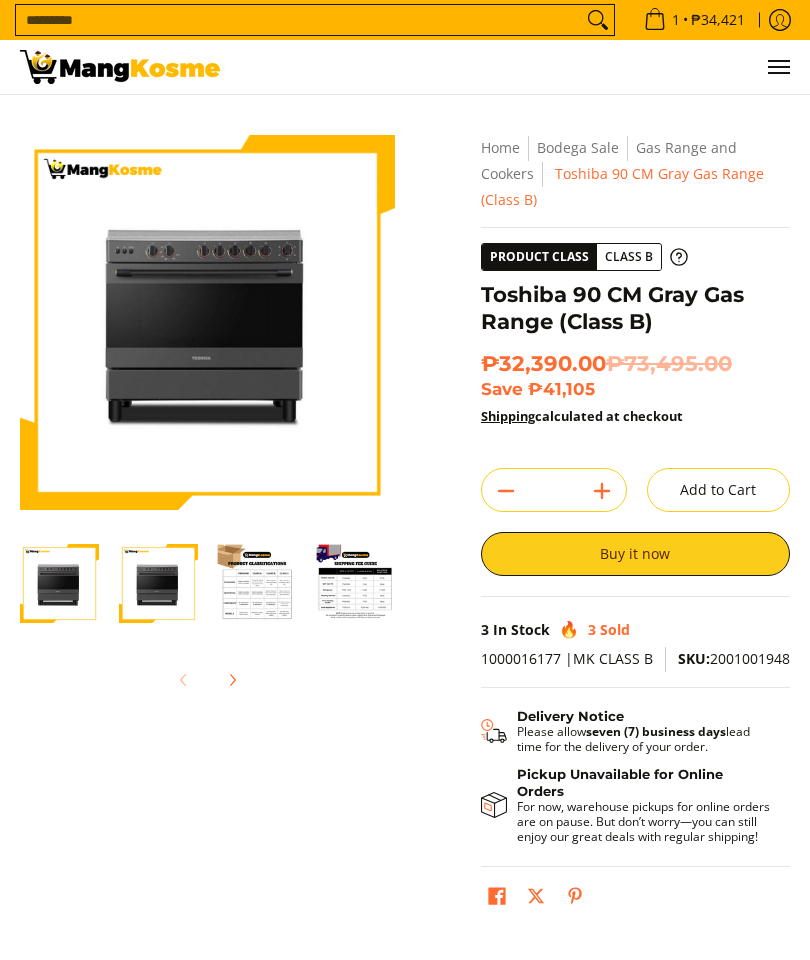 scroll, scrollTop: 0, scrollLeft: 0, axis: both 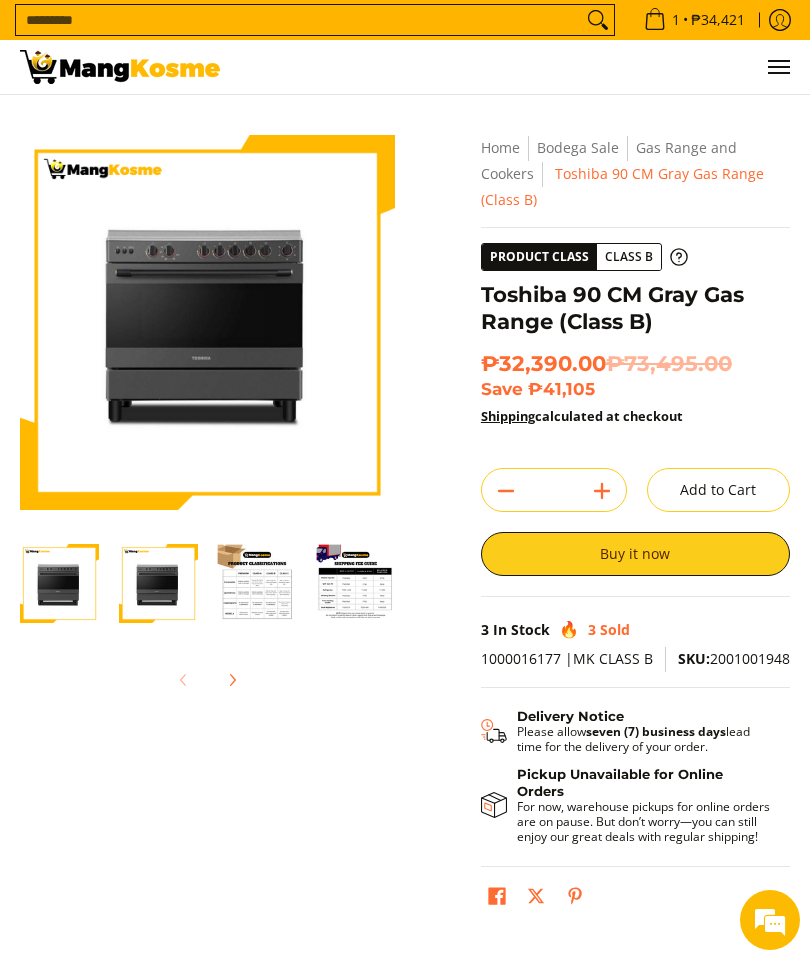 click at bounding box center [158, 583] 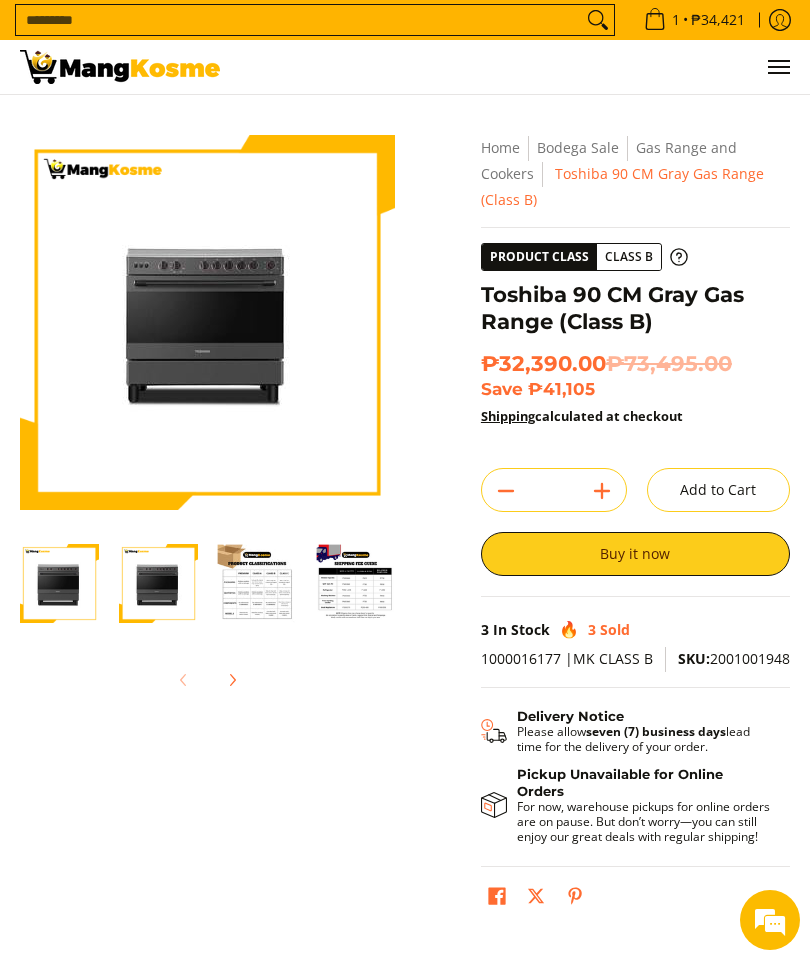 click at bounding box center (59, 583) 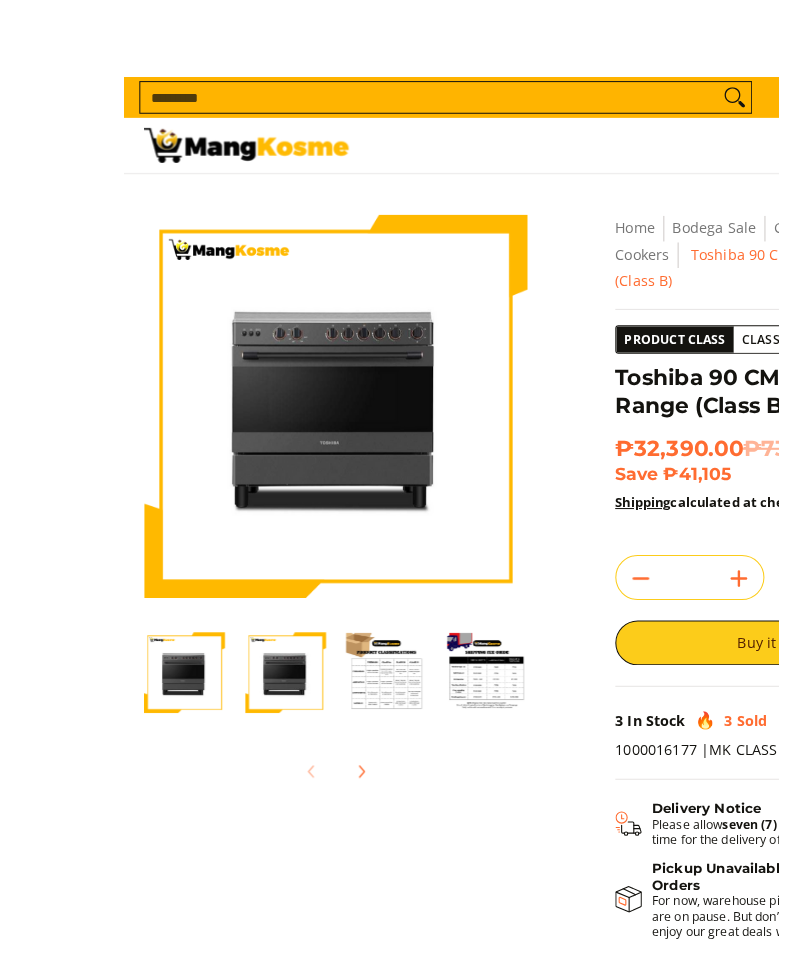 scroll, scrollTop: 80, scrollLeft: 0, axis: vertical 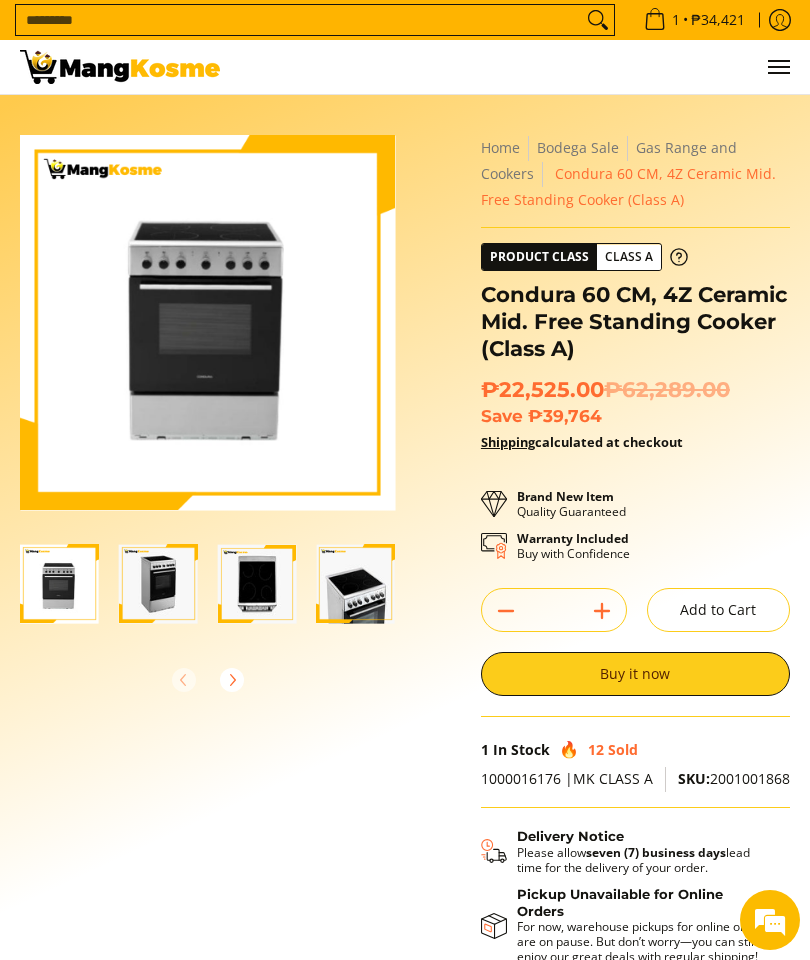 click at bounding box center (158, 583) 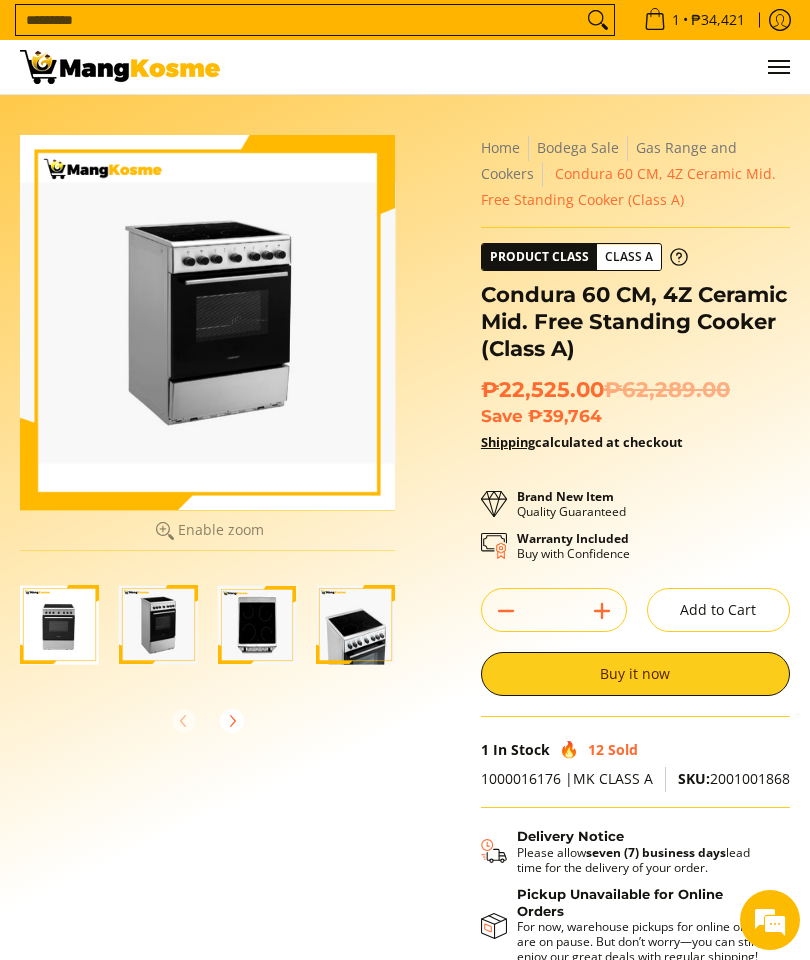 click at bounding box center (257, 624) 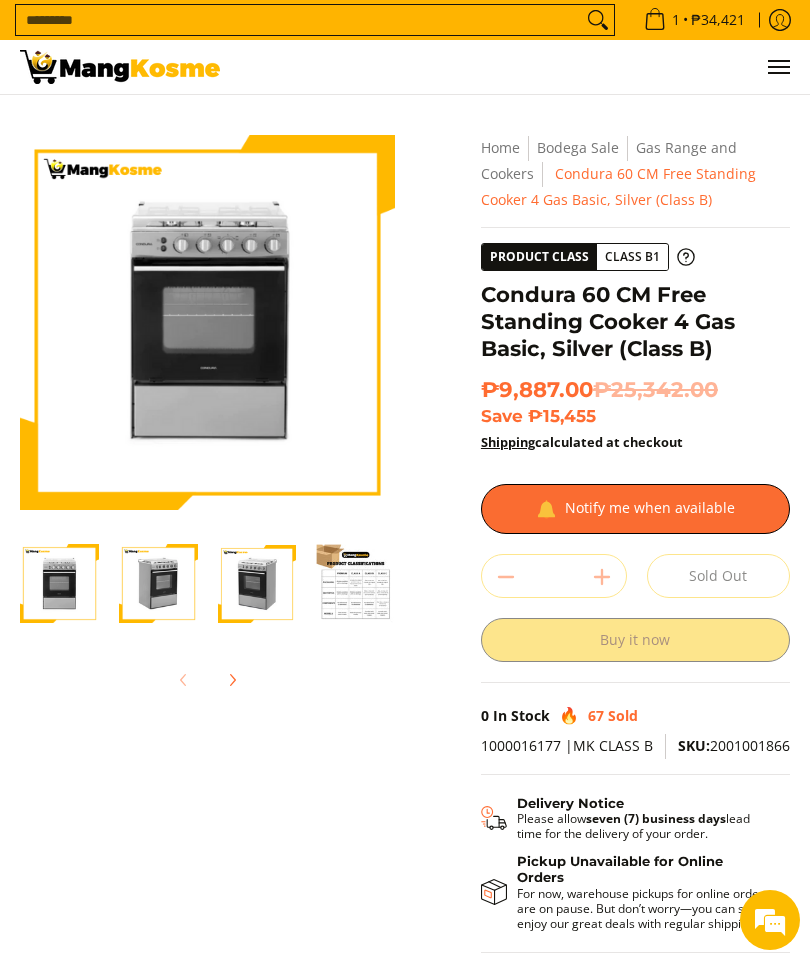 scroll, scrollTop: 0, scrollLeft: 0, axis: both 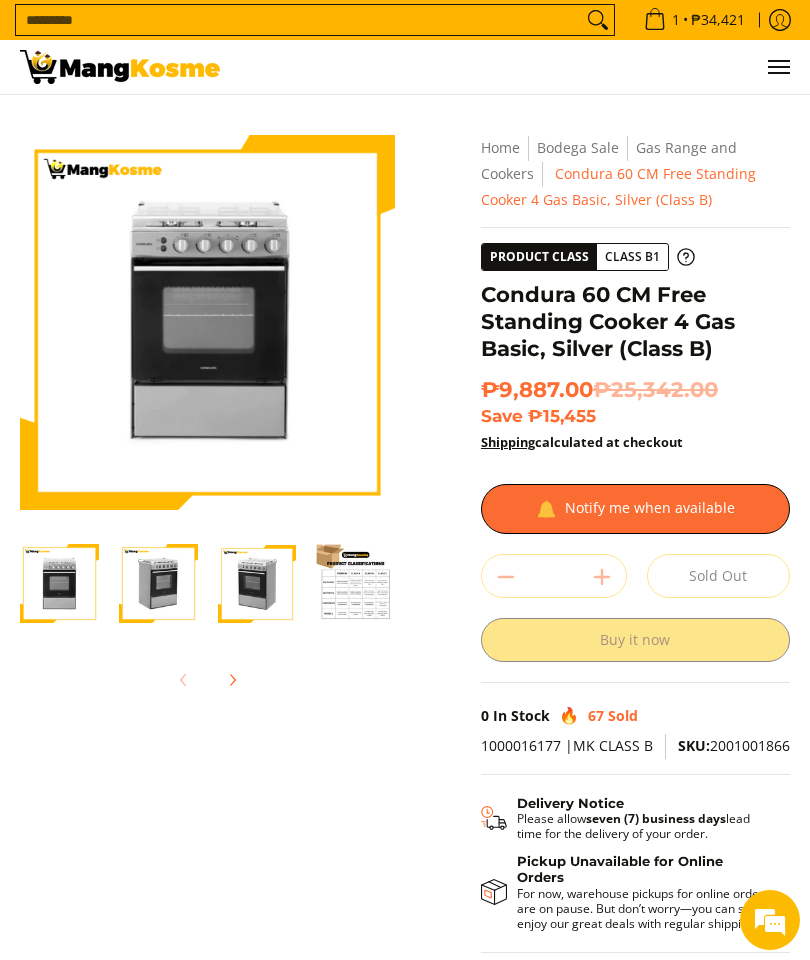 click at bounding box center (158, 583) 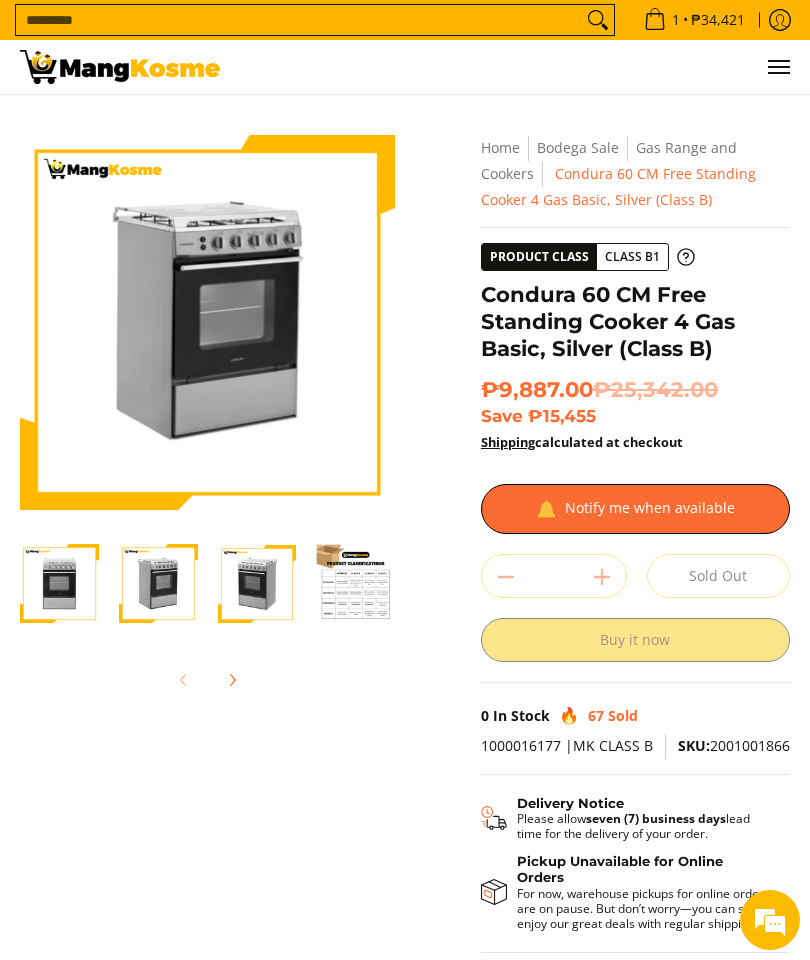 click at bounding box center (257, 583) 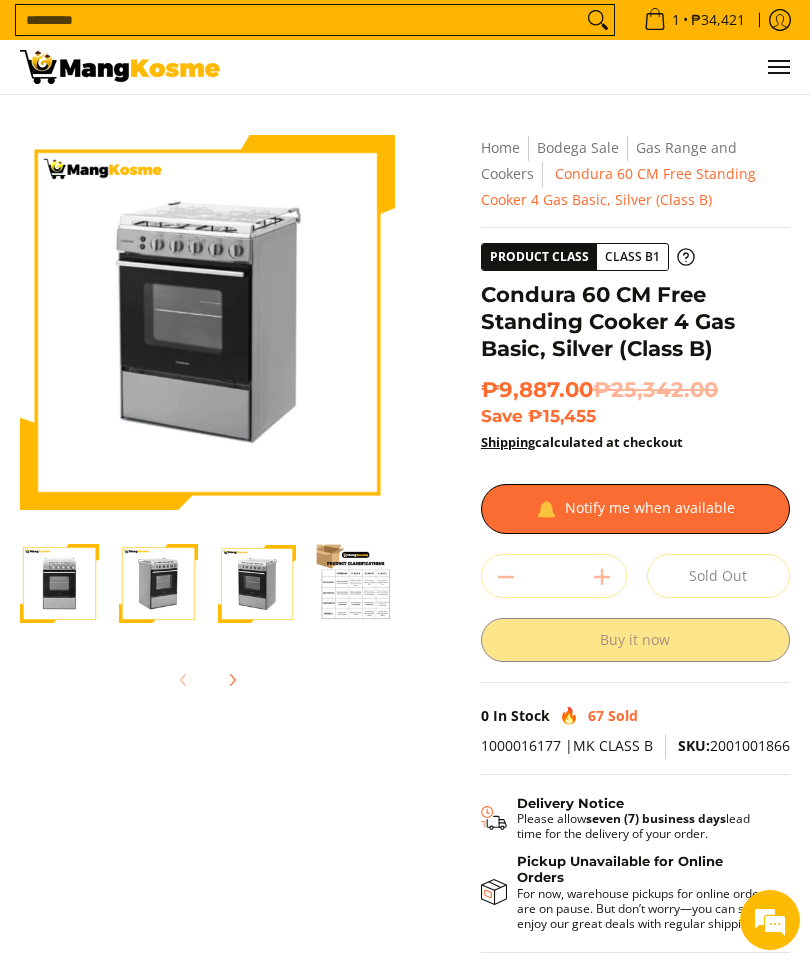 click at bounding box center (59, 583) 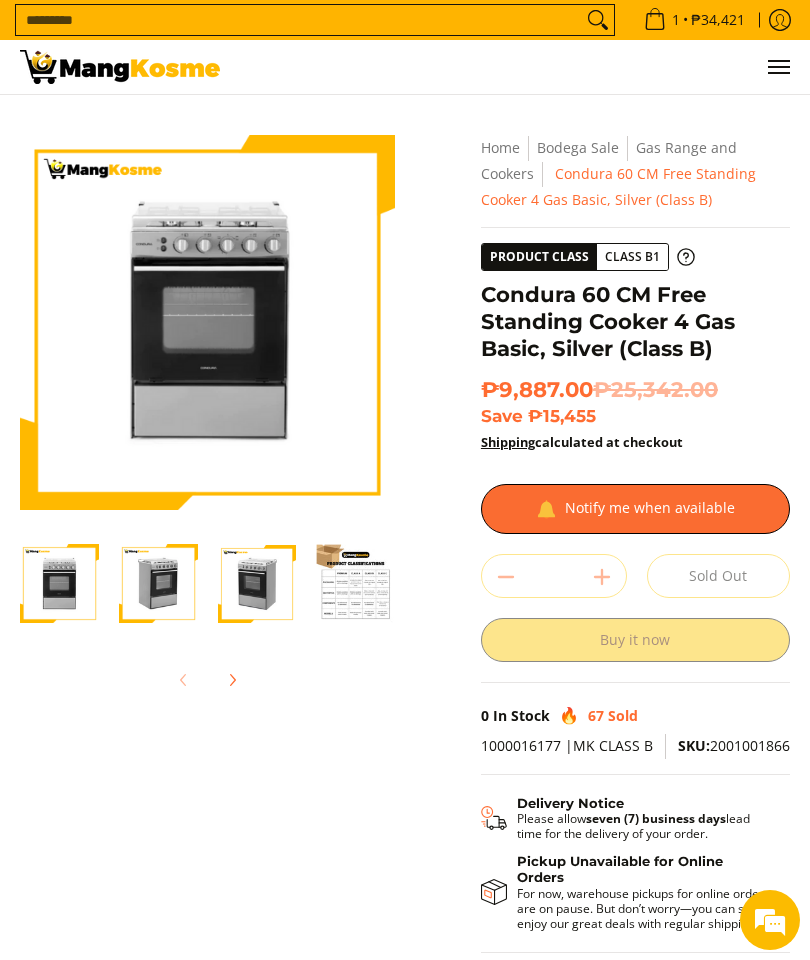 click at bounding box center (207, 322) 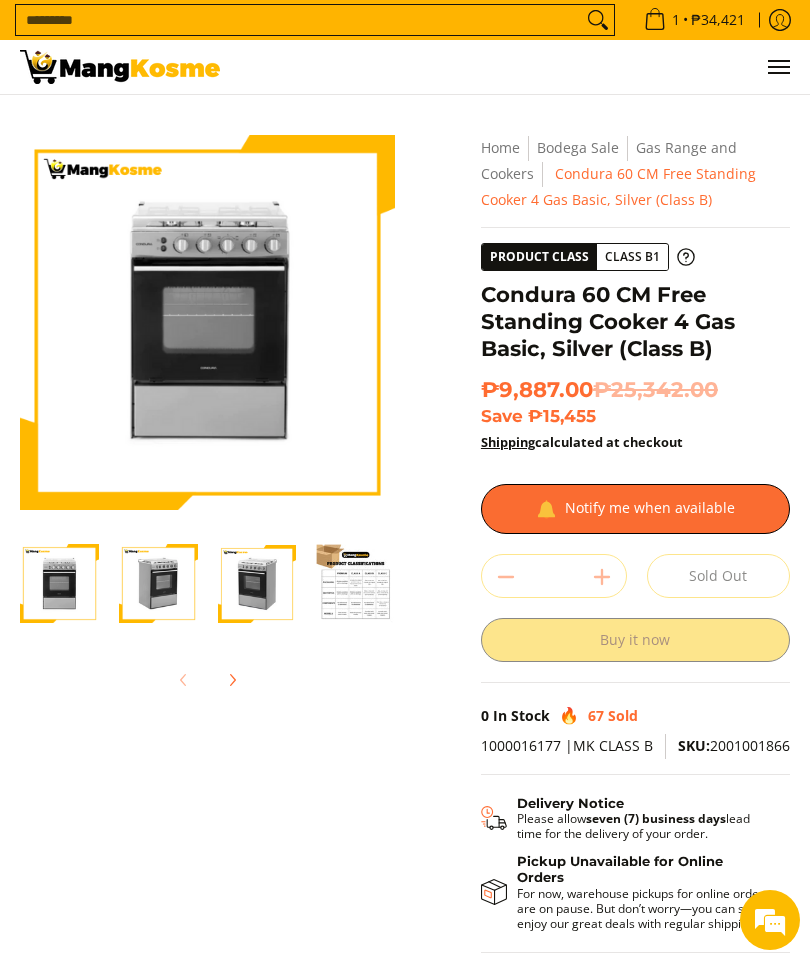 scroll, scrollTop: 0, scrollLeft: 0, axis: both 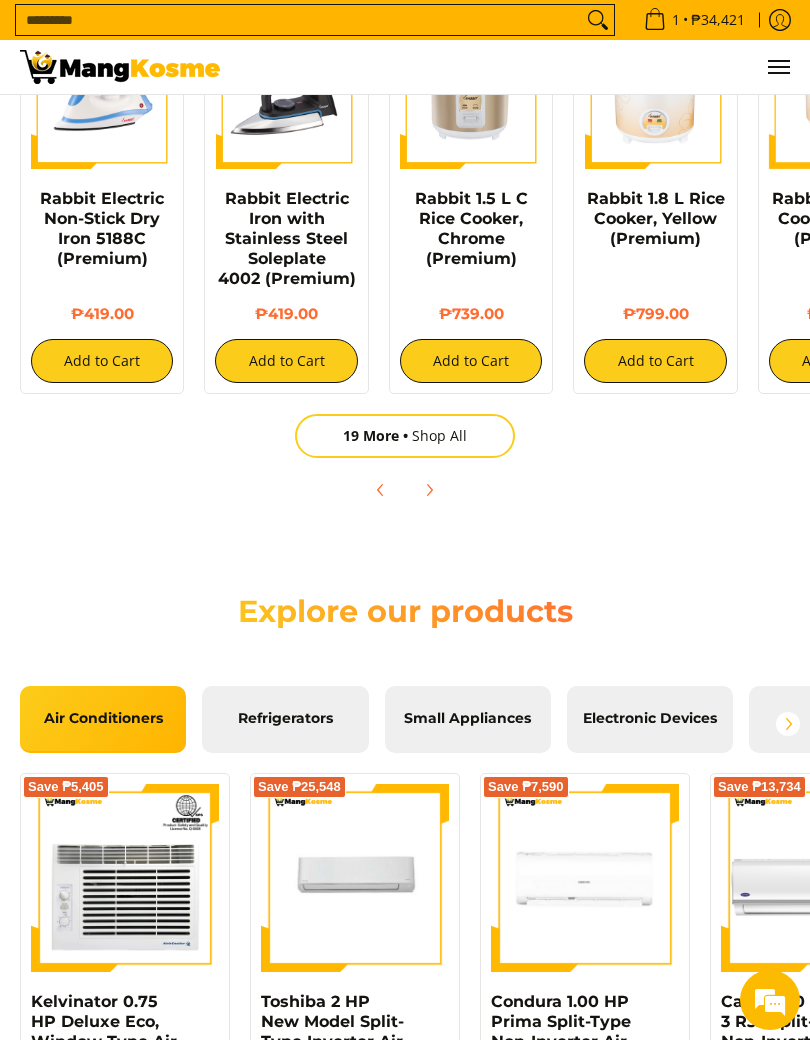 click on "Refrigerators" at bounding box center [285, 719] 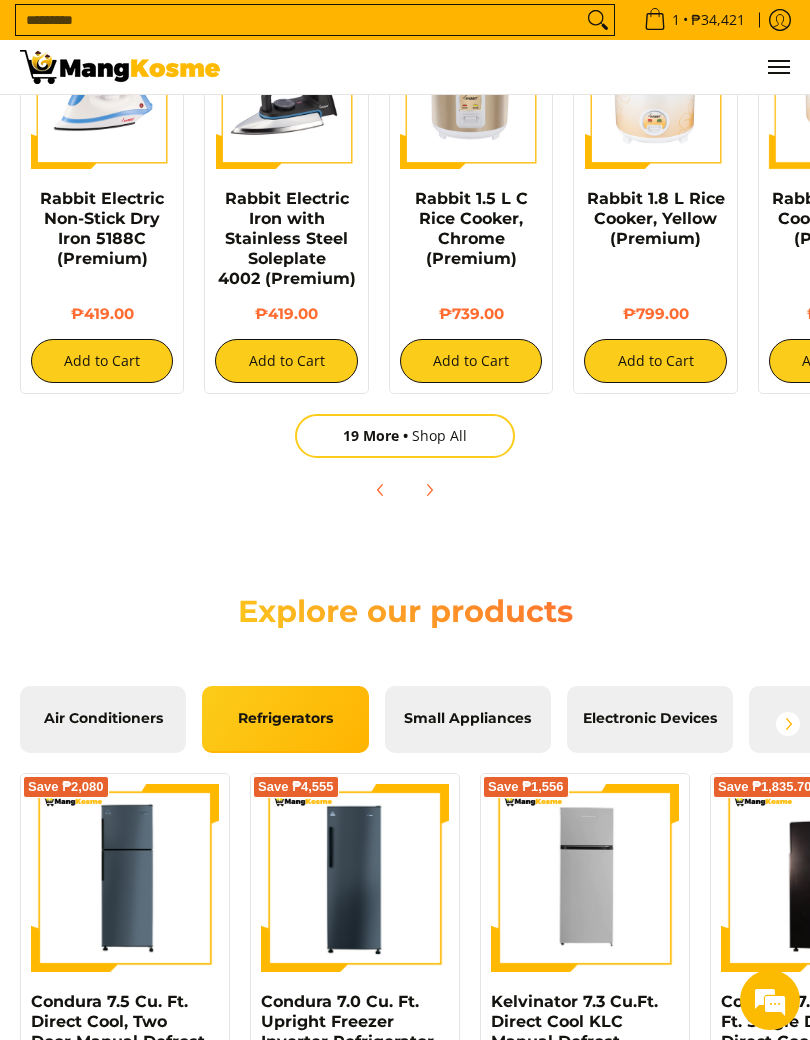 scroll, scrollTop: 0, scrollLeft: 0, axis: both 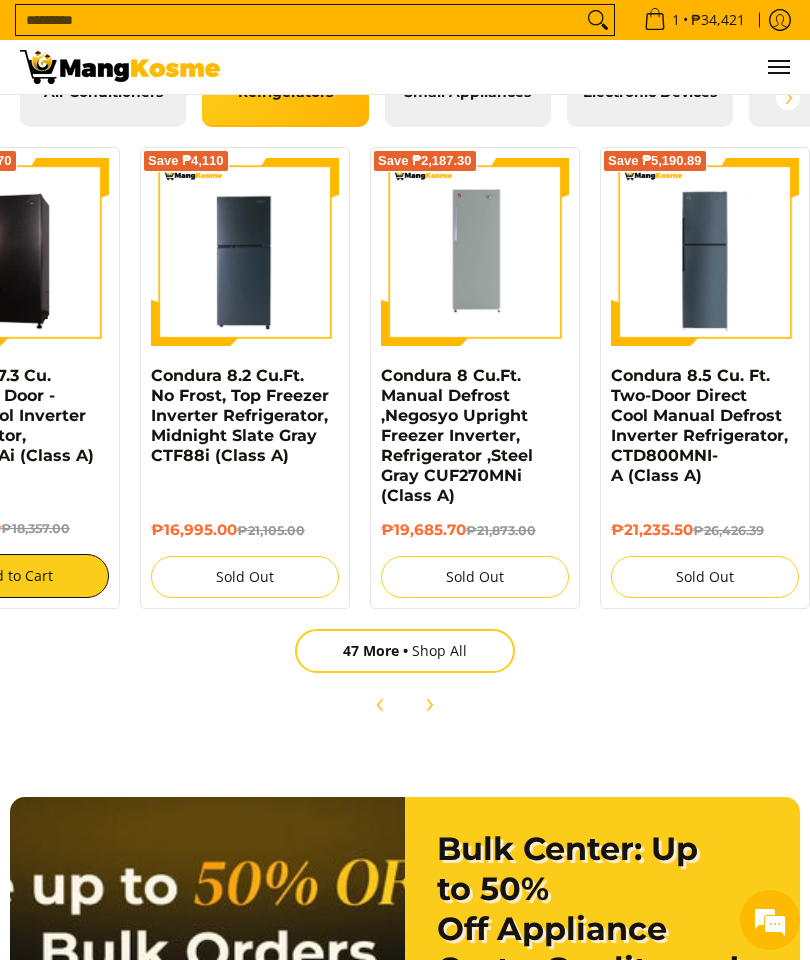 click on "47 More Shop All" at bounding box center (405, 651) 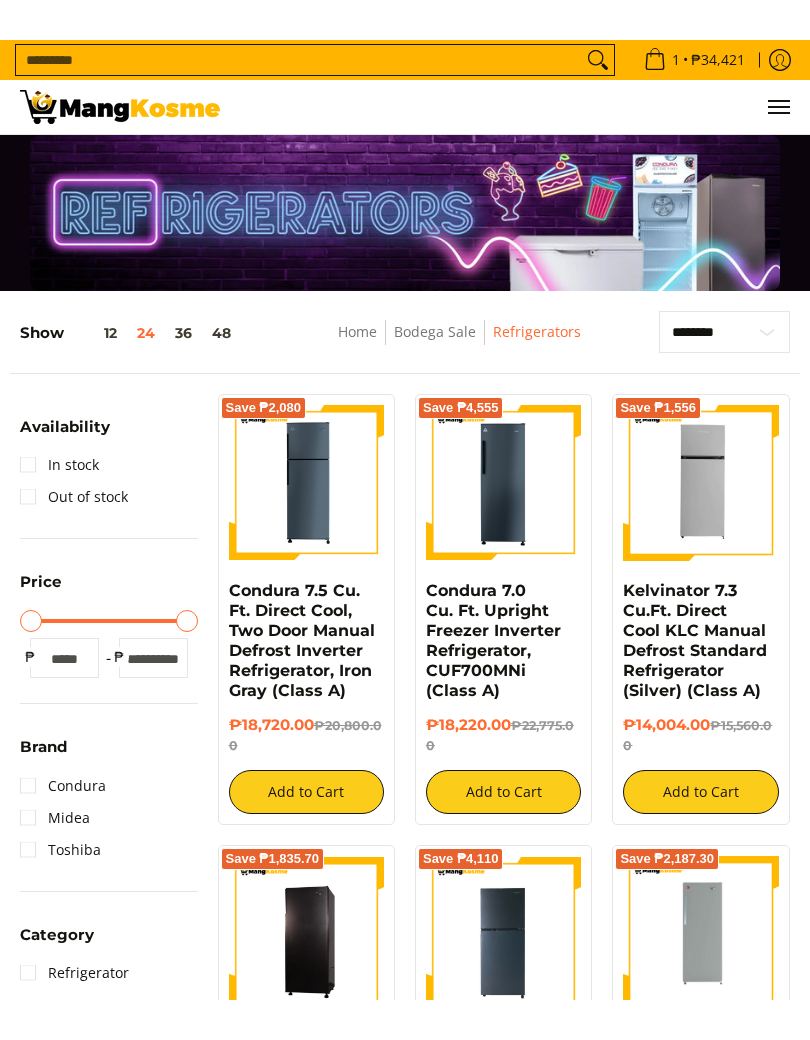 scroll, scrollTop: 55, scrollLeft: 0, axis: vertical 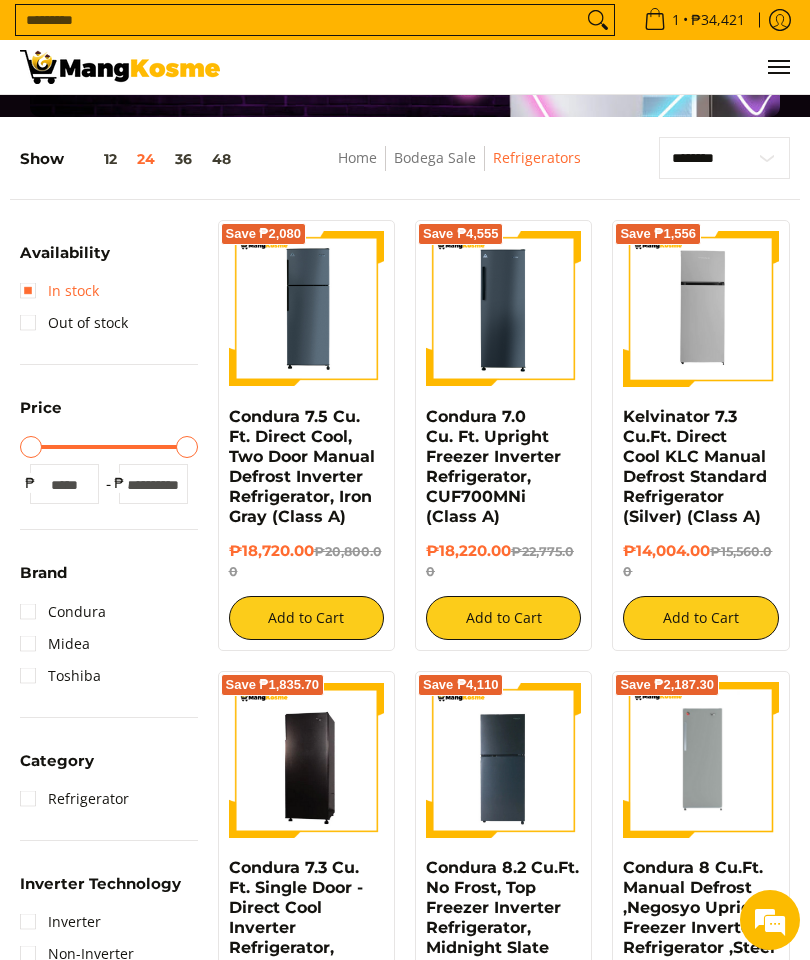 click on "In stock" at bounding box center [59, 291] 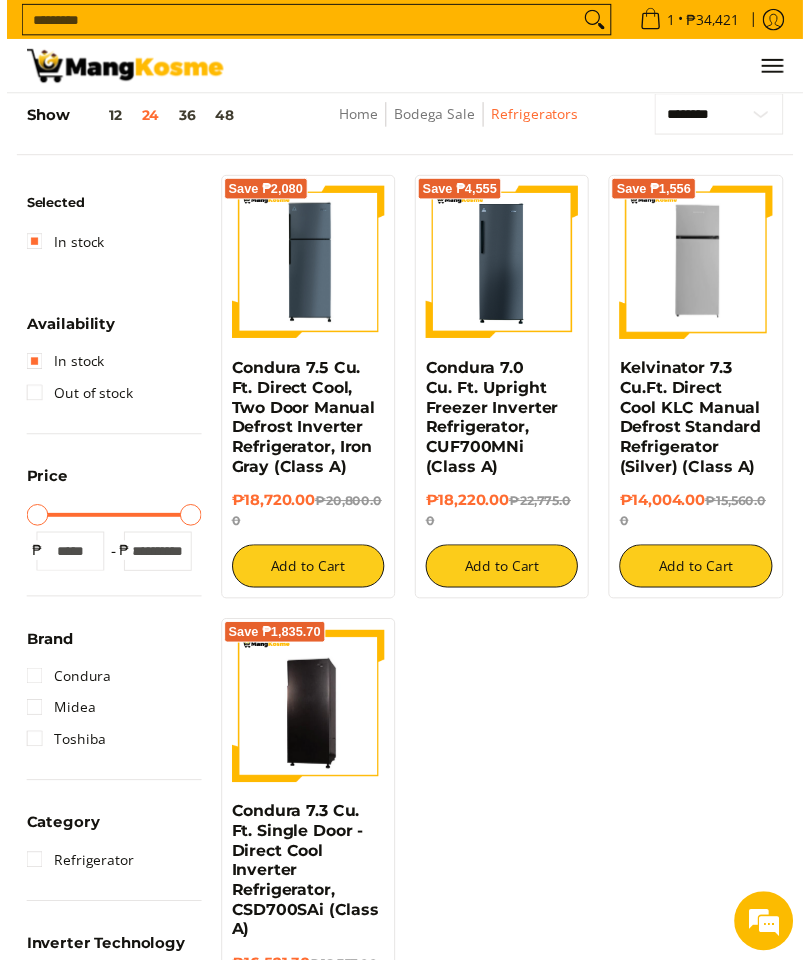 scroll, scrollTop: 192, scrollLeft: 0, axis: vertical 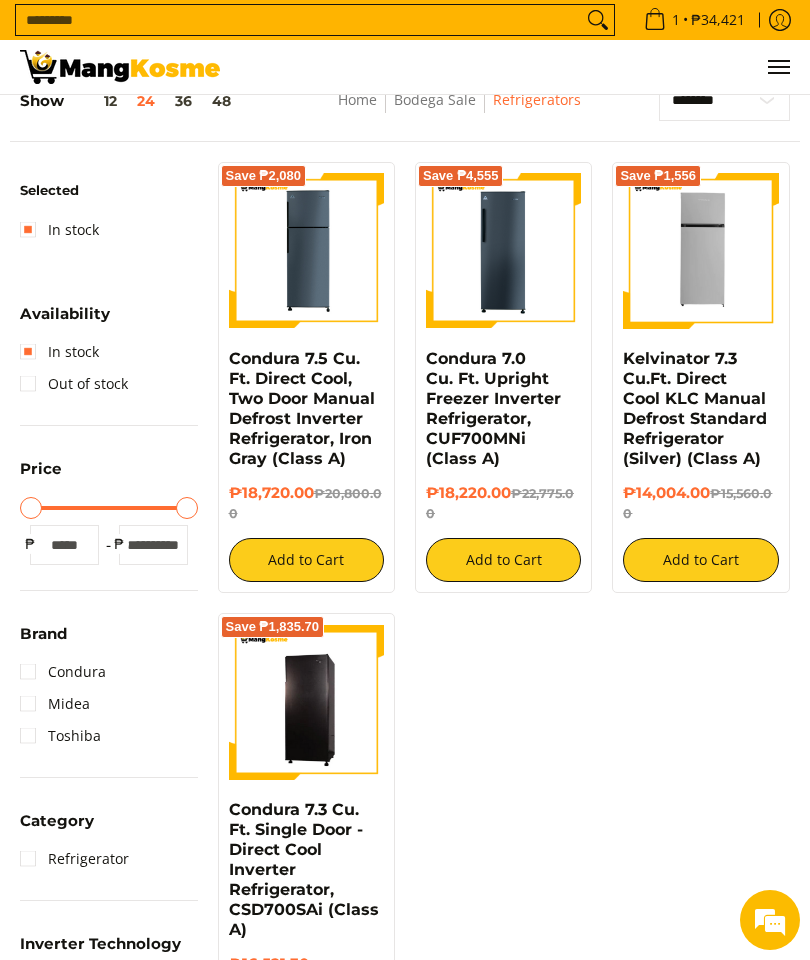 click at bounding box center (306, 250) 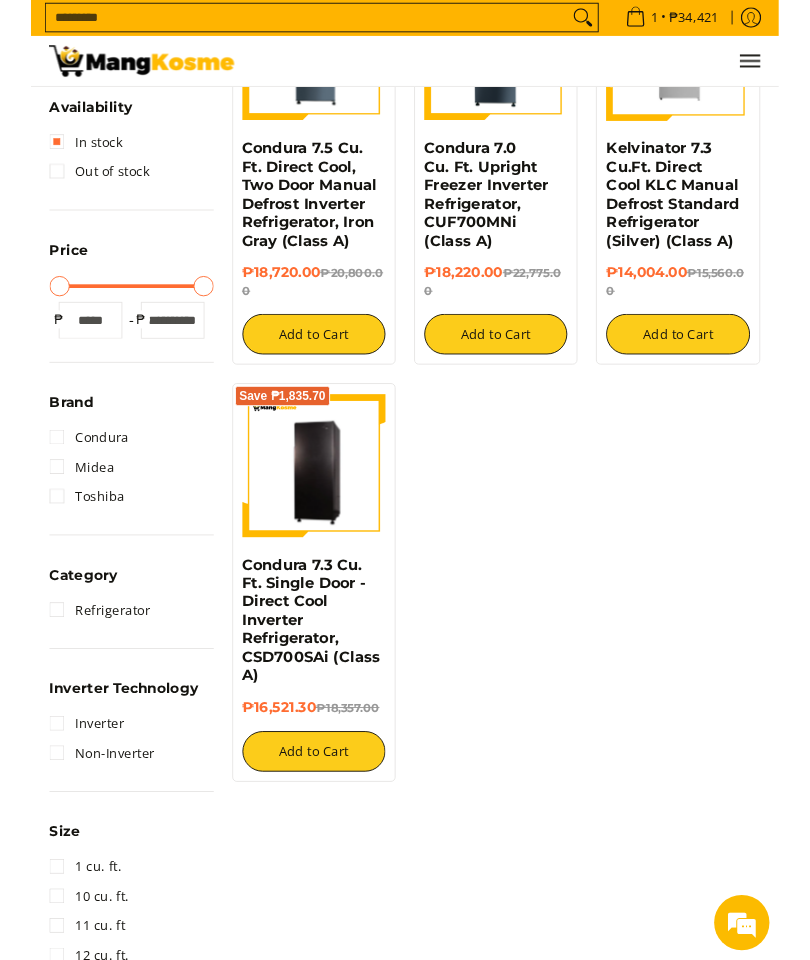 scroll, scrollTop: 471, scrollLeft: 0, axis: vertical 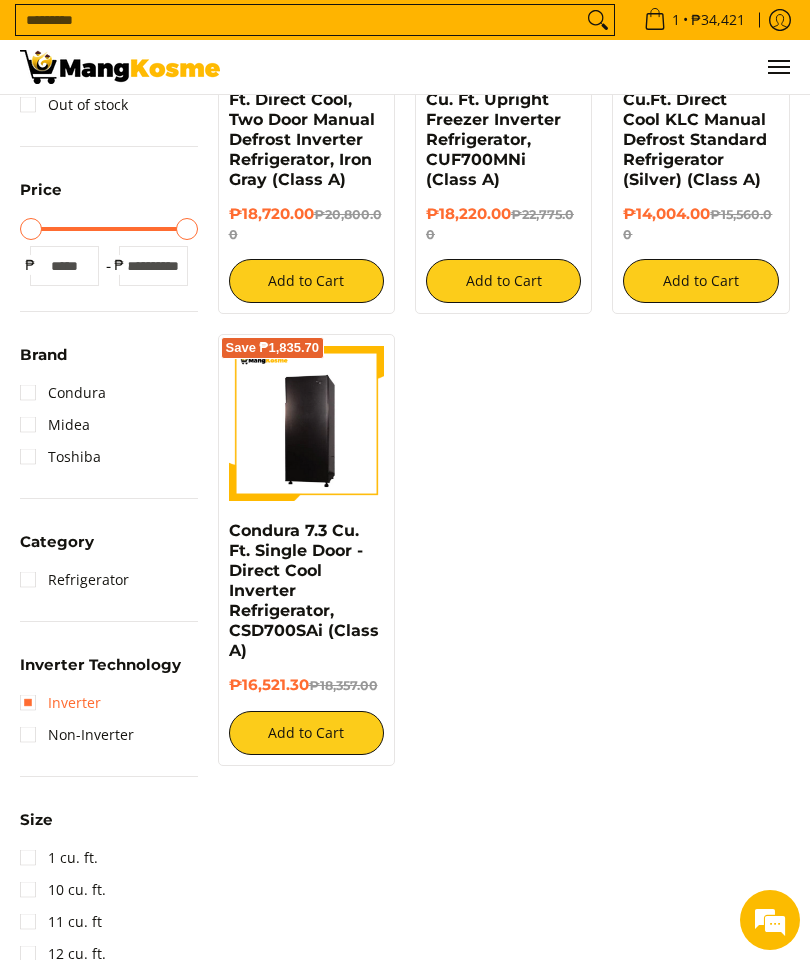 click on "Inverter" at bounding box center [60, 703] 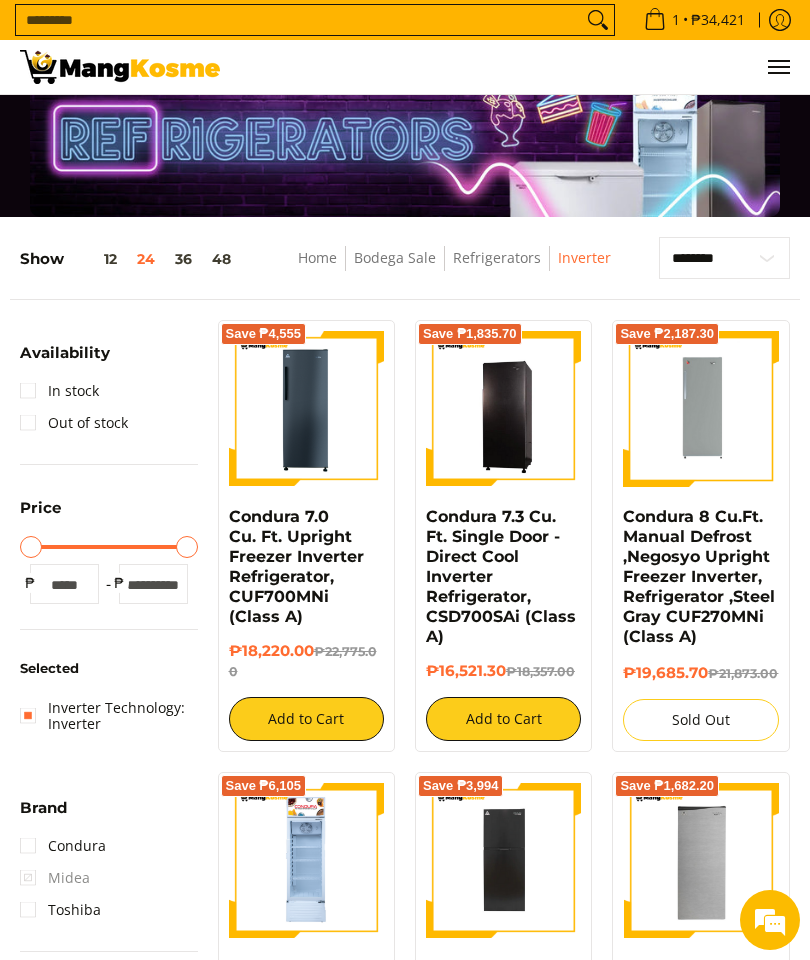 scroll, scrollTop: 32, scrollLeft: 0, axis: vertical 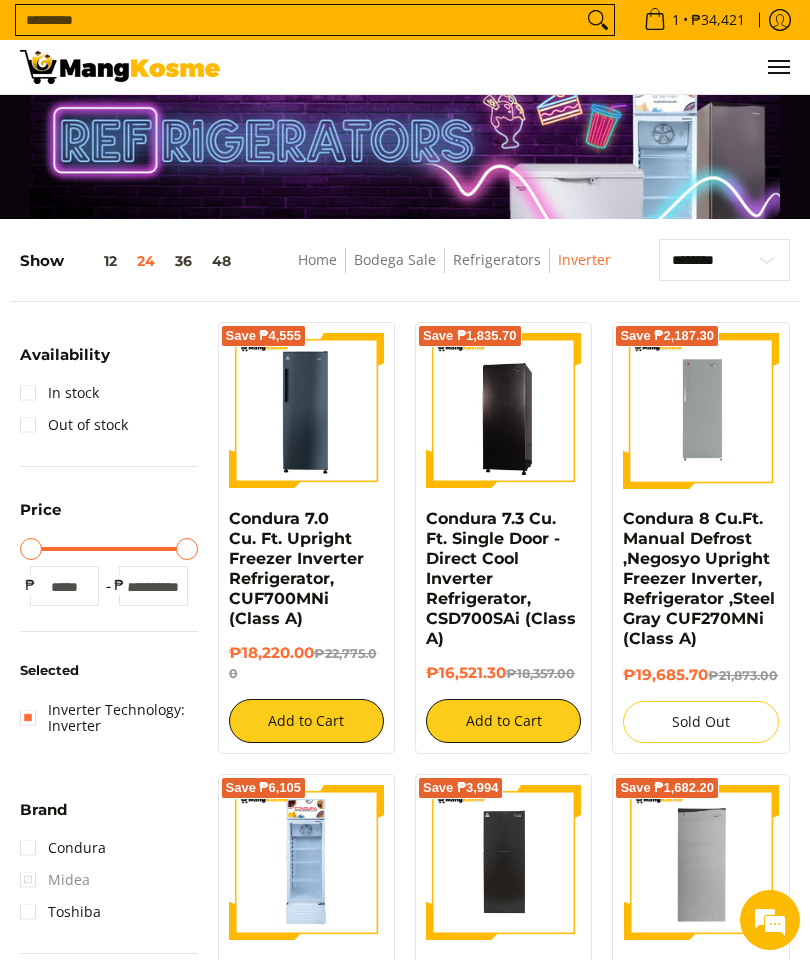 click on "In stock" at bounding box center [59, 393] 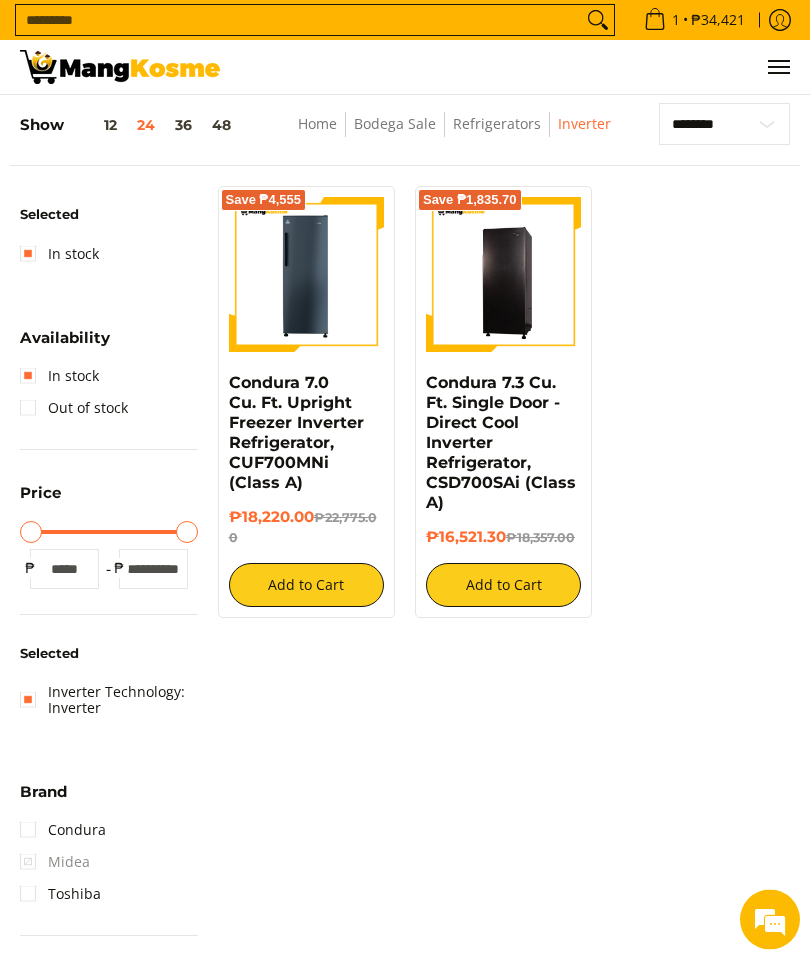 scroll, scrollTop: 176, scrollLeft: 0, axis: vertical 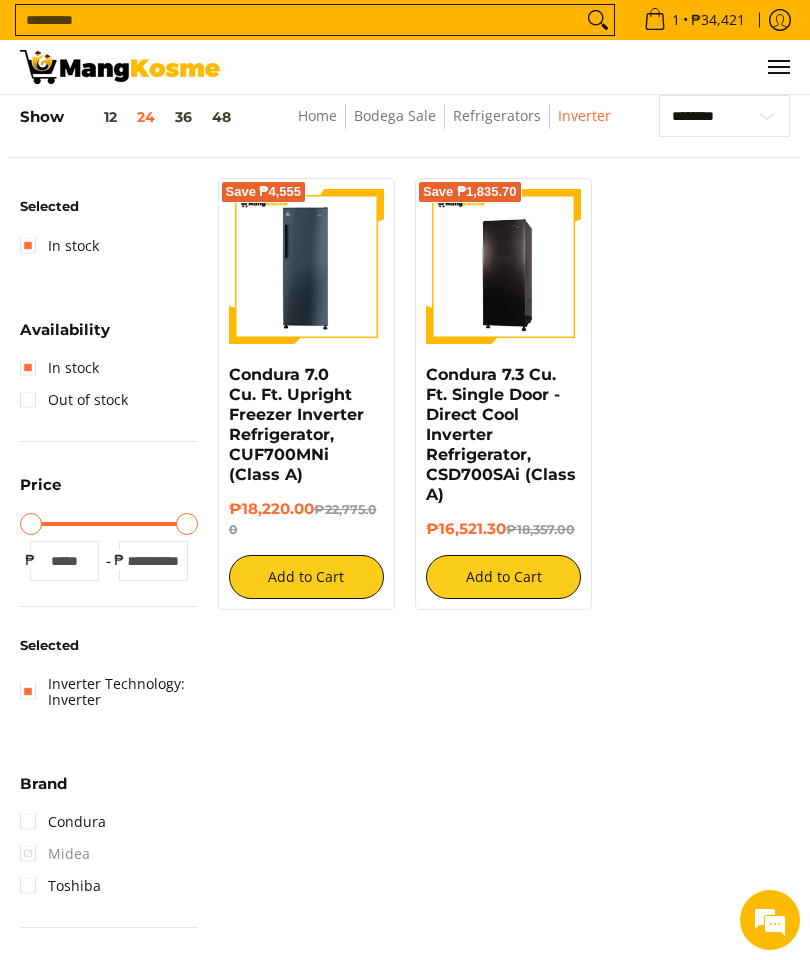 click at bounding box center (120, 67) 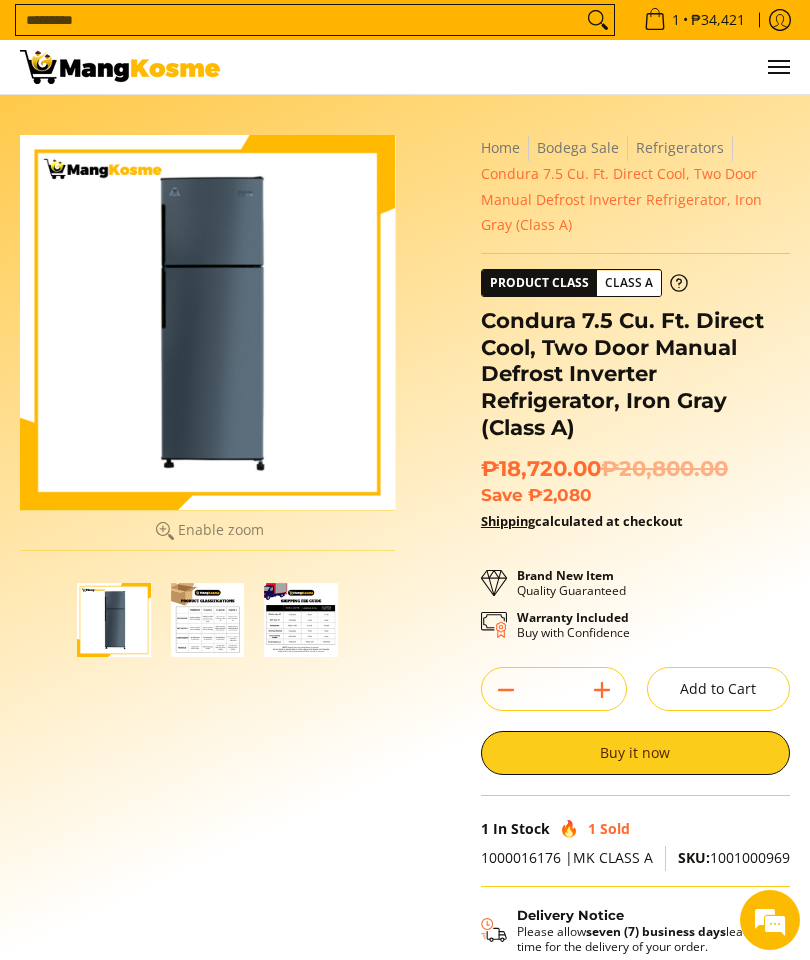 scroll, scrollTop: 0, scrollLeft: 0, axis: both 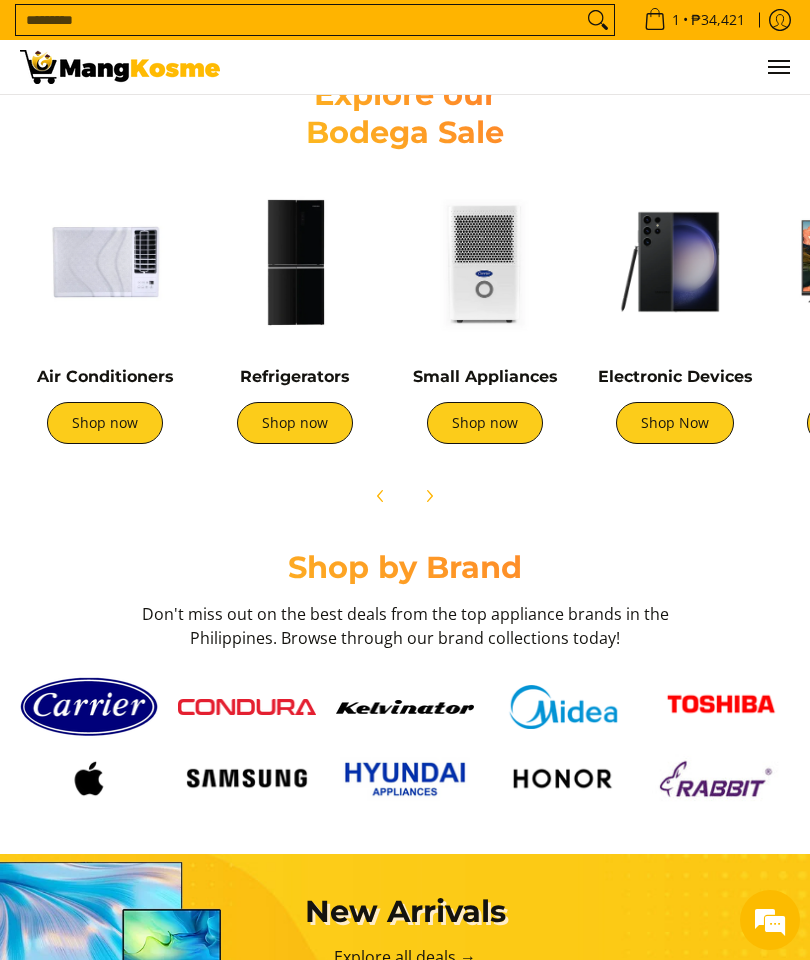 click at bounding box center [105, 262] 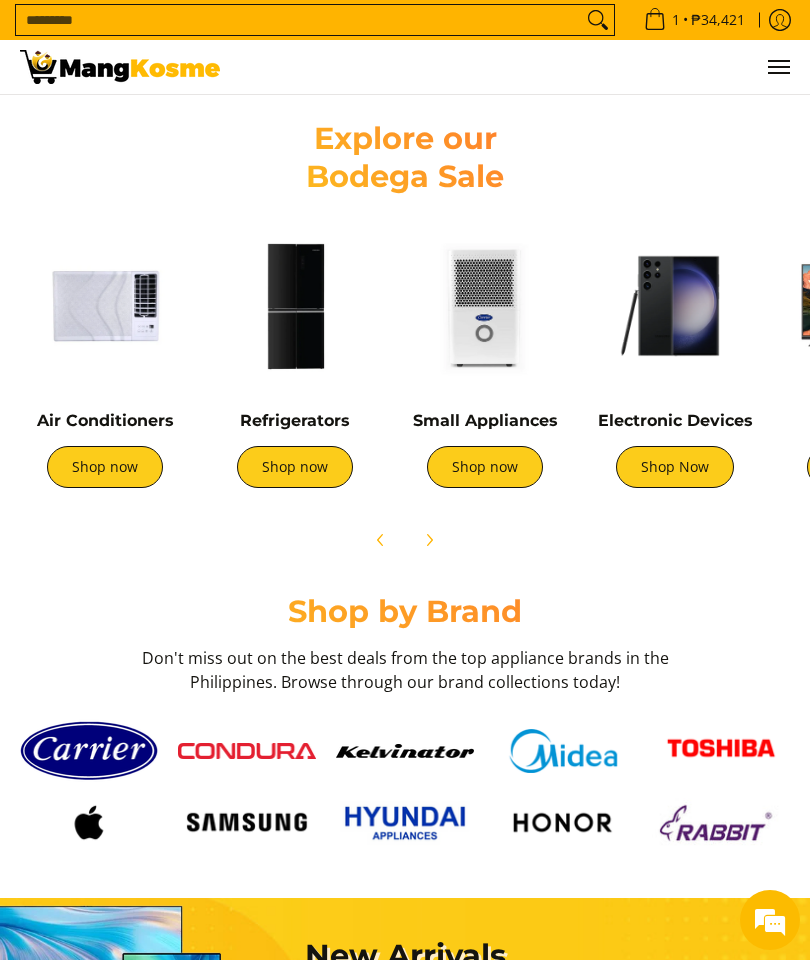 scroll, scrollTop: 896, scrollLeft: 0, axis: vertical 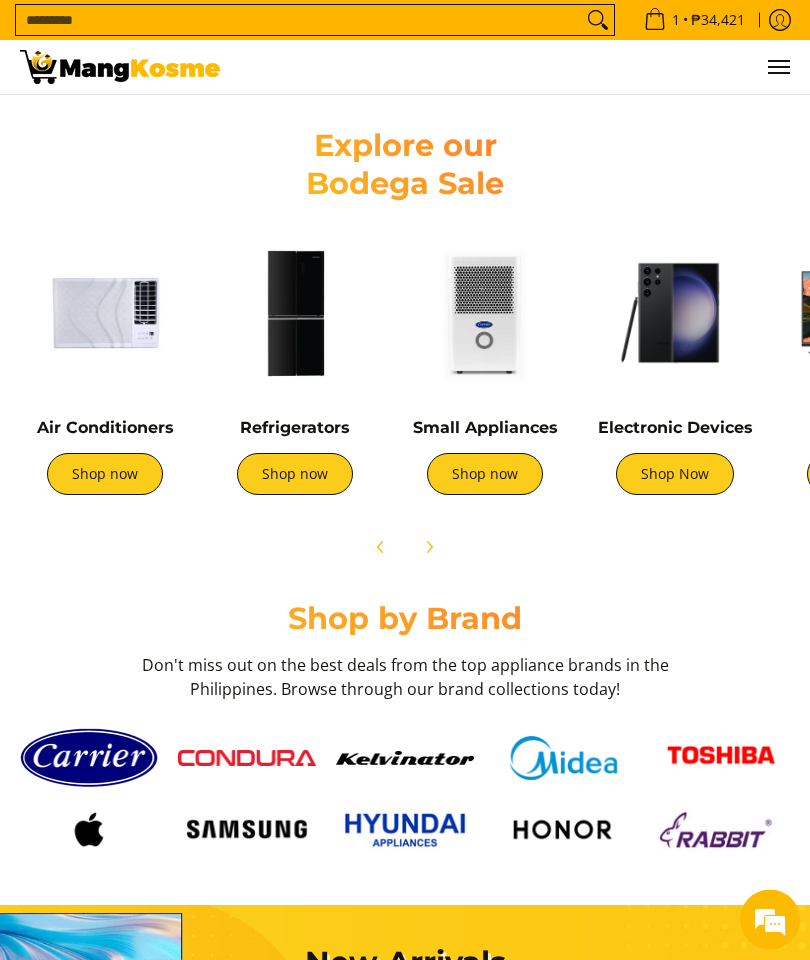 click at bounding box center [105, 314] 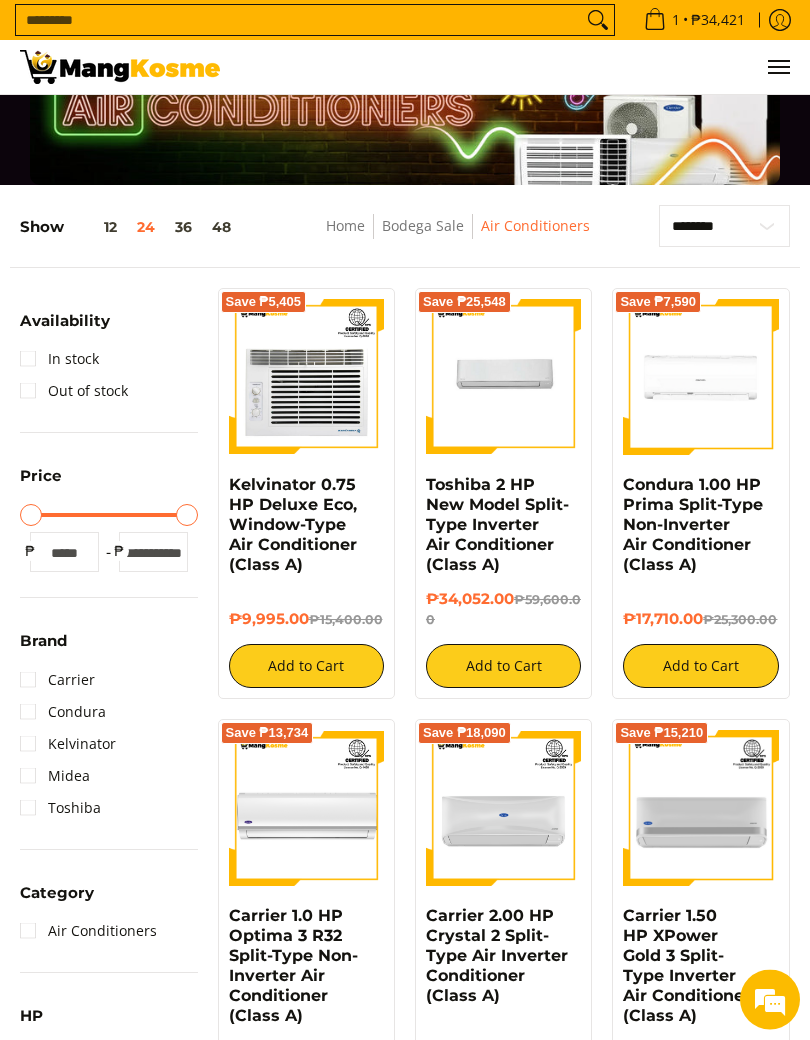 scroll, scrollTop: 0, scrollLeft: 0, axis: both 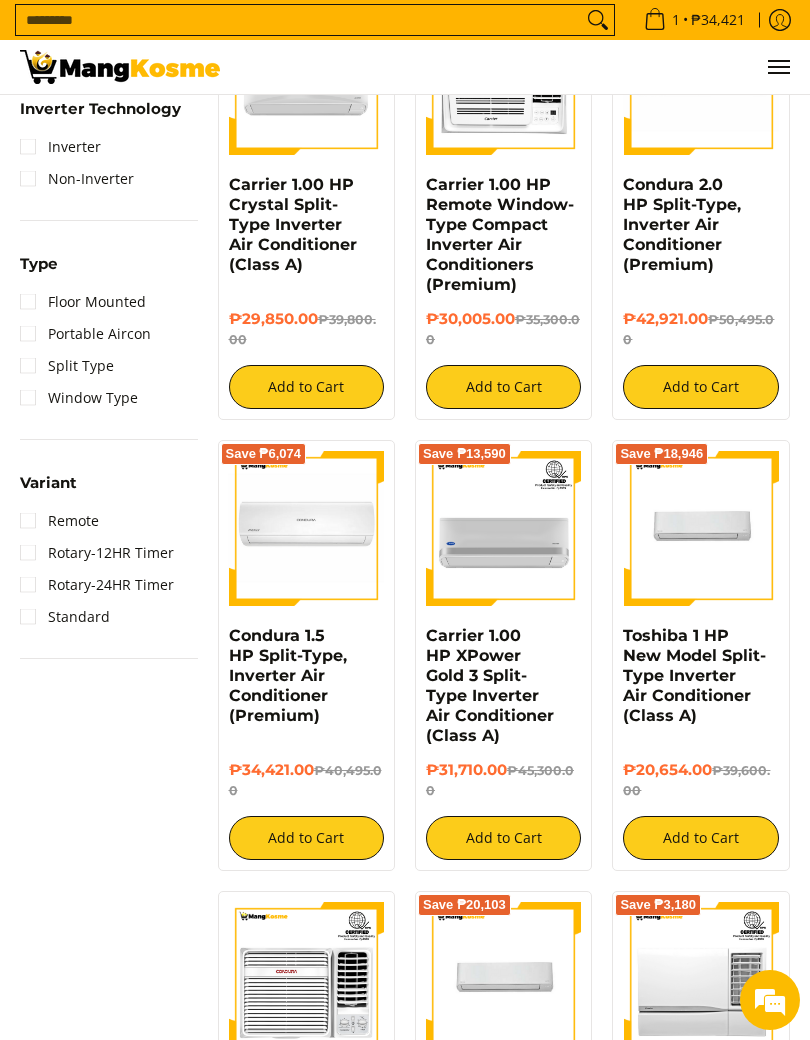click on "Floor Mounted" at bounding box center (83, 302) 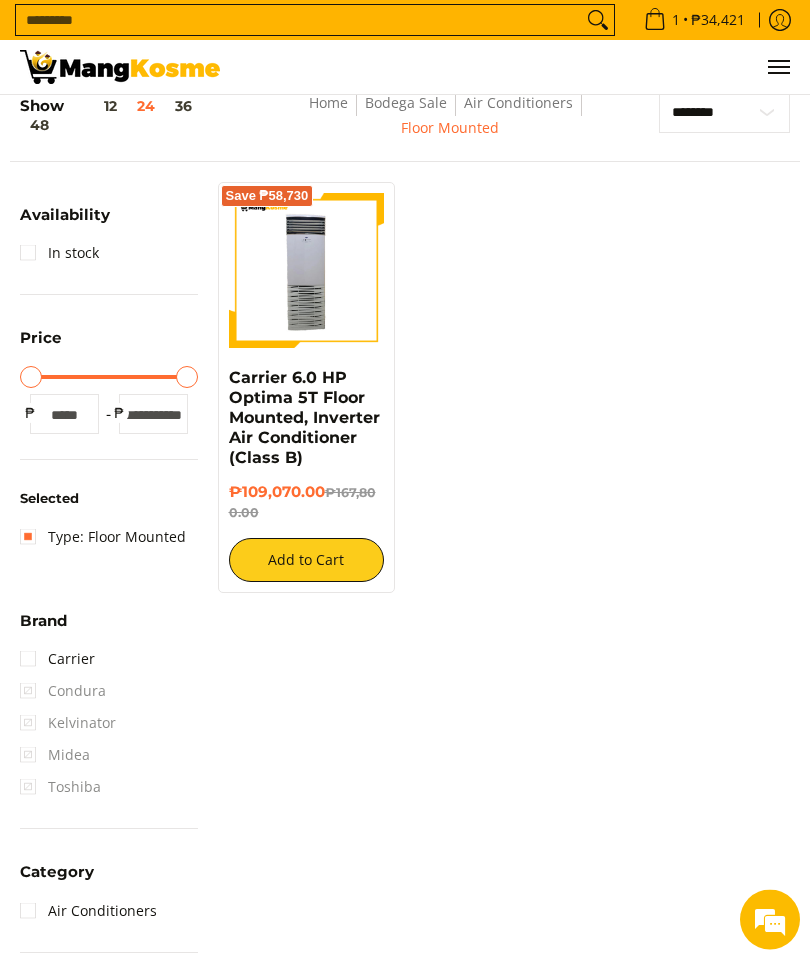 scroll, scrollTop: 176, scrollLeft: 0, axis: vertical 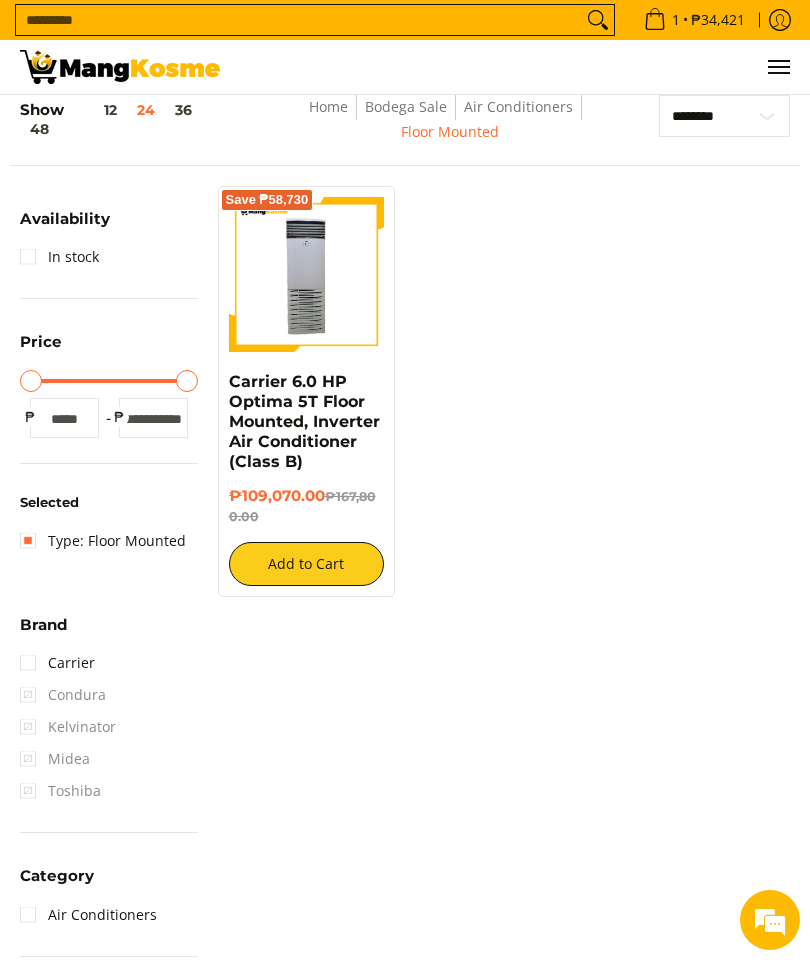 type on "*****" 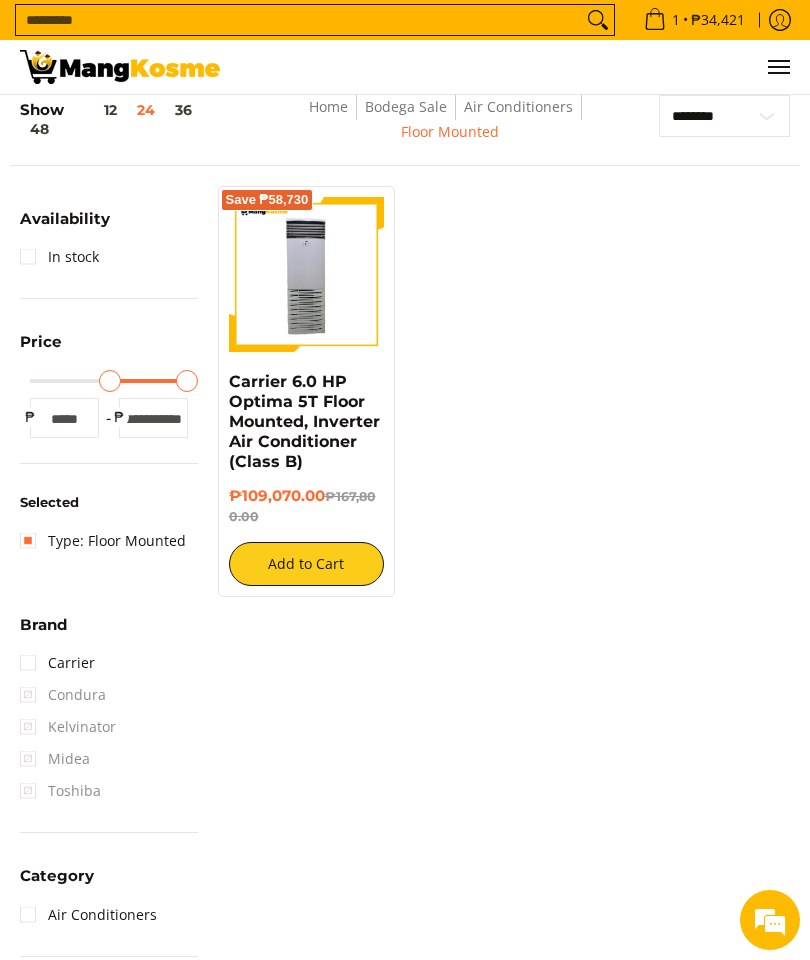 type on "*****" 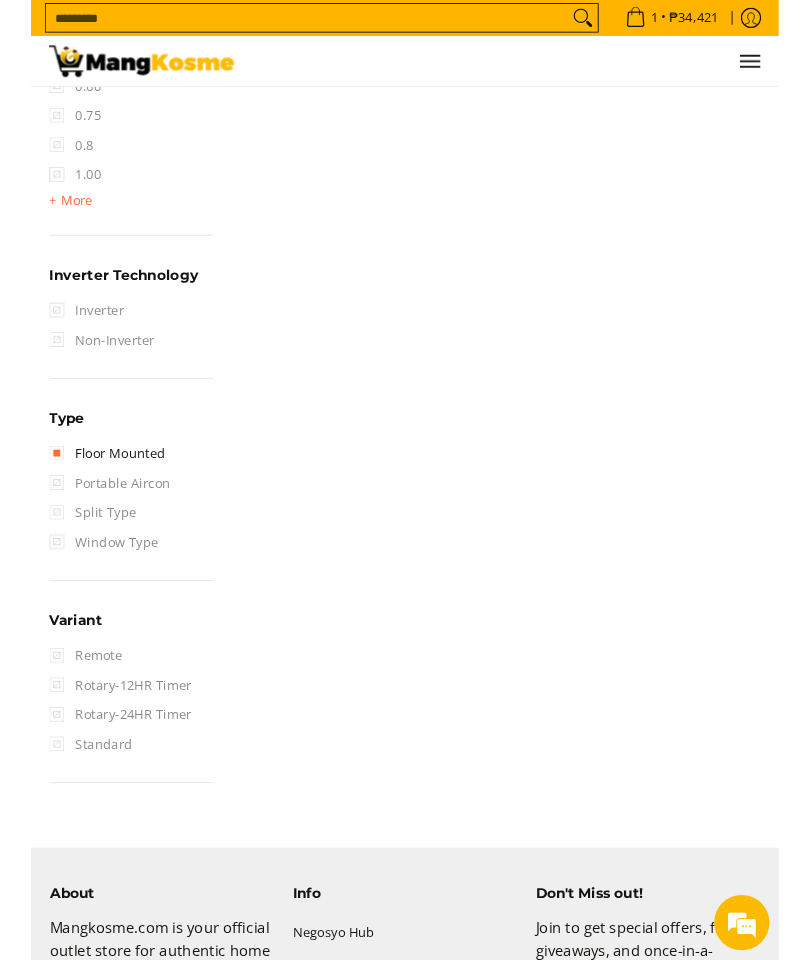 scroll, scrollTop: 1229, scrollLeft: 0, axis: vertical 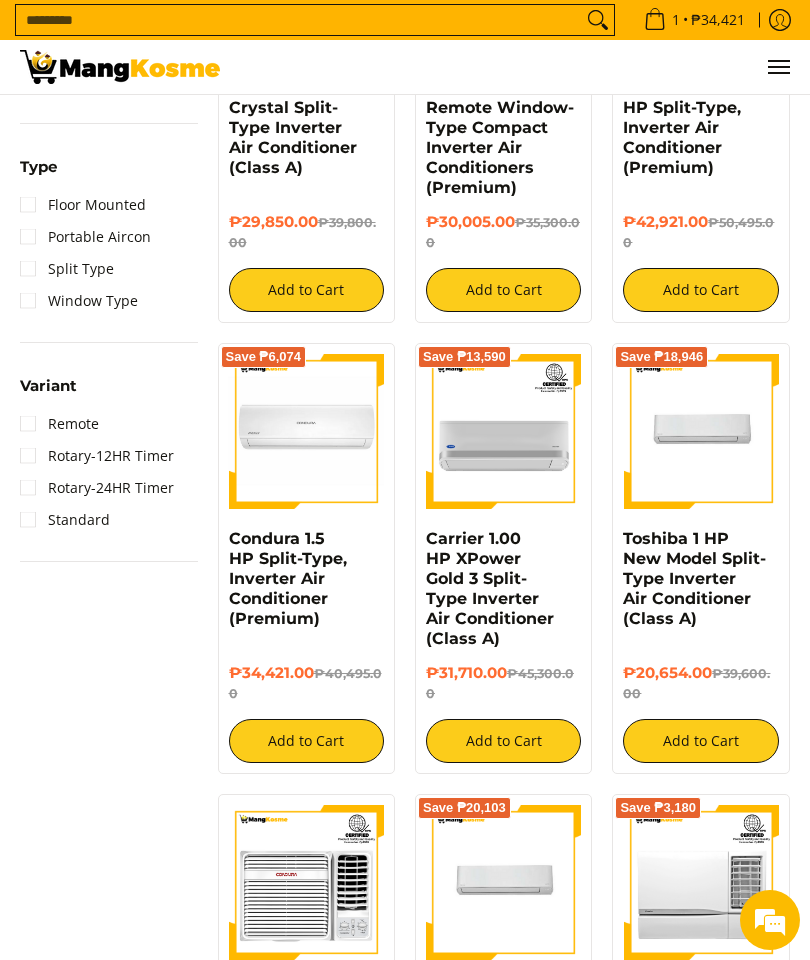 click on "Window Type" at bounding box center [79, 301] 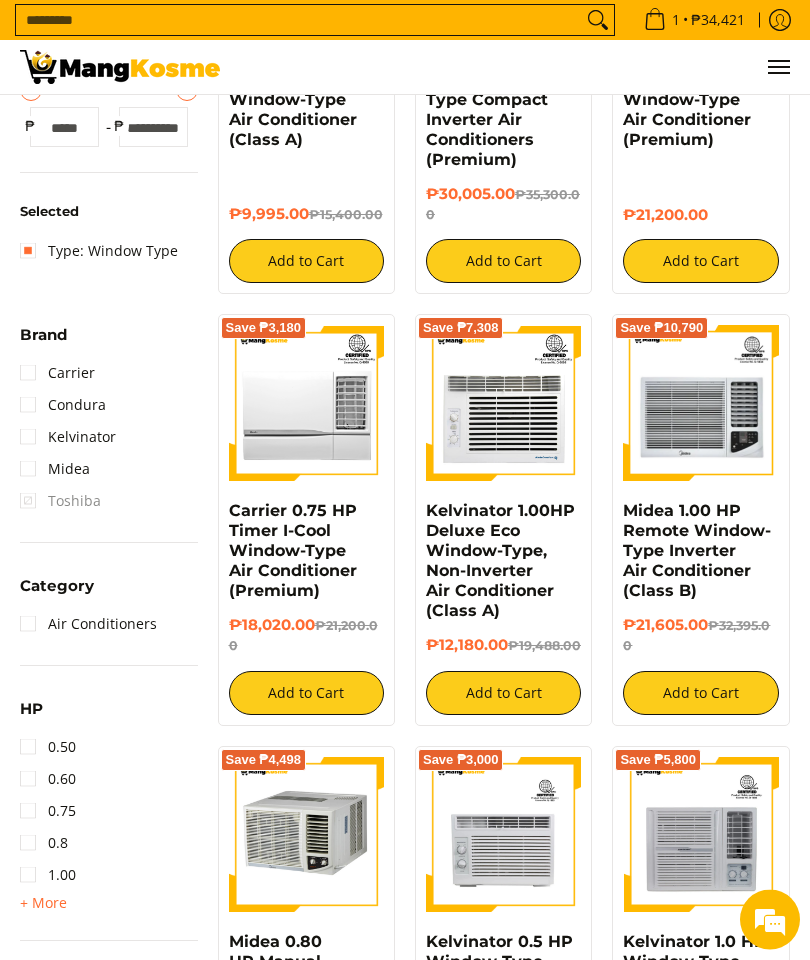 scroll, scrollTop: 176, scrollLeft: 0, axis: vertical 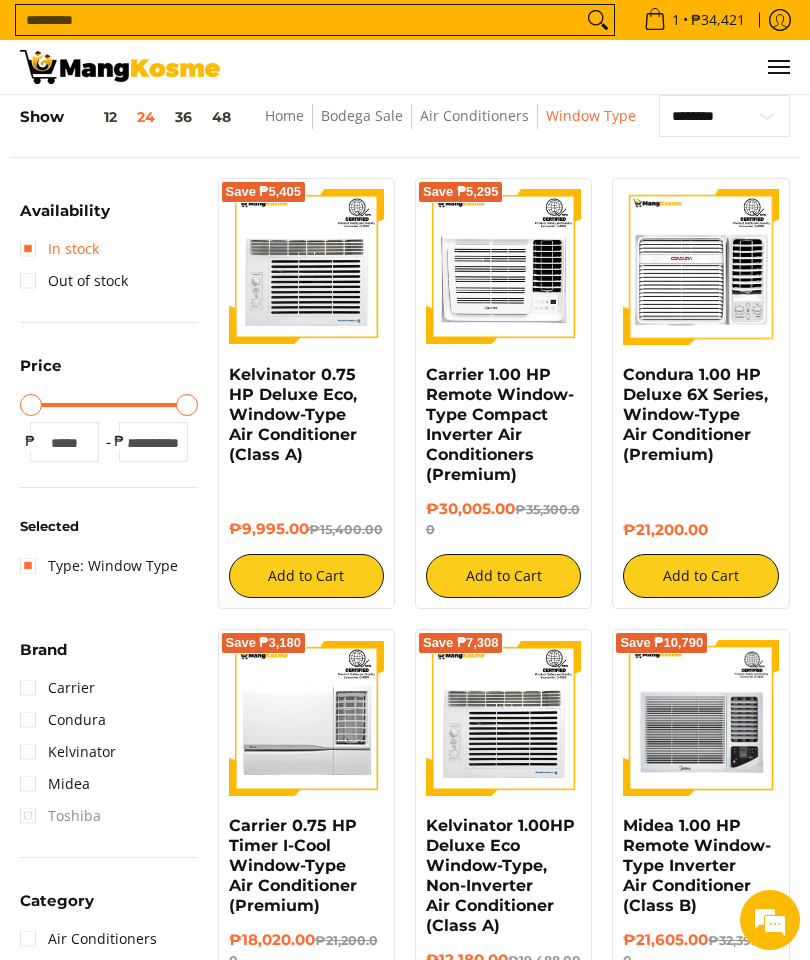 click on "In stock" at bounding box center (59, 249) 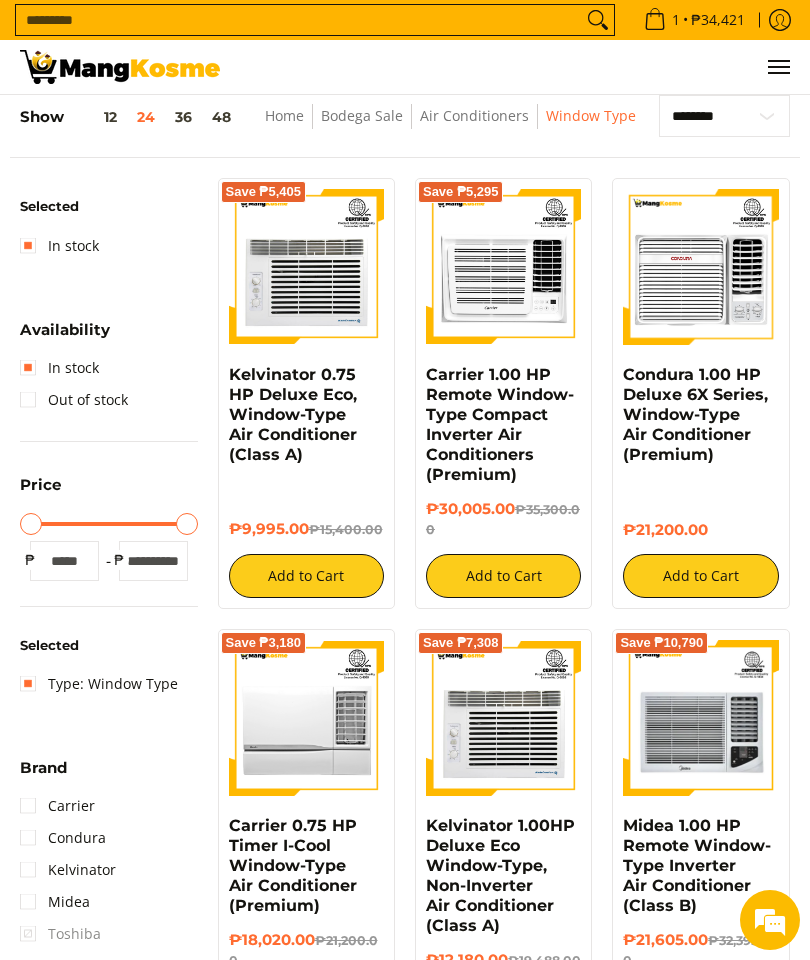 scroll, scrollTop: 0, scrollLeft: 0, axis: both 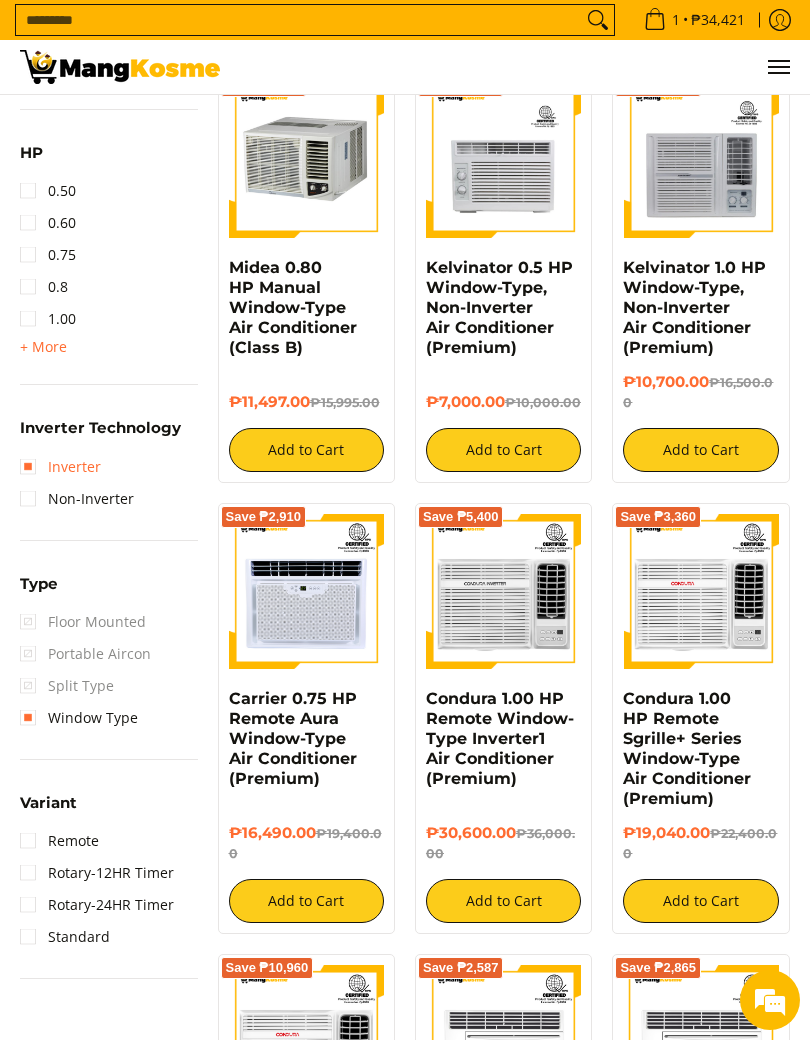 click on "Inverter" at bounding box center (60, 467) 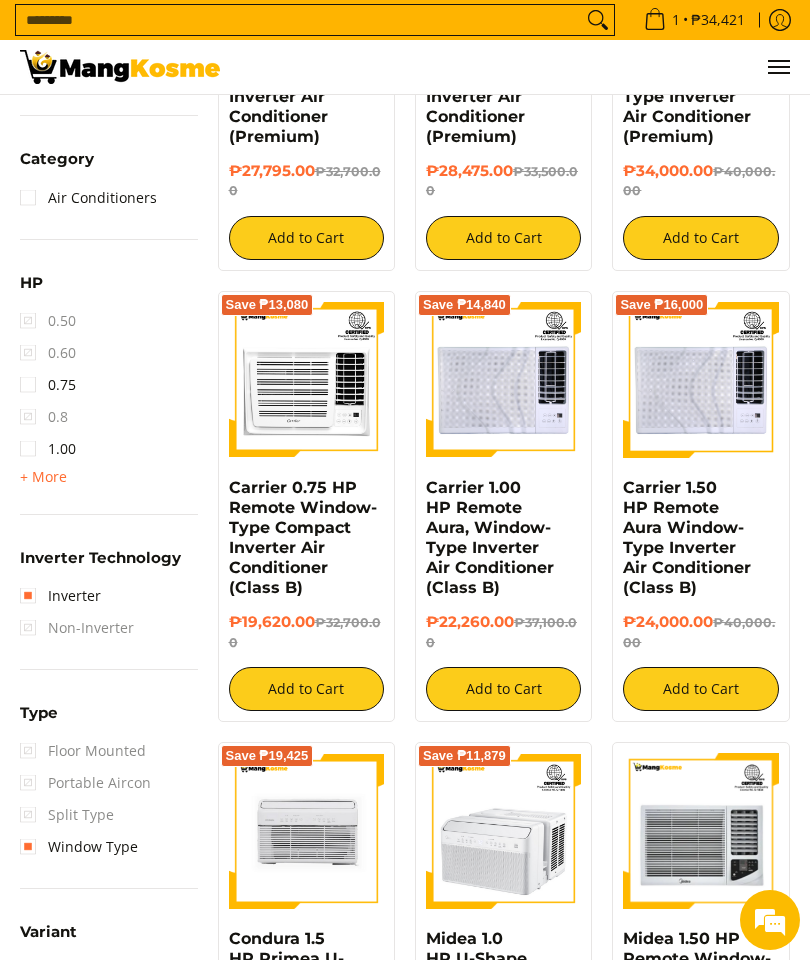 scroll, scrollTop: 972, scrollLeft: 0, axis: vertical 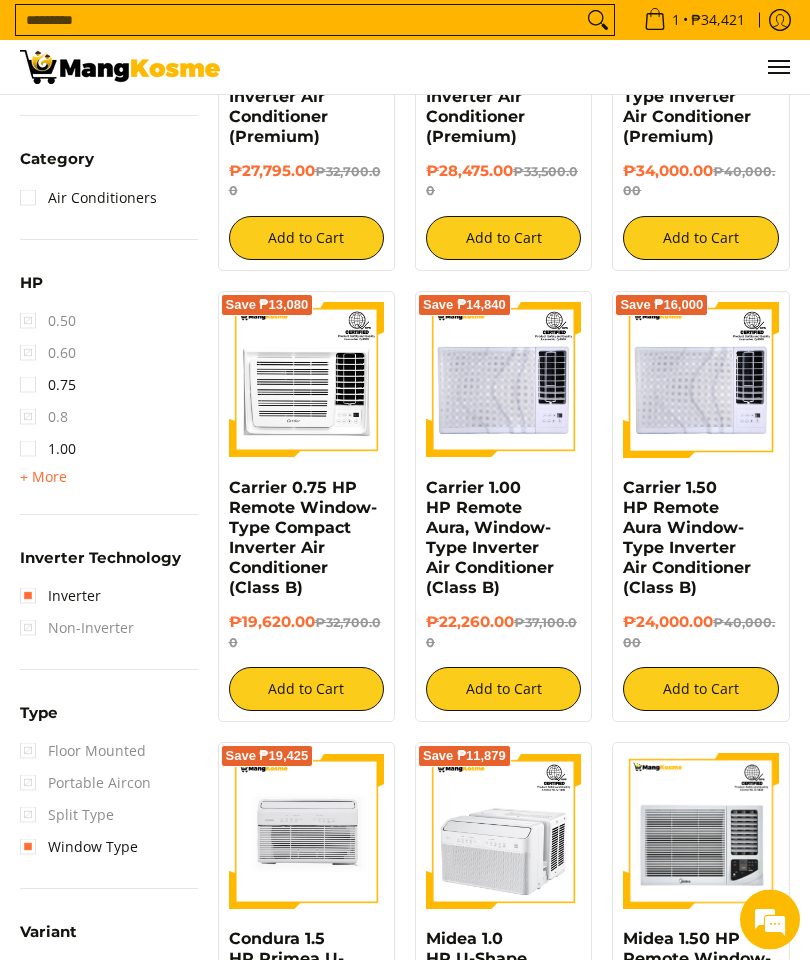 click at bounding box center [700, 380] 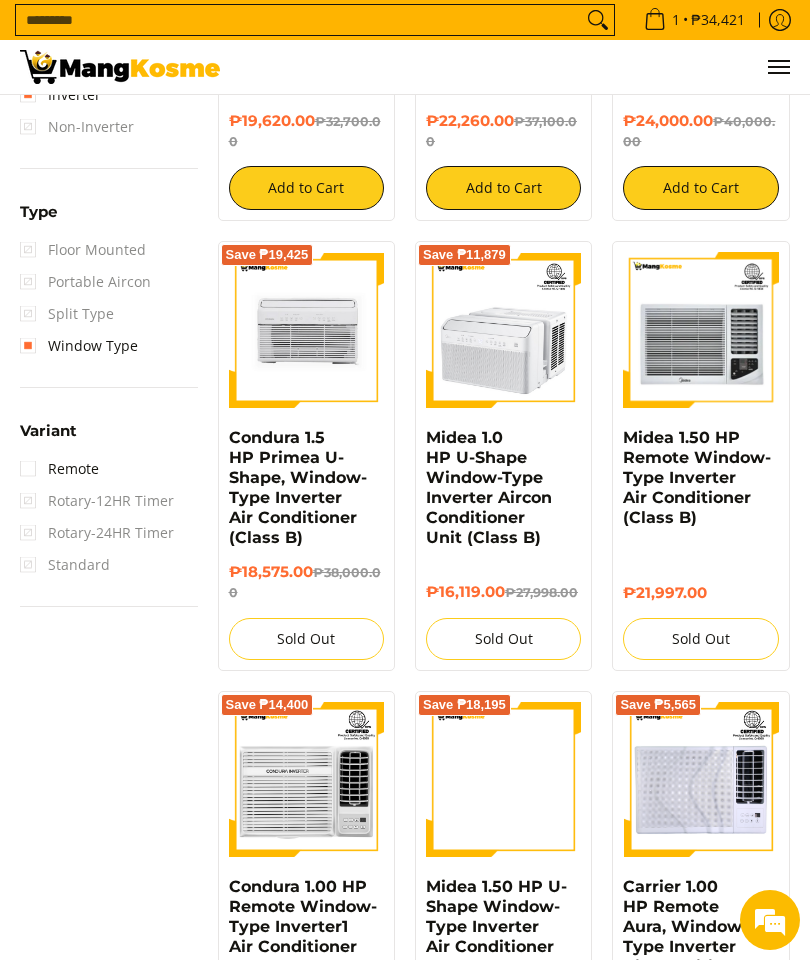 scroll, scrollTop: 1472, scrollLeft: 0, axis: vertical 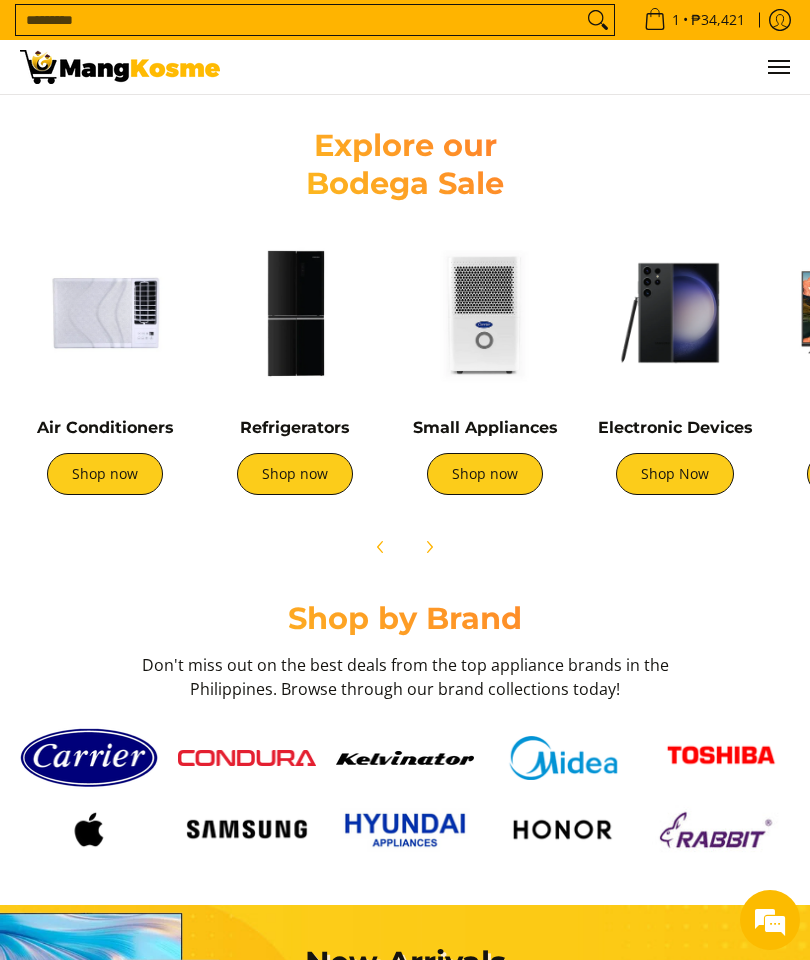 click at bounding box center [105, 313] 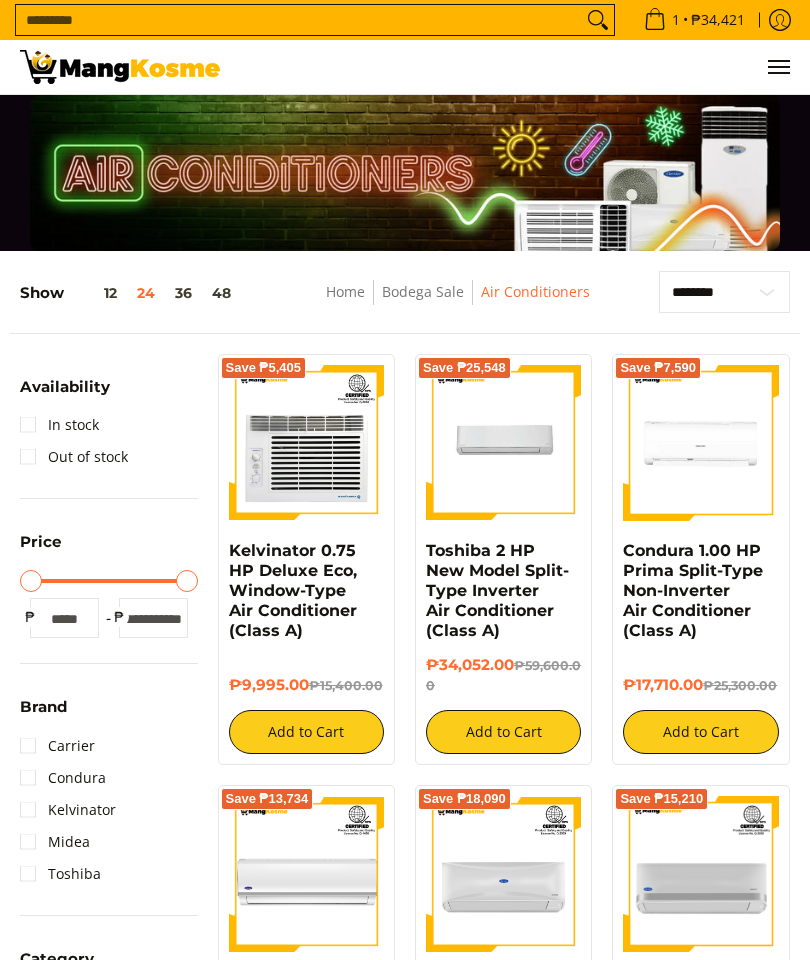 scroll, scrollTop: 0, scrollLeft: 0, axis: both 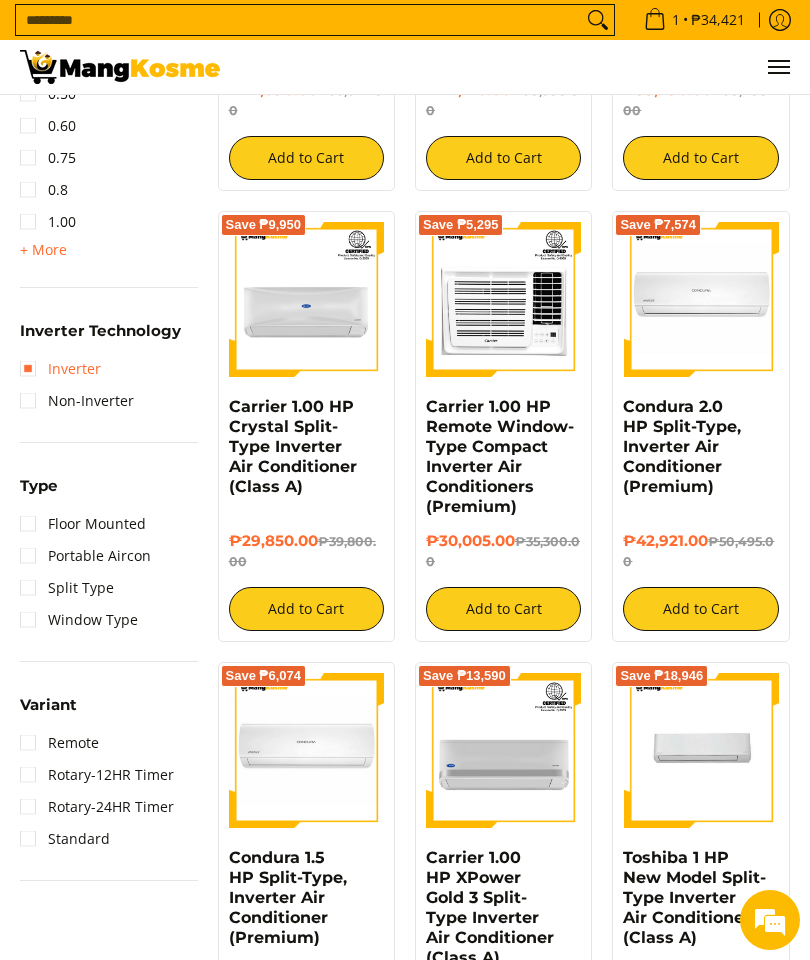 click on "Inverter" at bounding box center [60, 369] 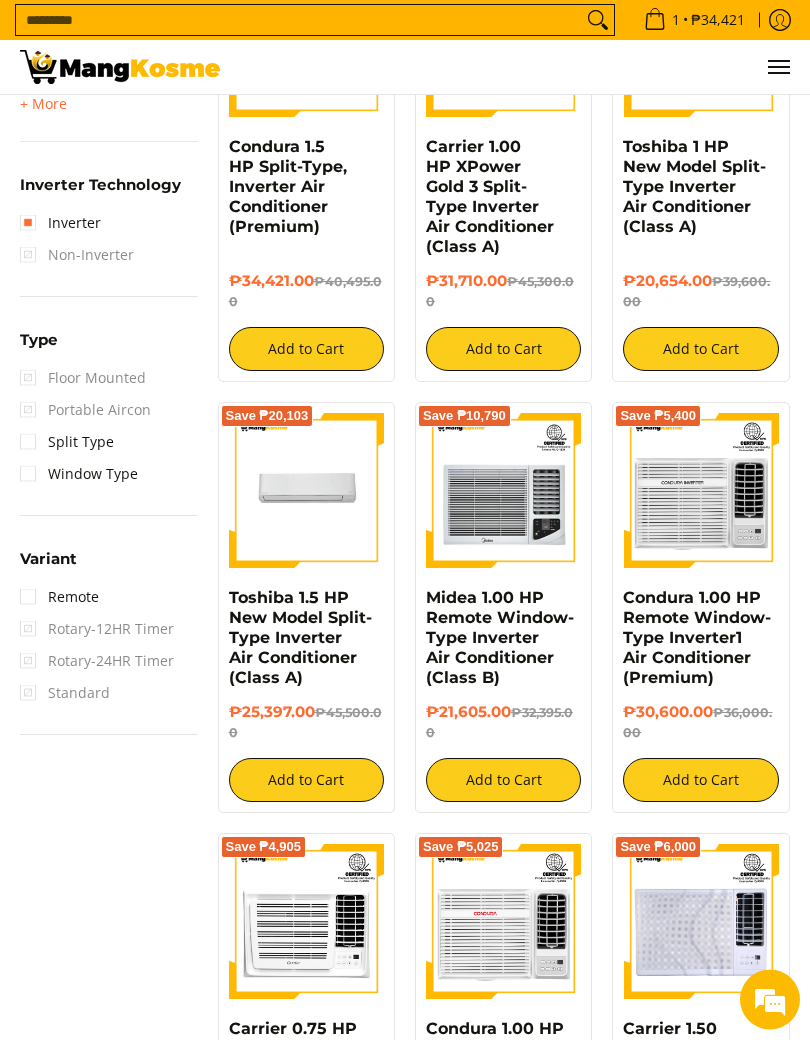 scroll, scrollTop: 1306, scrollLeft: 0, axis: vertical 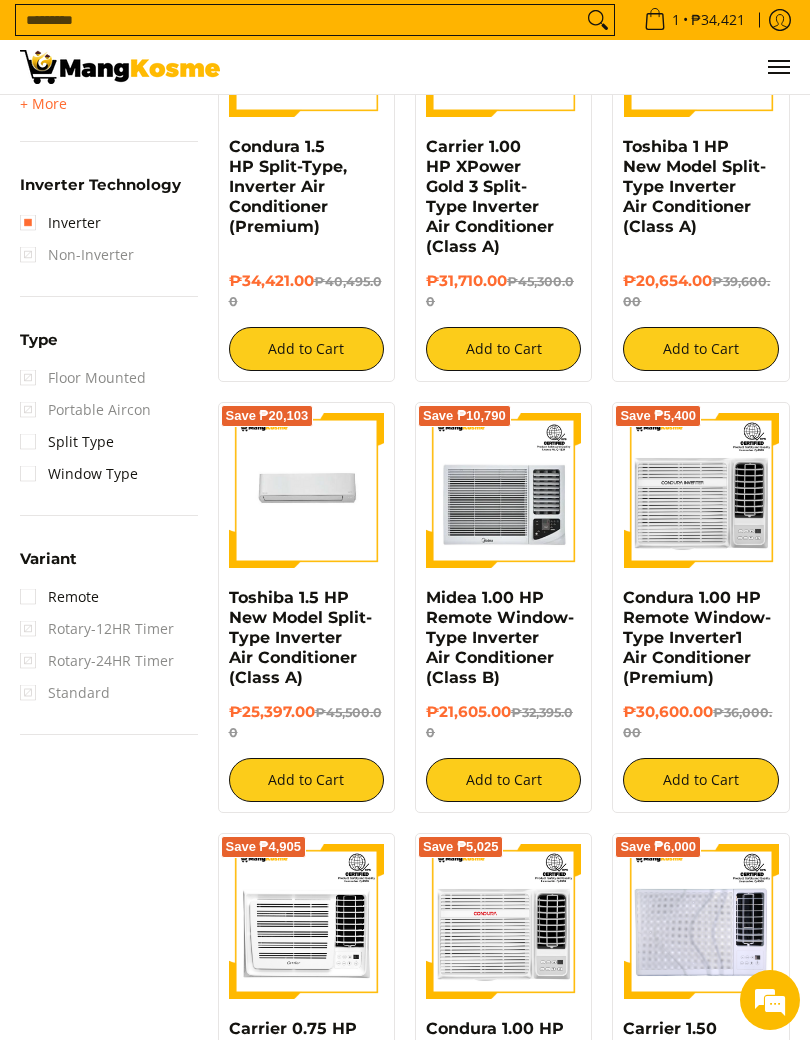 click on "Split Type" at bounding box center (67, 442) 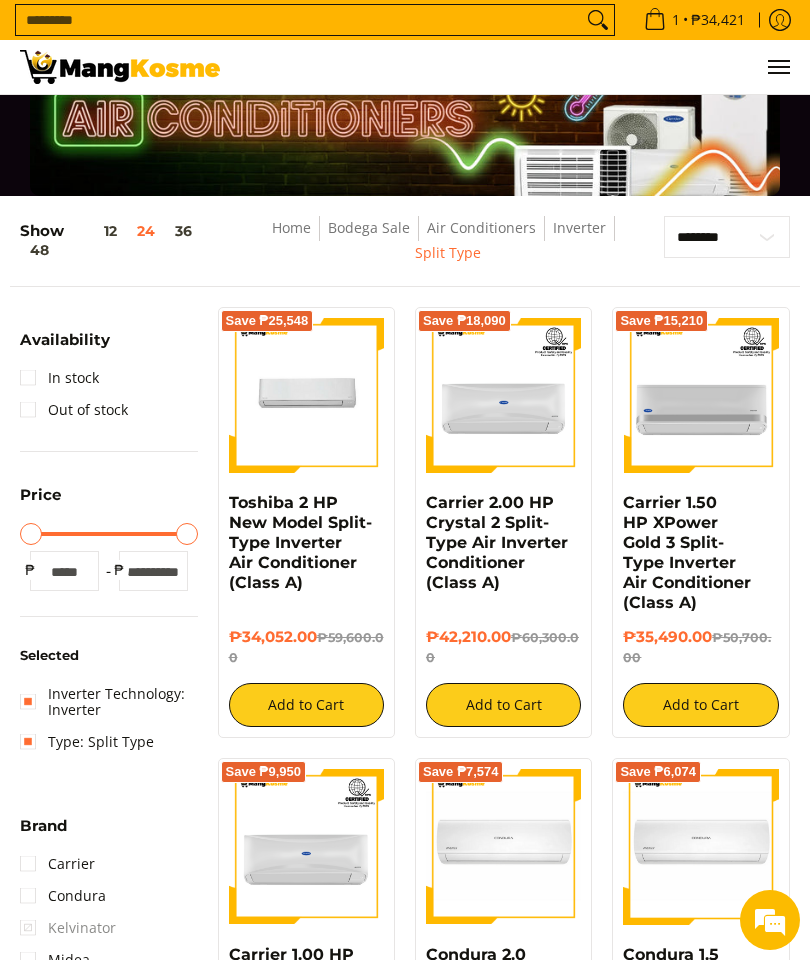 scroll, scrollTop: 0, scrollLeft: 0, axis: both 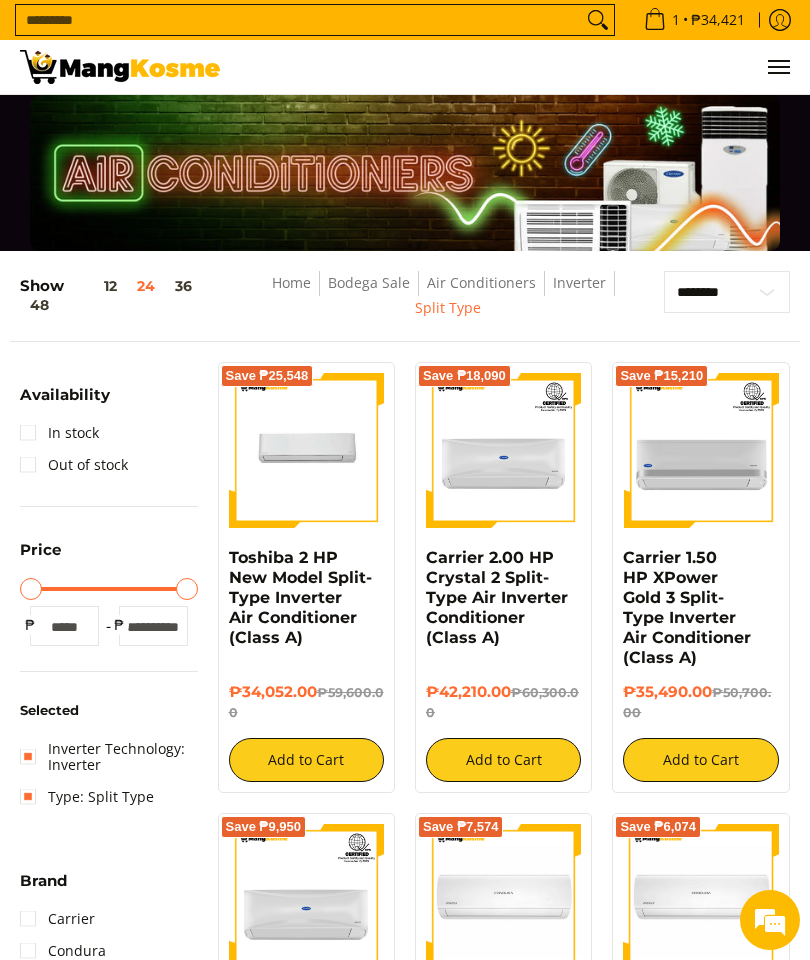 click on "In stock" at bounding box center [59, 433] 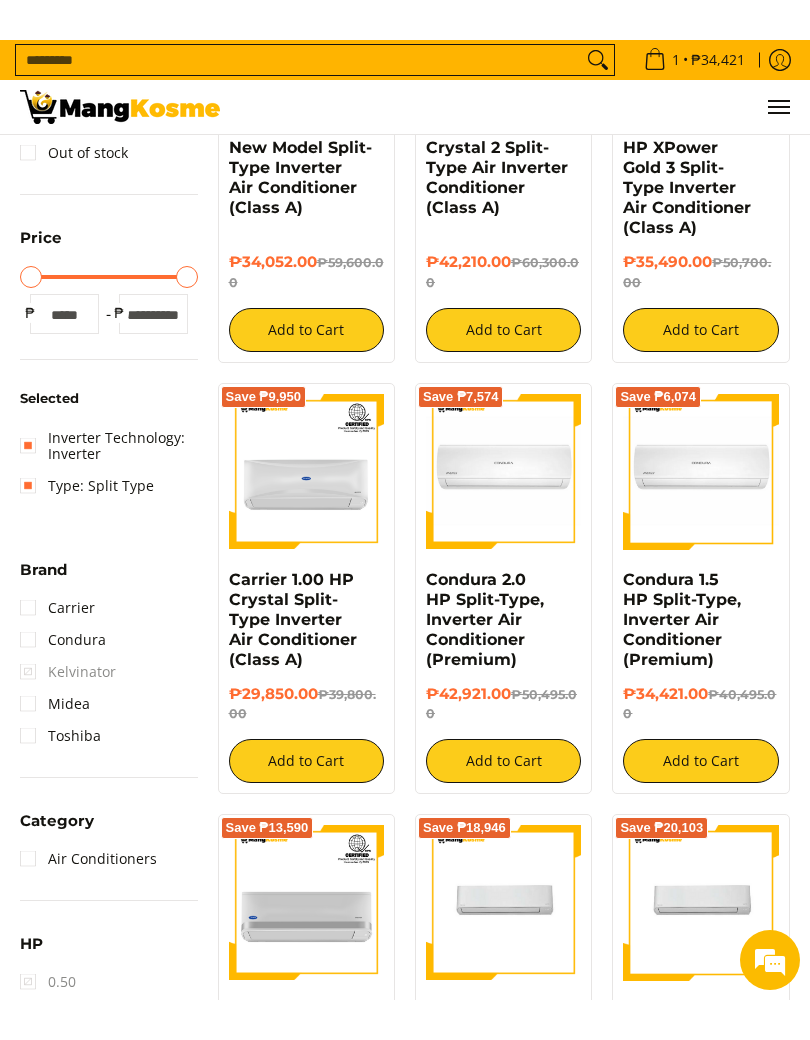 scroll, scrollTop: 482, scrollLeft: 0, axis: vertical 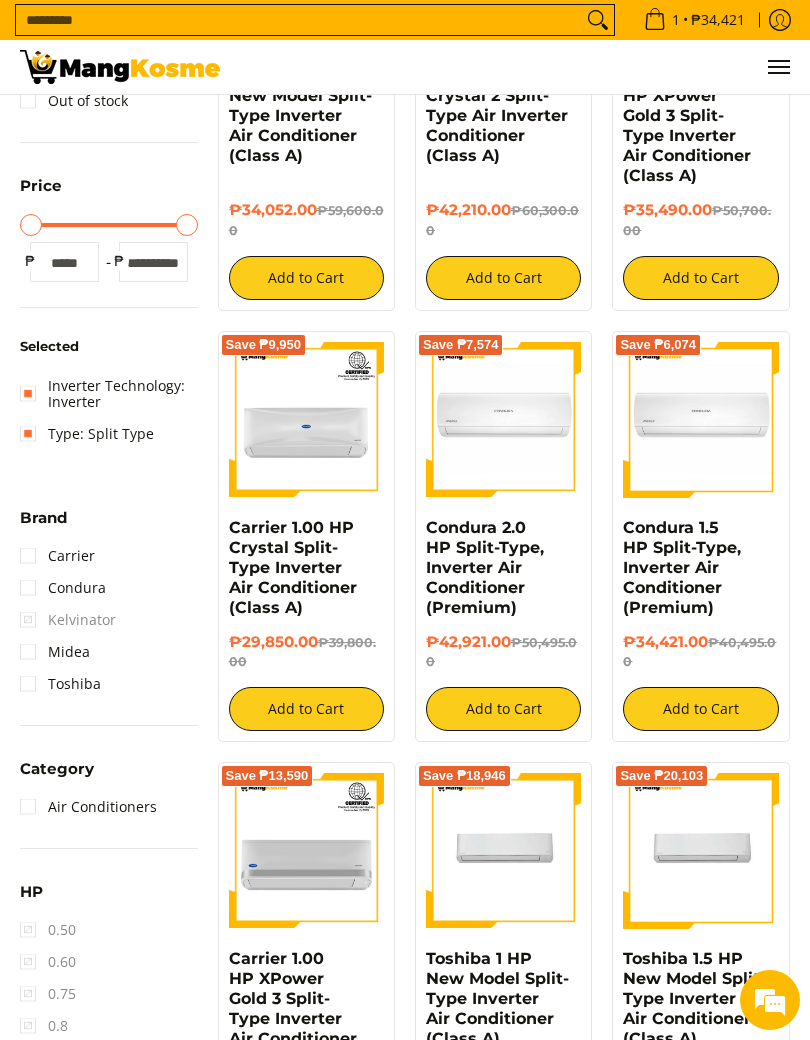 click on "Condura 1.5 HP Split-Type, Inverter Air Conditioner (Premium)" at bounding box center [700, 568] 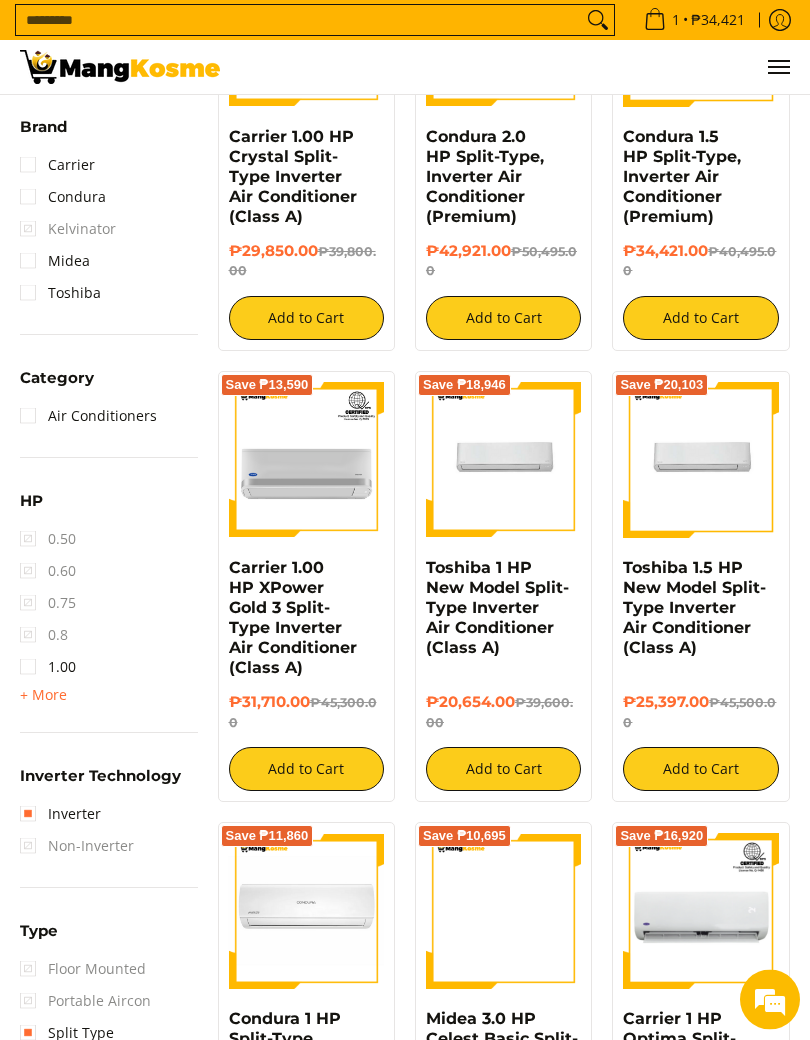 scroll, scrollTop: 873, scrollLeft: 0, axis: vertical 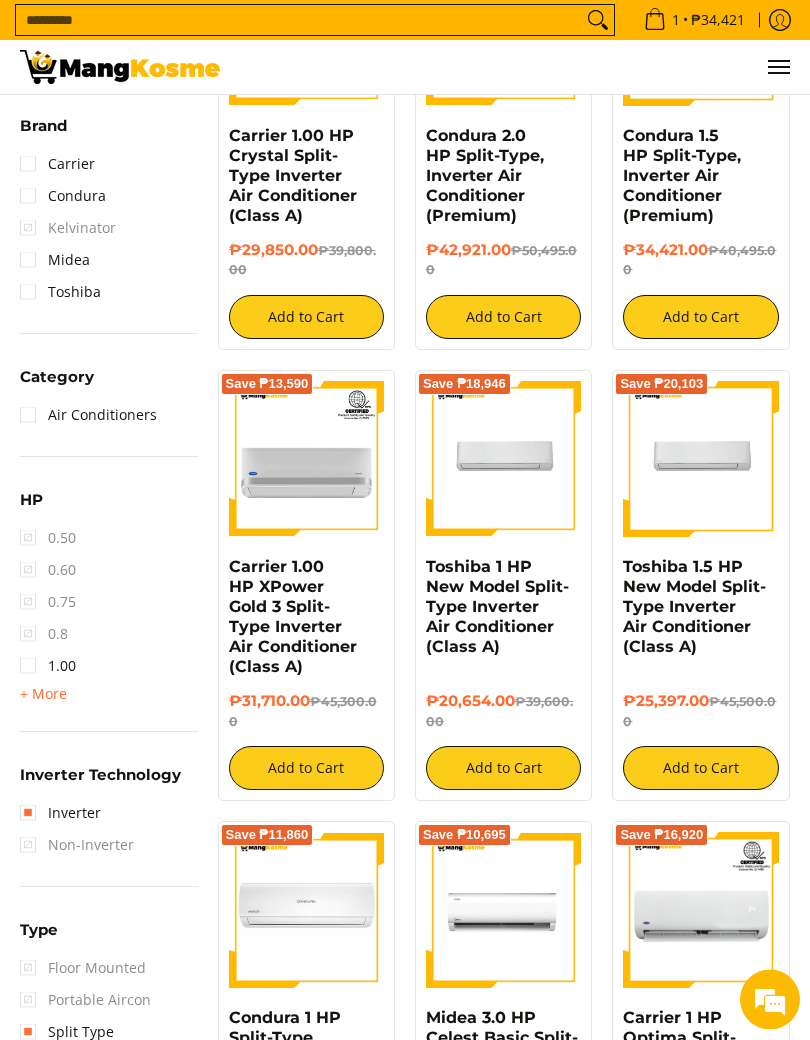 click on "+ More" at bounding box center (43, 695) 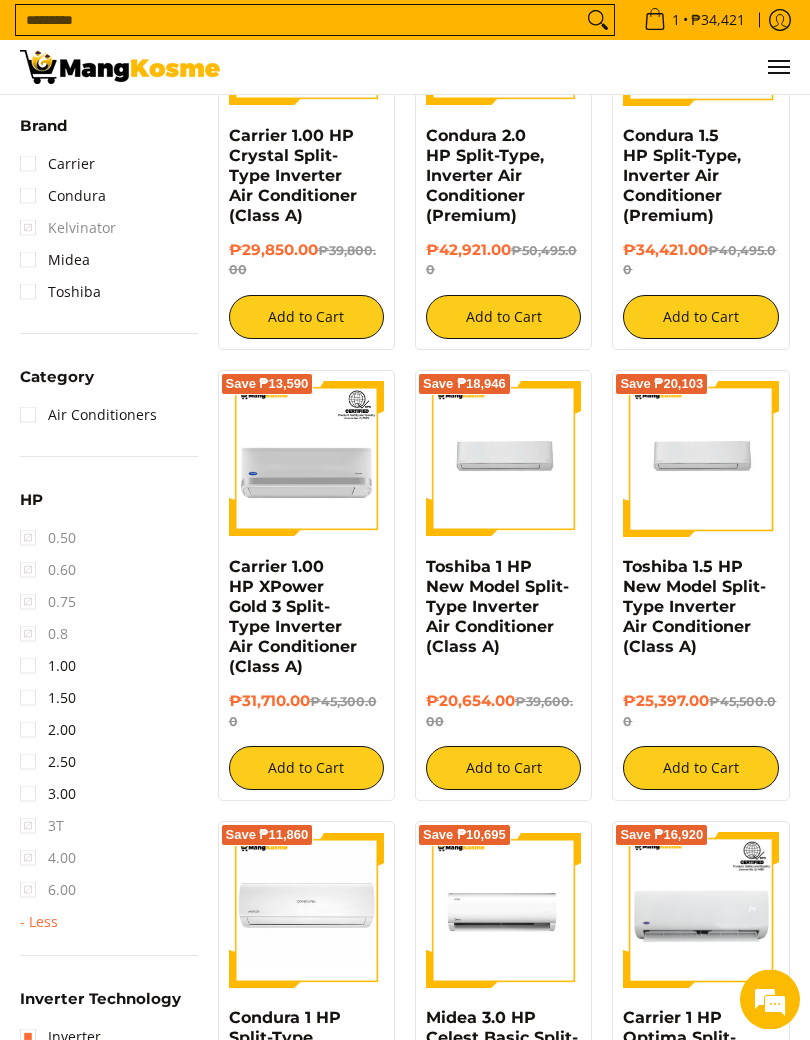 scroll, scrollTop: 874, scrollLeft: 0, axis: vertical 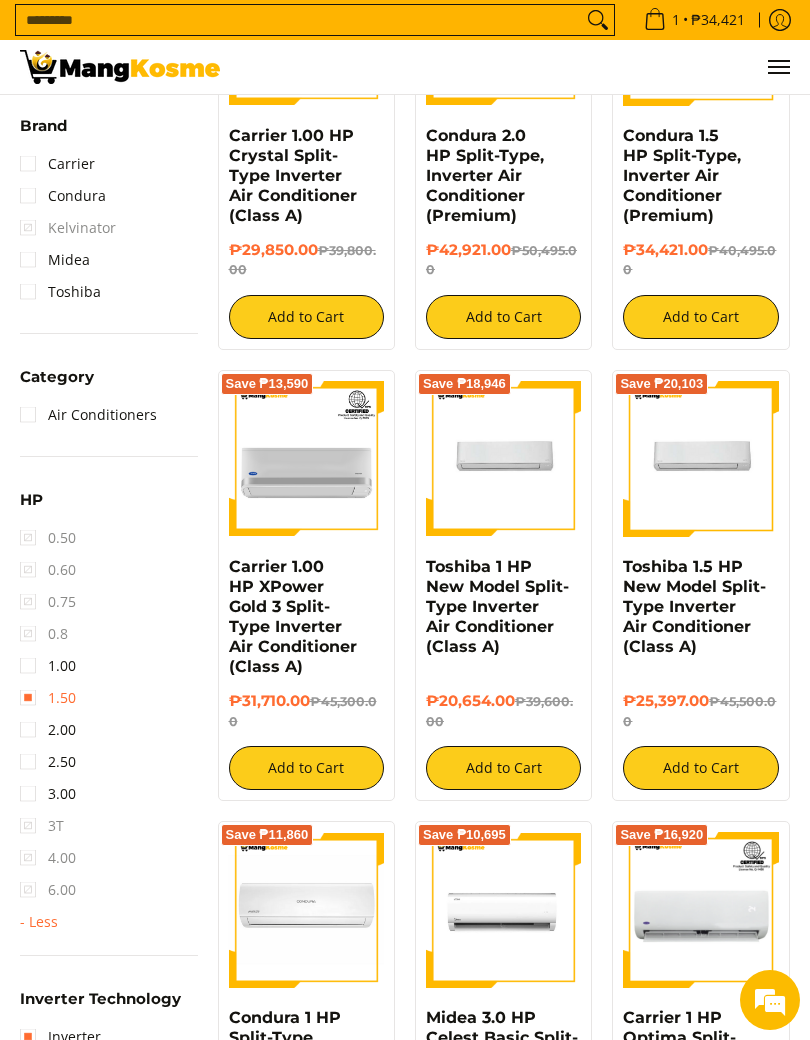 click on "1.50" at bounding box center [48, 698] 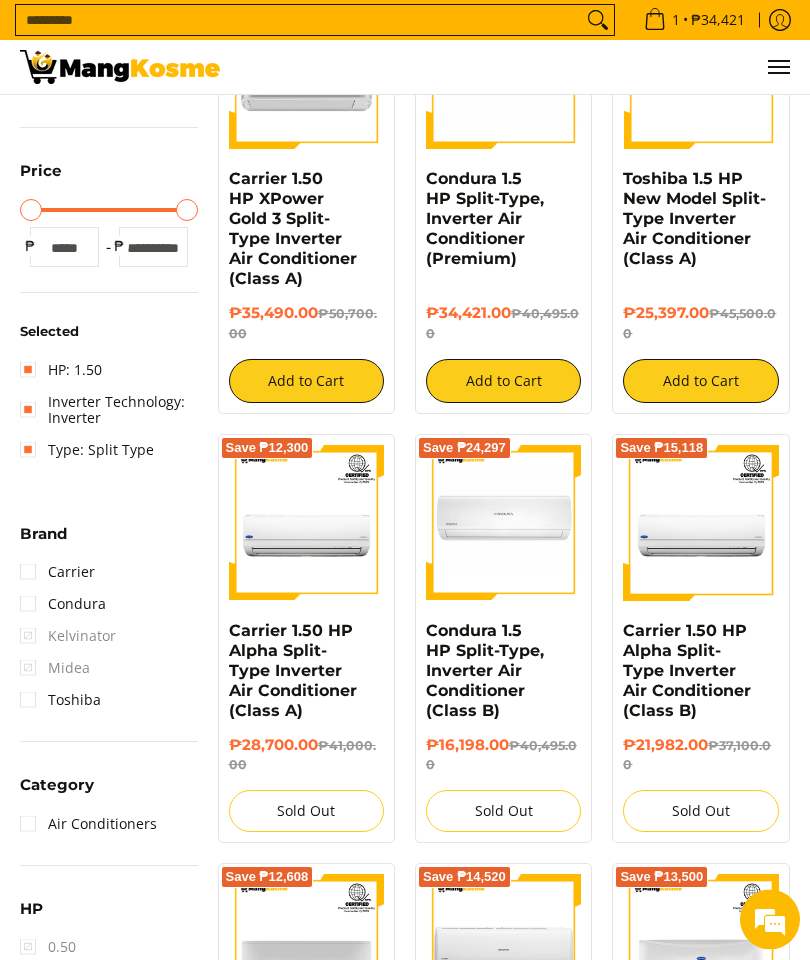 scroll, scrollTop: 0, scrollLeft: 0, axis: both 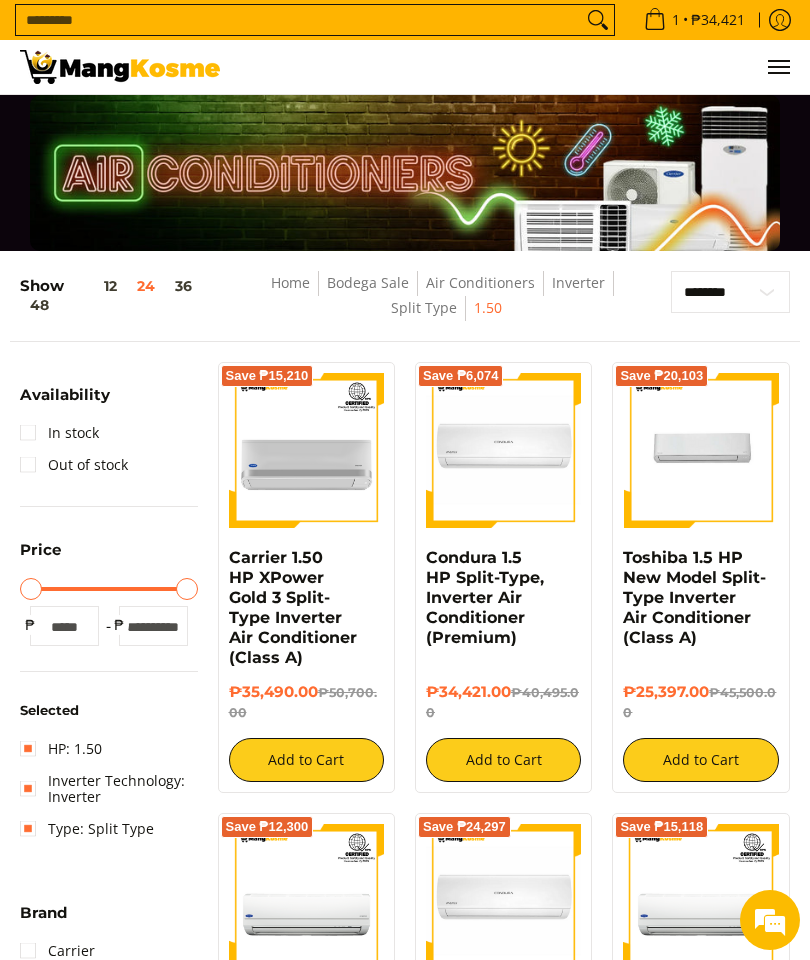 click on "In stock" at bounding box center [59, 433] 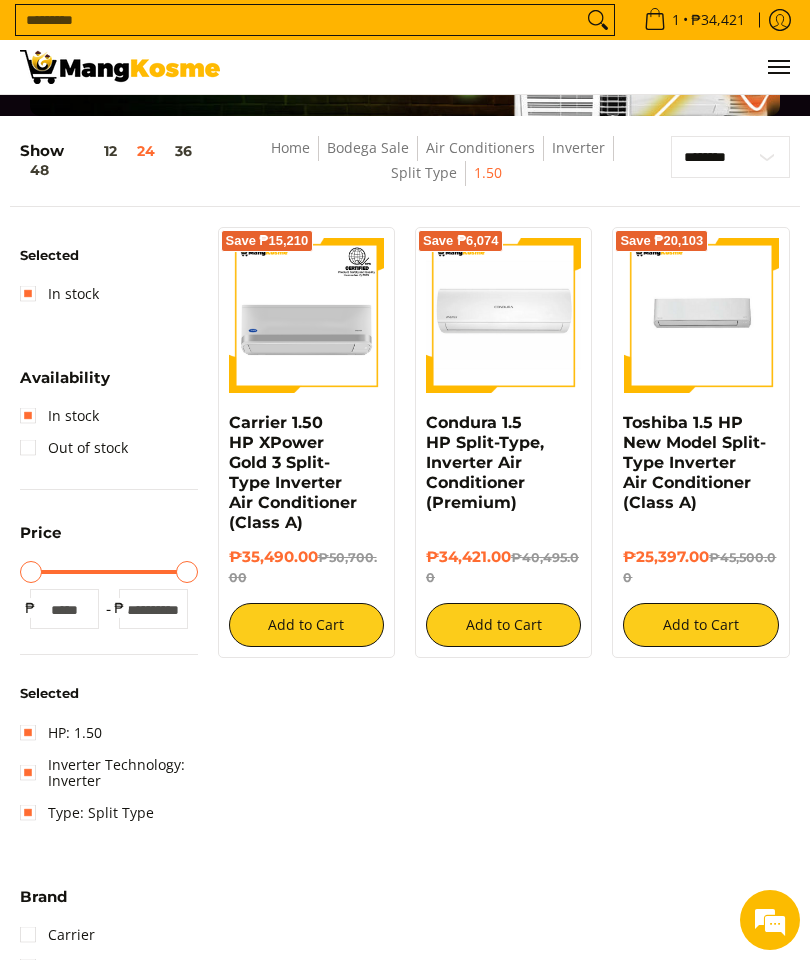 scroll, scrollTop: 132, scrollLeft: 0, axis: vertical 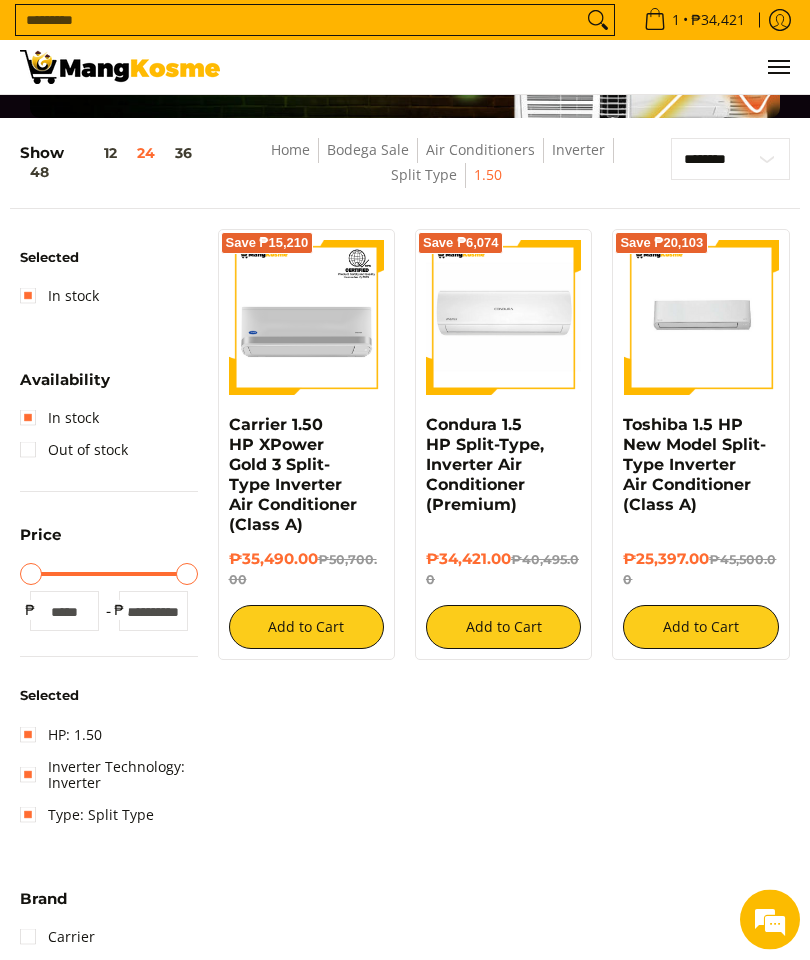 click at bounding box center [700, 318] 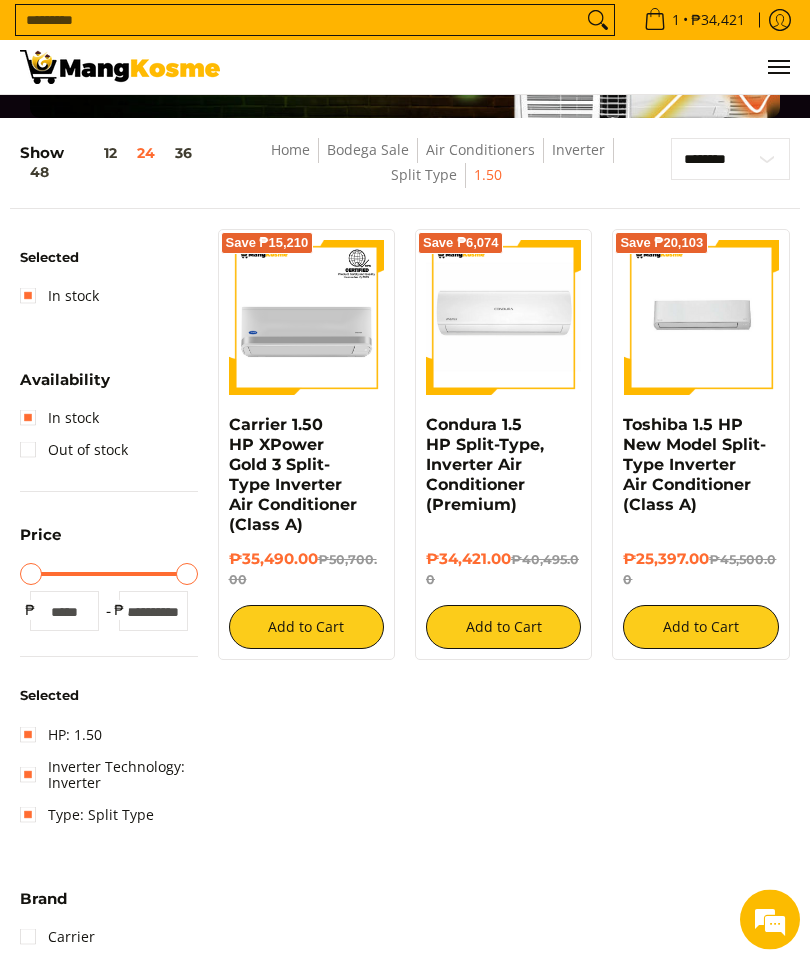 scroll, scrollTop: 133, scrollLeft: 0, axis: vertical 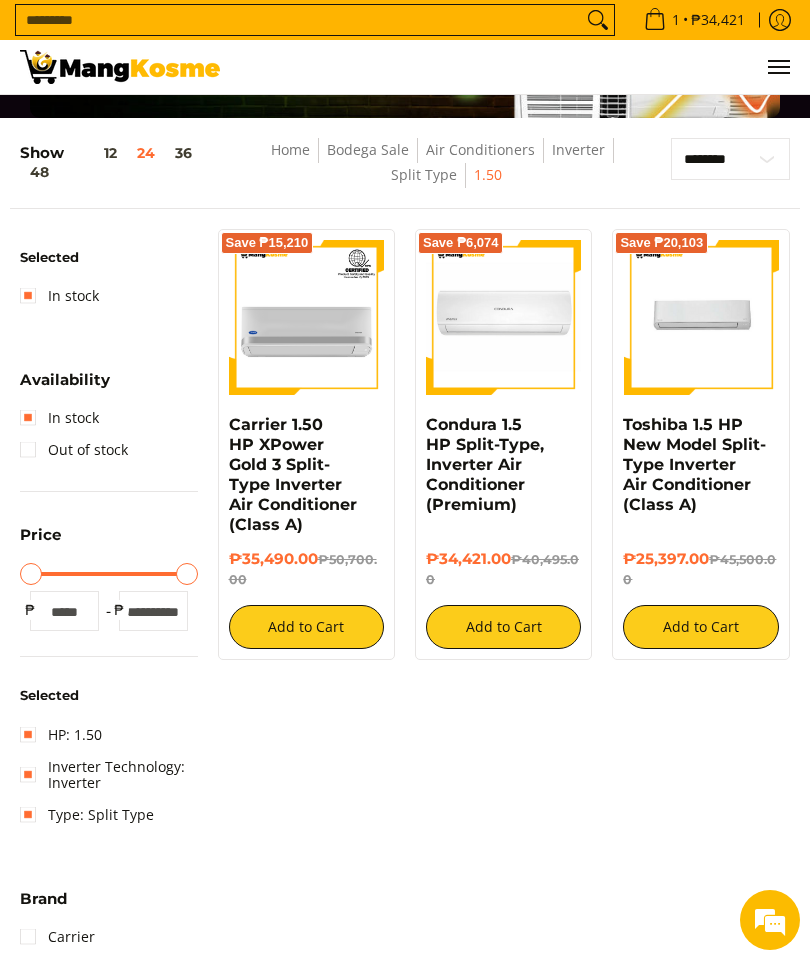 click at bounding box center [503, 317] 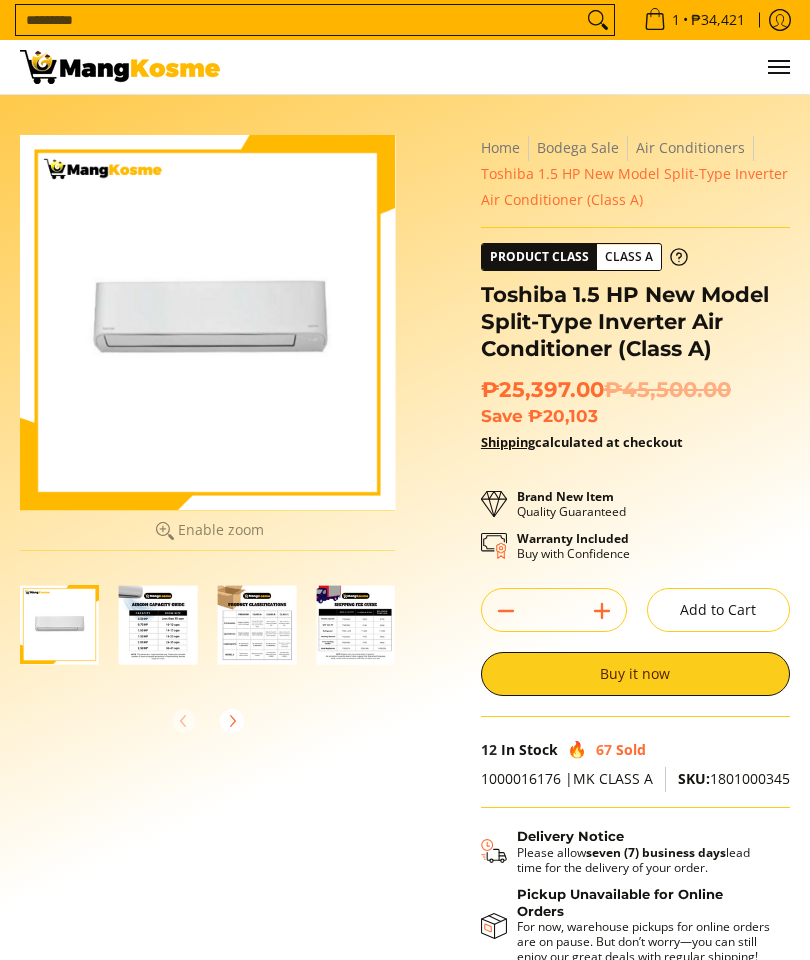 scroll, scrollTop: 0, scrollLeft: 0, axis: both 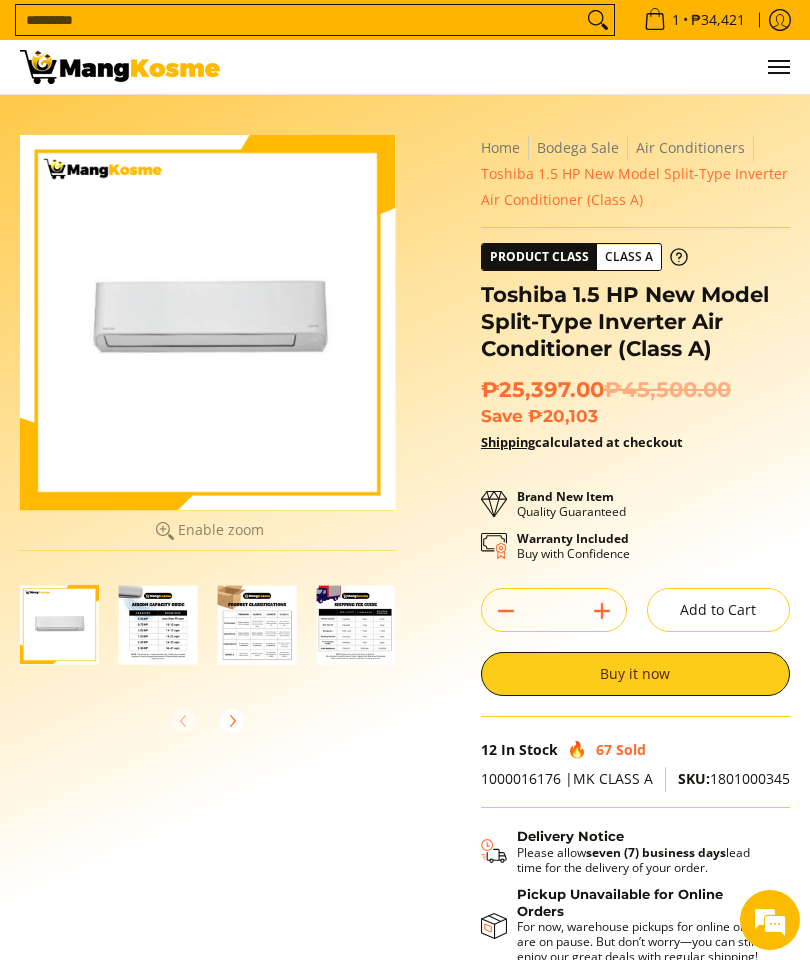 click at bounding box center [158, 624] 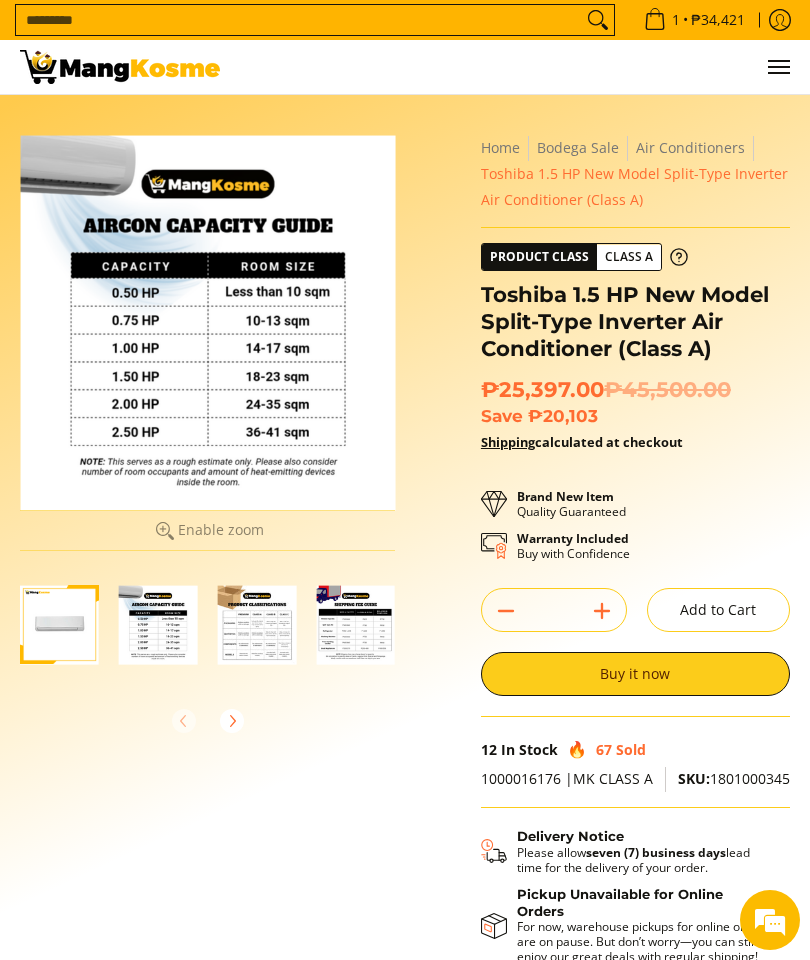 click at bounding box center (257, 624) 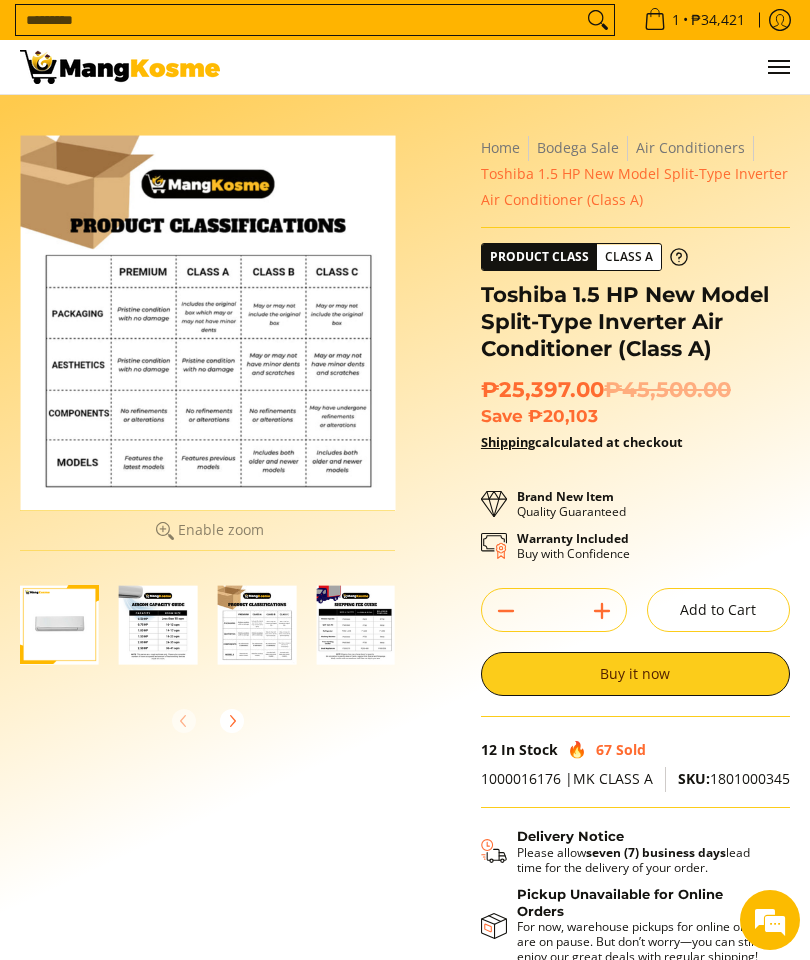scroll, scrollTop: 0, scrollLeft: 0, axis: both 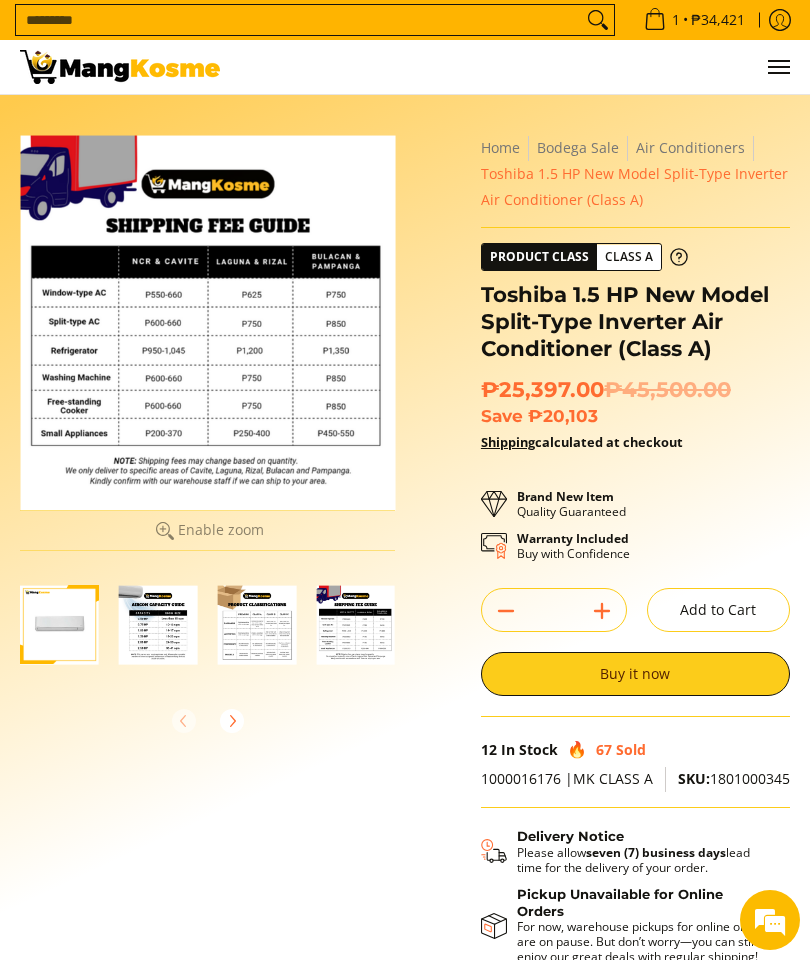 click at bounding box center [59, 624] 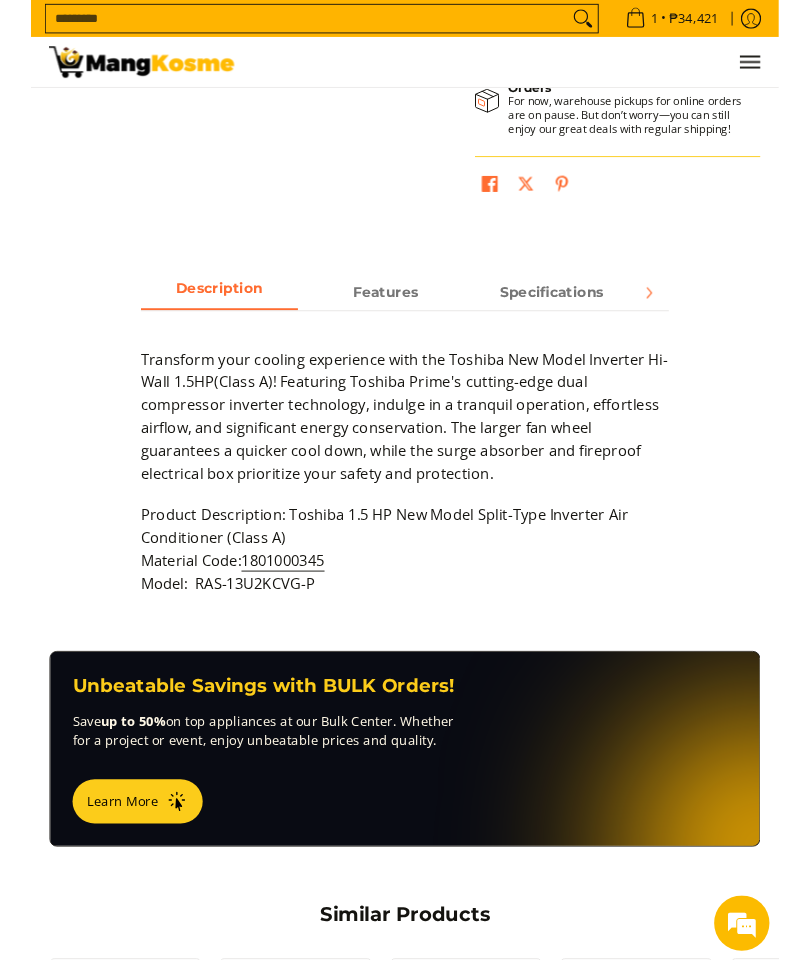 scroll, scrollTop: 897, scrollLeft: 0, axis: vertical 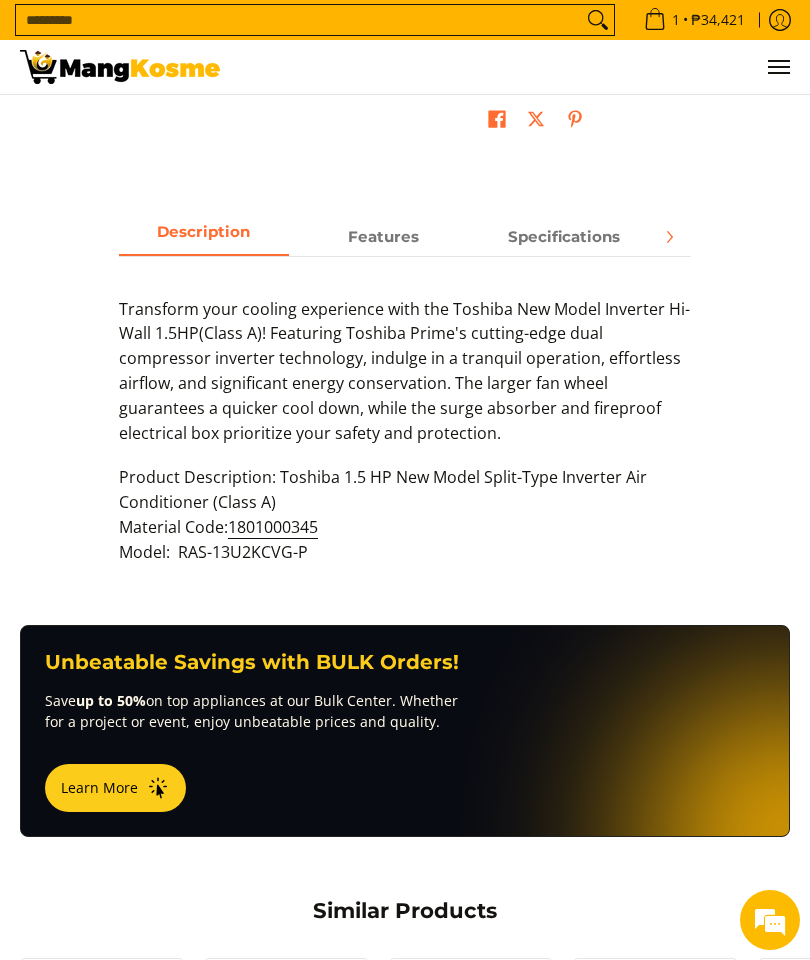 click on "Specifications" at bounding box center [564, 236] 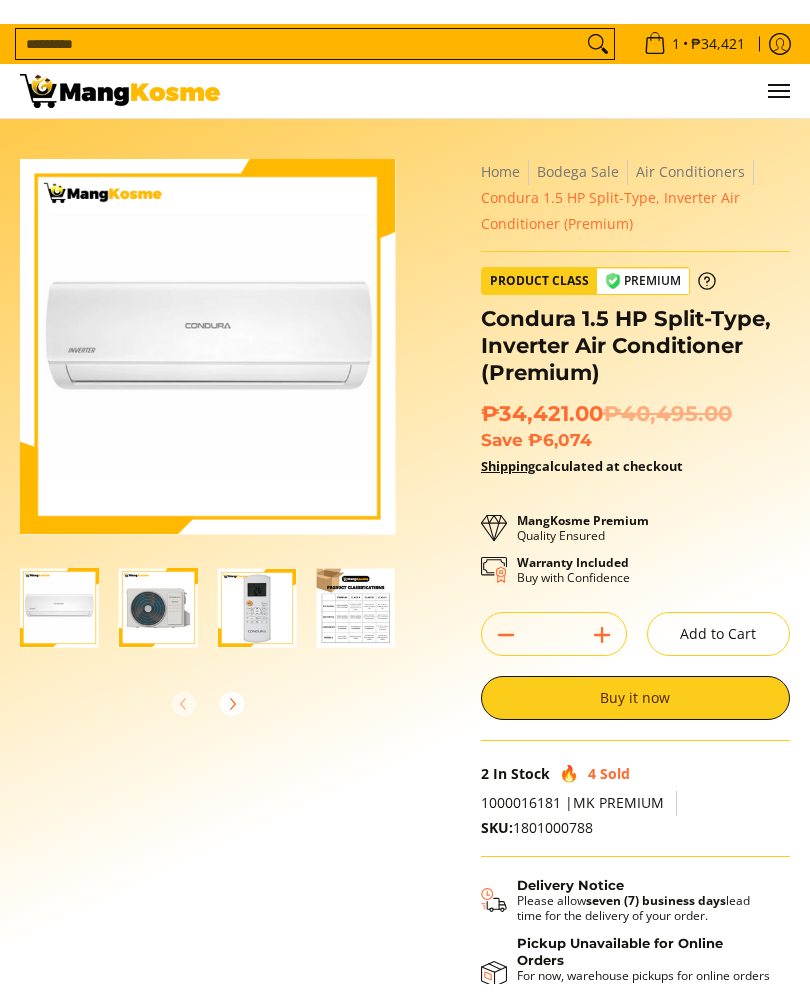 scroll, scrollTop: 0, scrollLeft: 0, axis: both 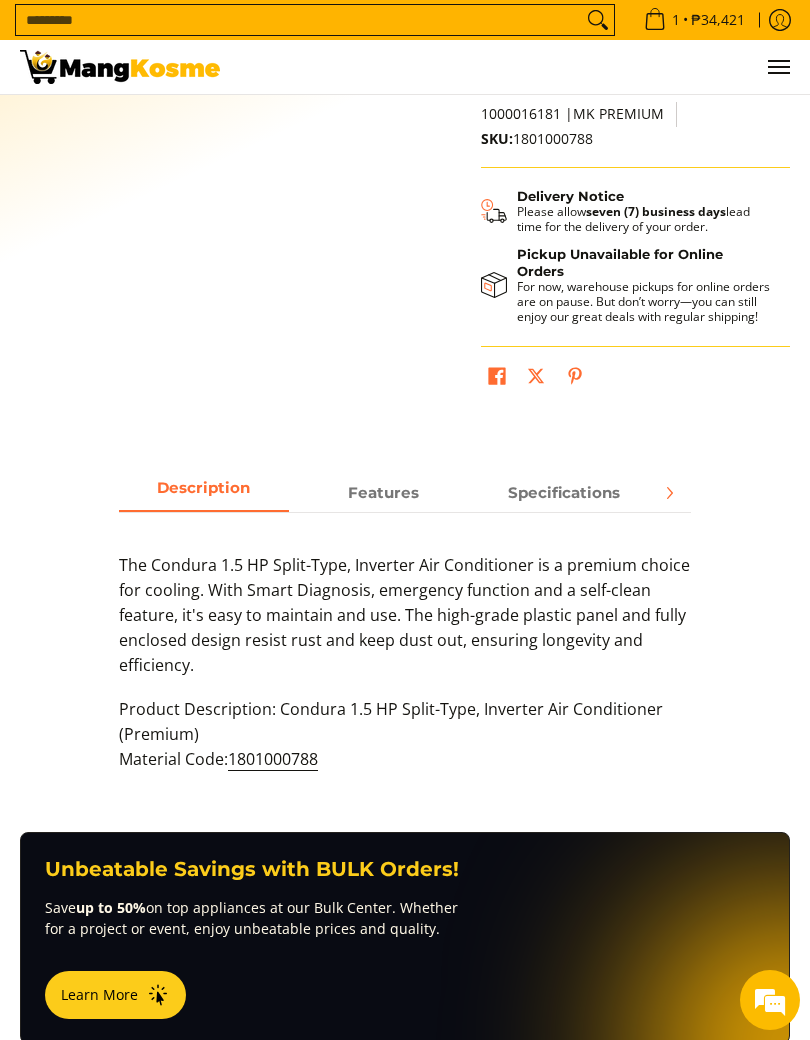 click on "Specifications" at bounding box center (564, 492) 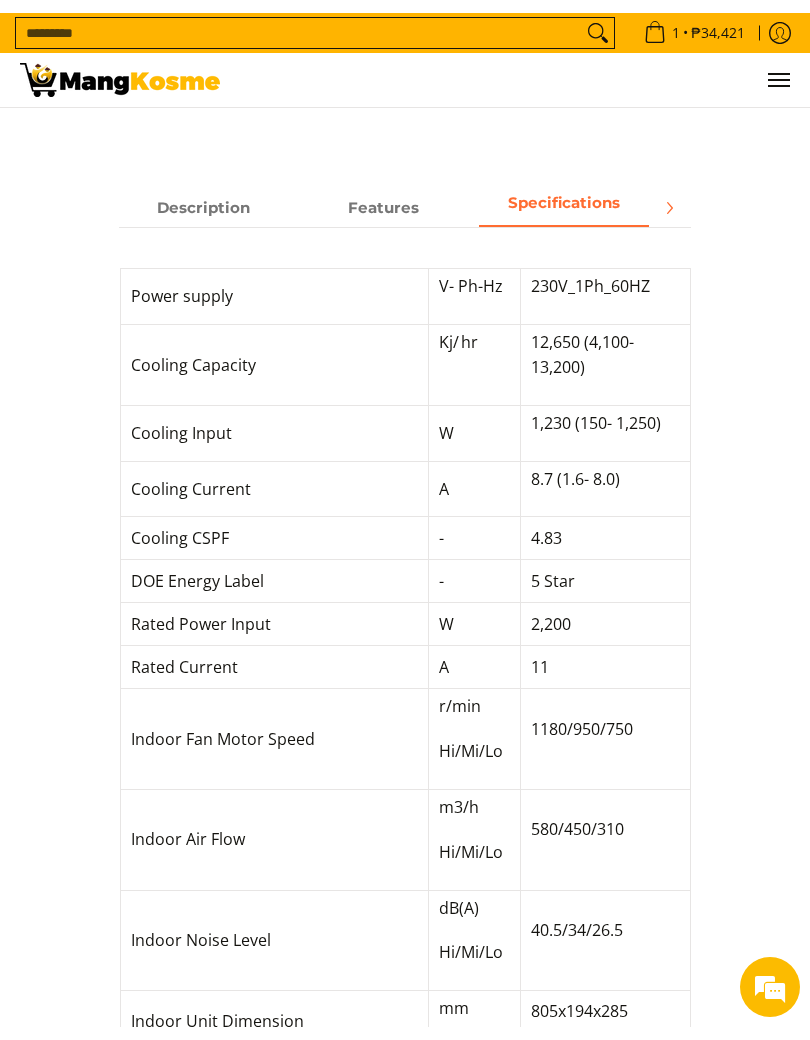 scroll, scrollTop: 968, scrollLeft: 0, axis: vertical 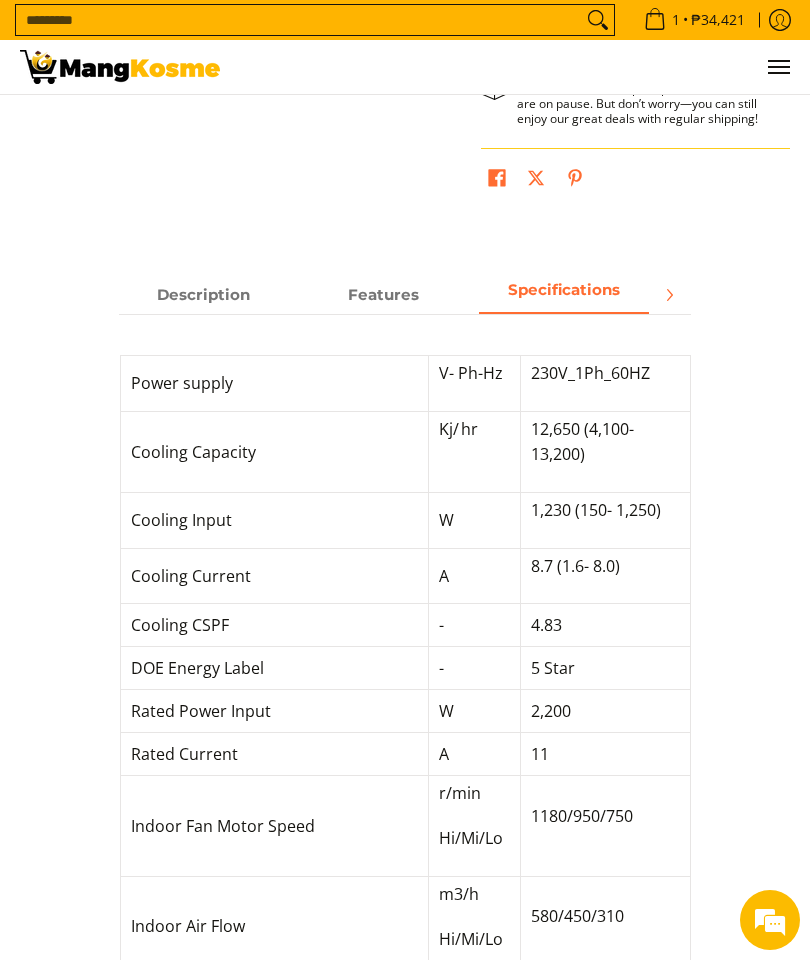 click on "Description" at bounding box center (204, 294) 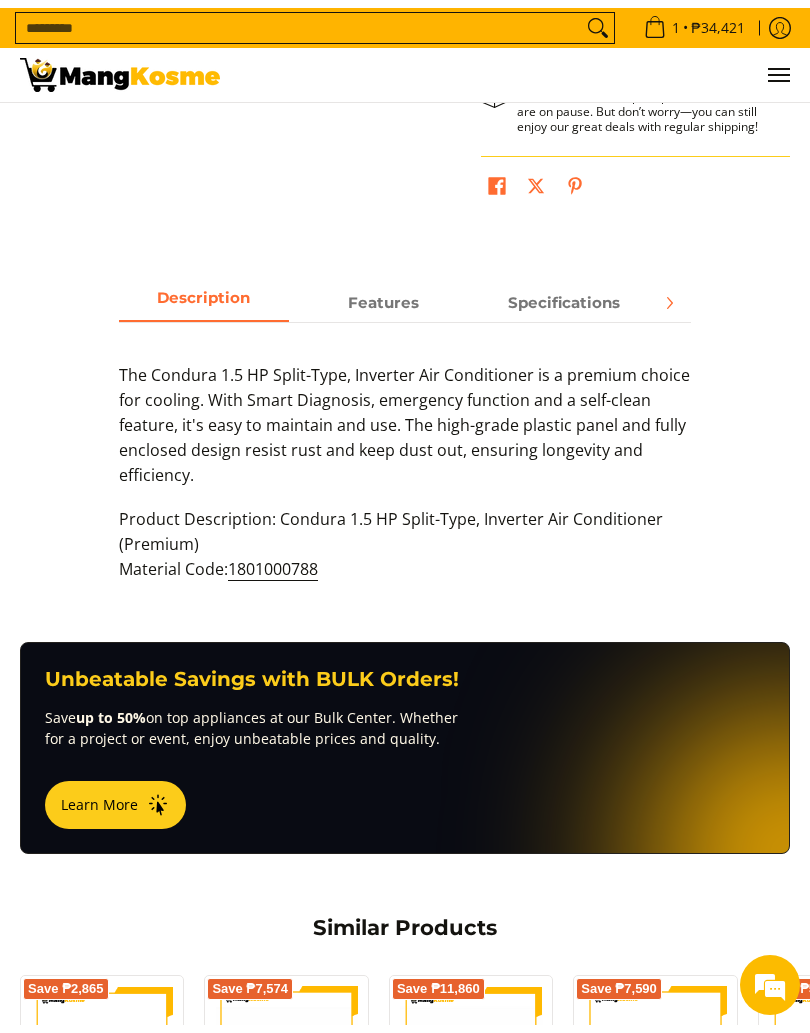 scroll, scrollTop: 919, scrollLeft: 0, axis: vertical 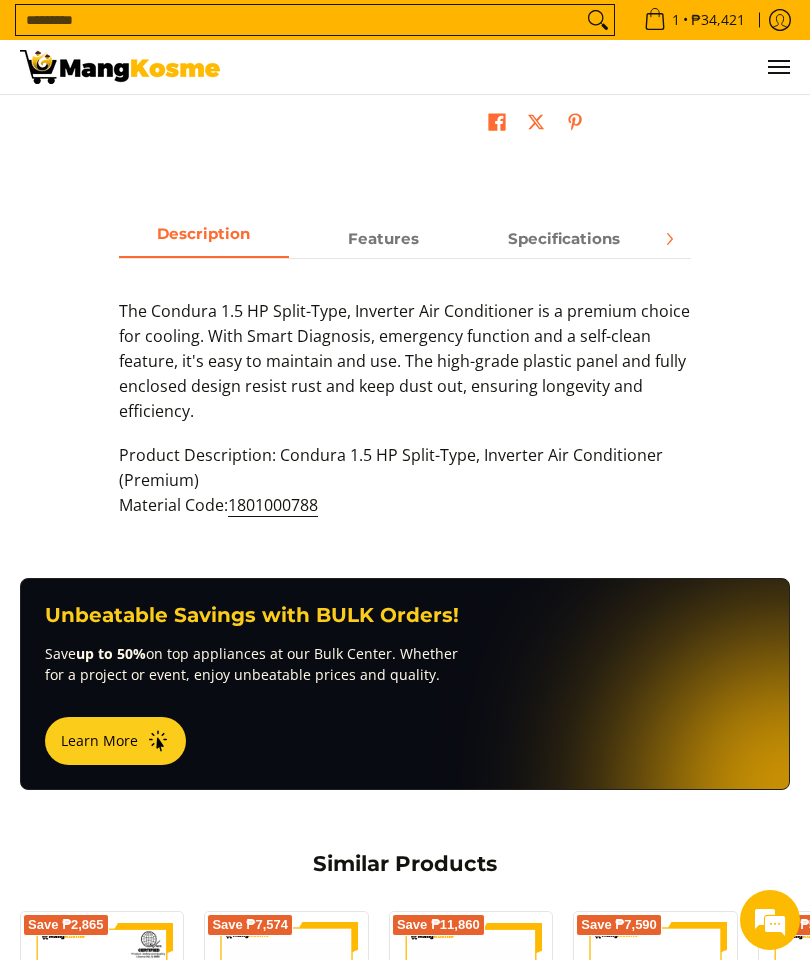 click on "The Condura 1.5 HP Split-Type, Inverter Air Conditioner is a premium choice for cooling. With Smart Diagnosis, emergency function and a self-clean feature, it's easy to maintain and use. The high-grade plastic panel and fully enclosed design resist rust and keep dust out, ensuring longevity and efficiency.
Product Description: Condura 1.5 HP Split-Type, Inverter Air Conditioner (Premium) Material Code:  1801000788" at bounding box center [405, 397] 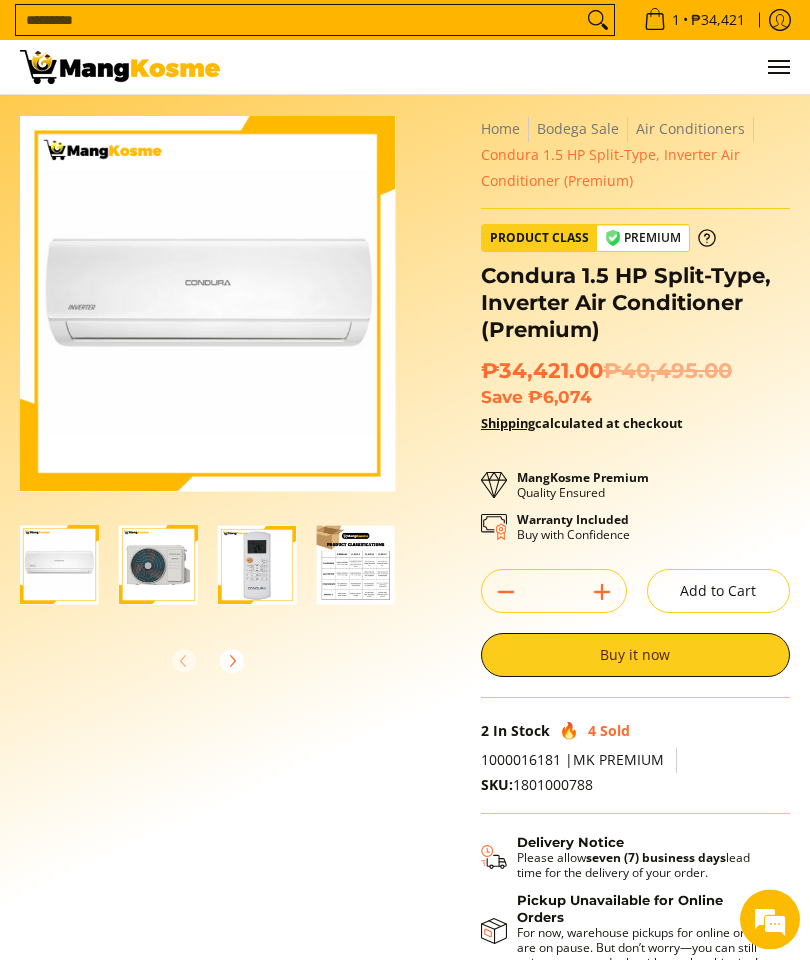 scroll, scrollTop: 0, scrollLeft: 0, axis: both 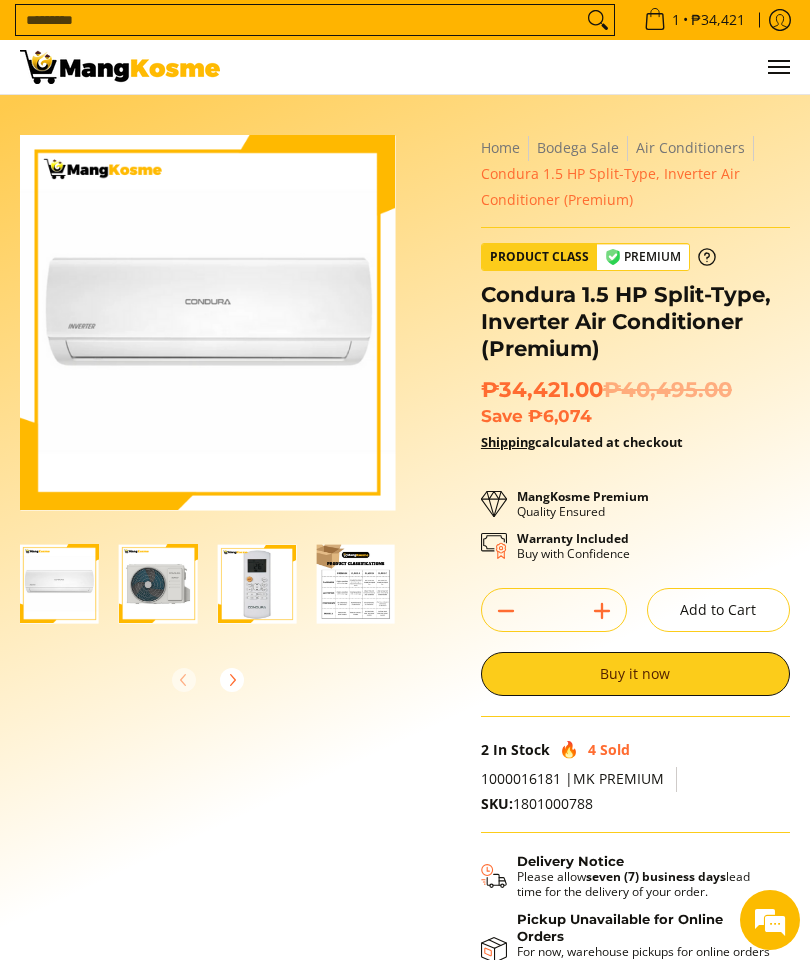 click at bounding box center [257, 583] 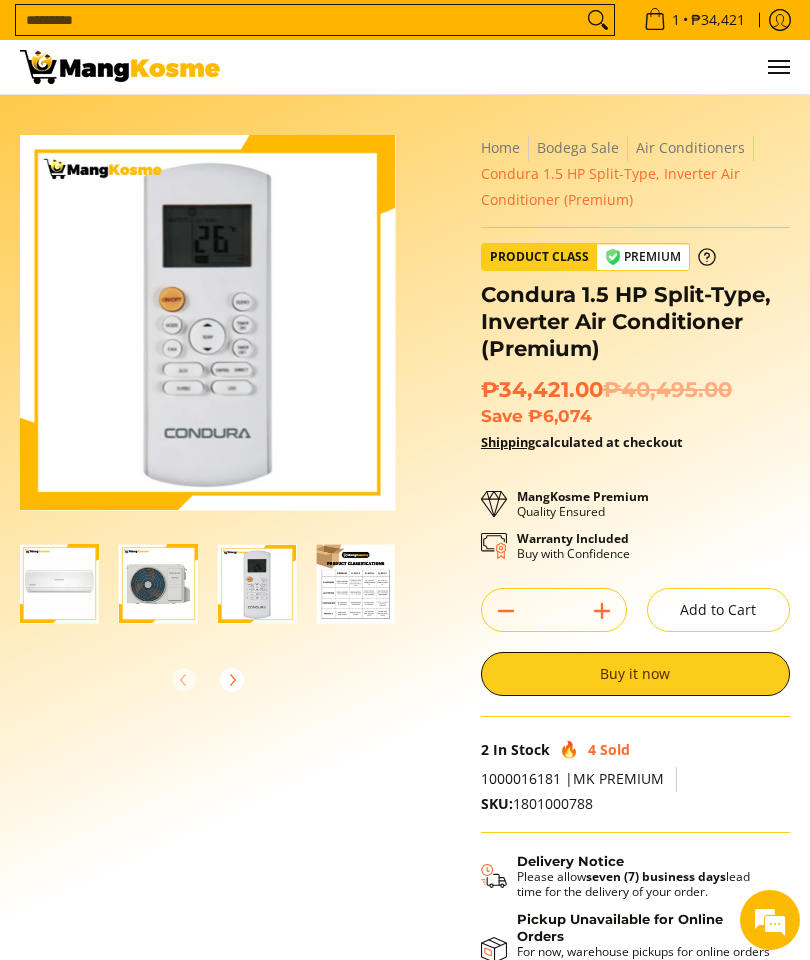 click at bounding box center [158, 583] 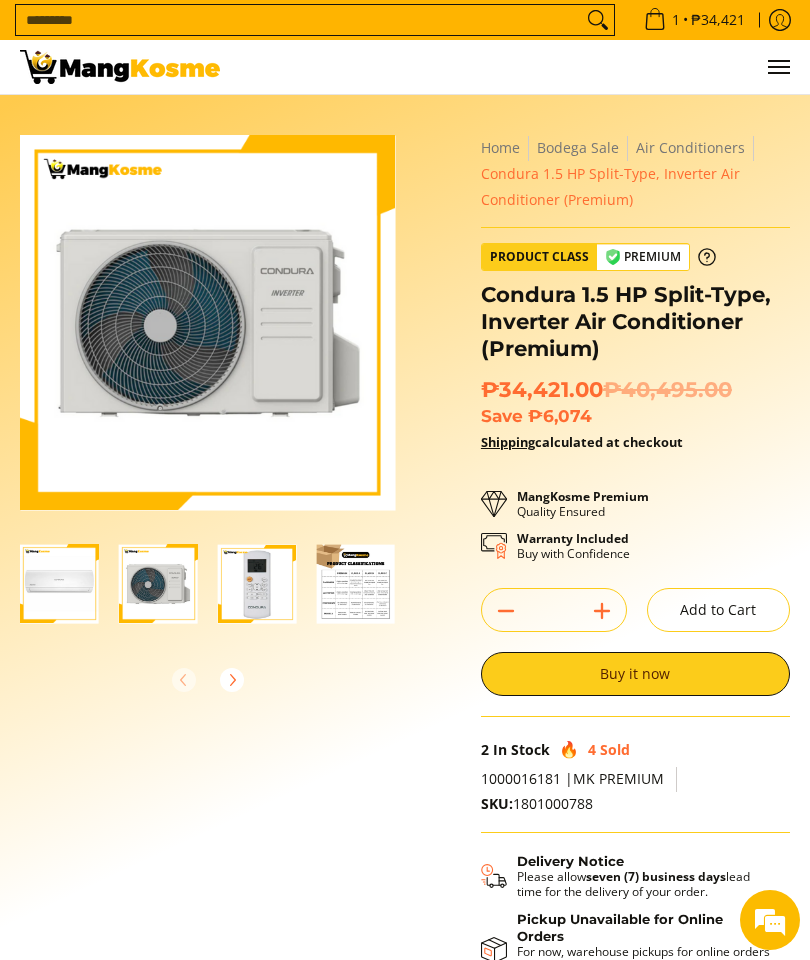 click at bounding box center [59, 583] 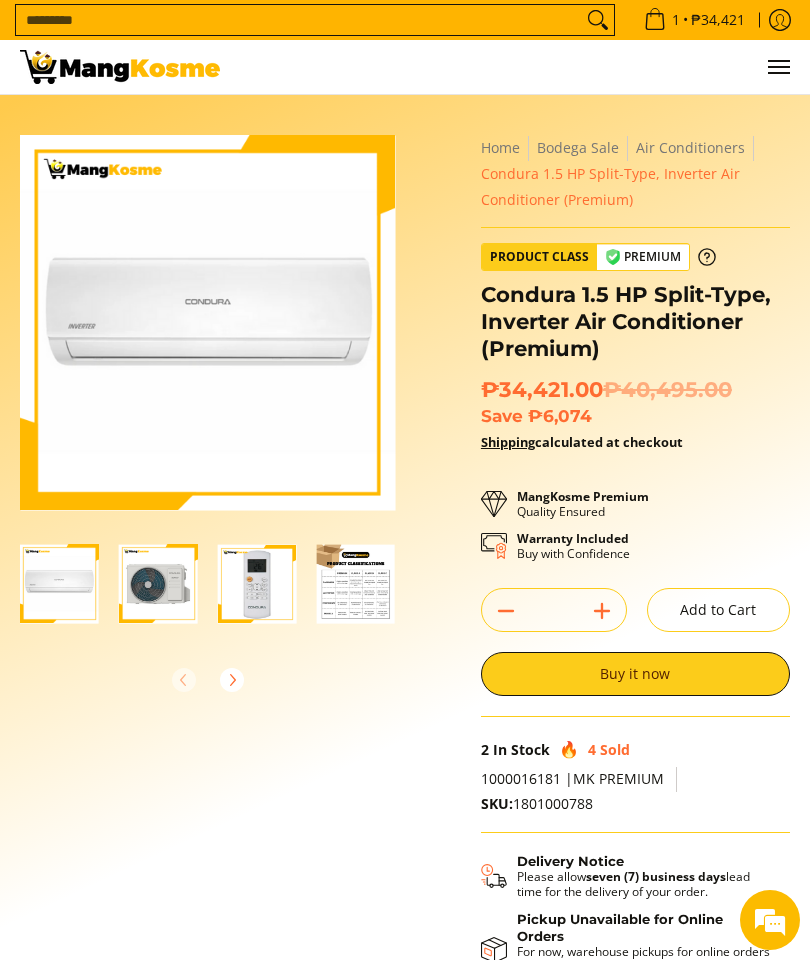 click on "Add to Cart" at bounding box center (718, 610) 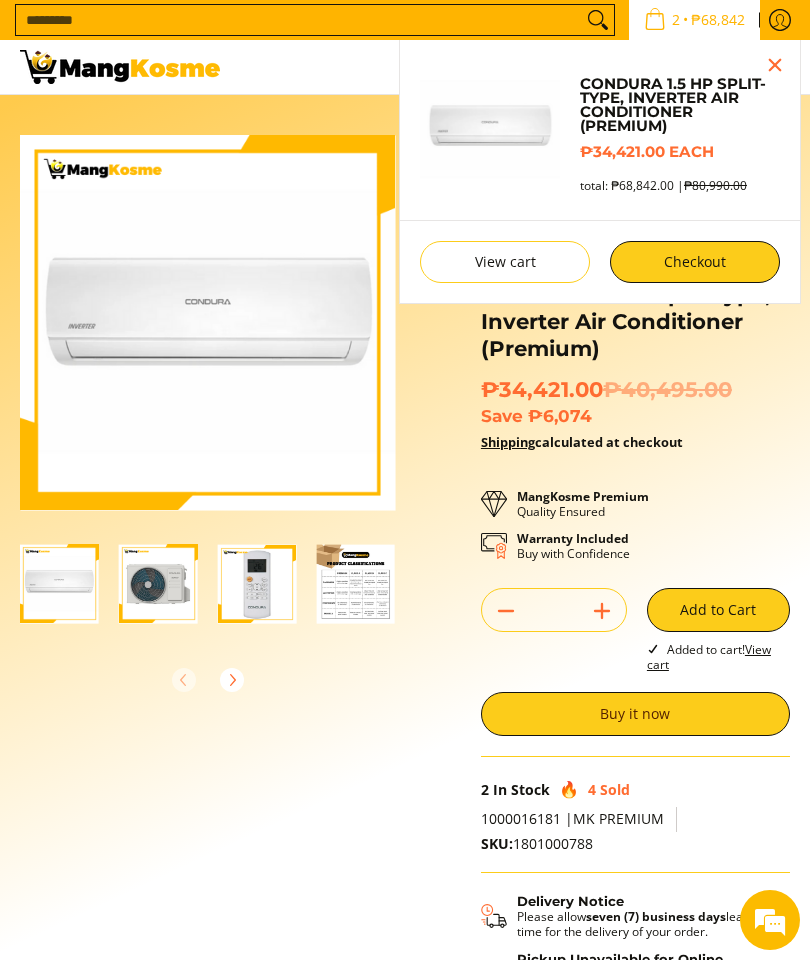 click 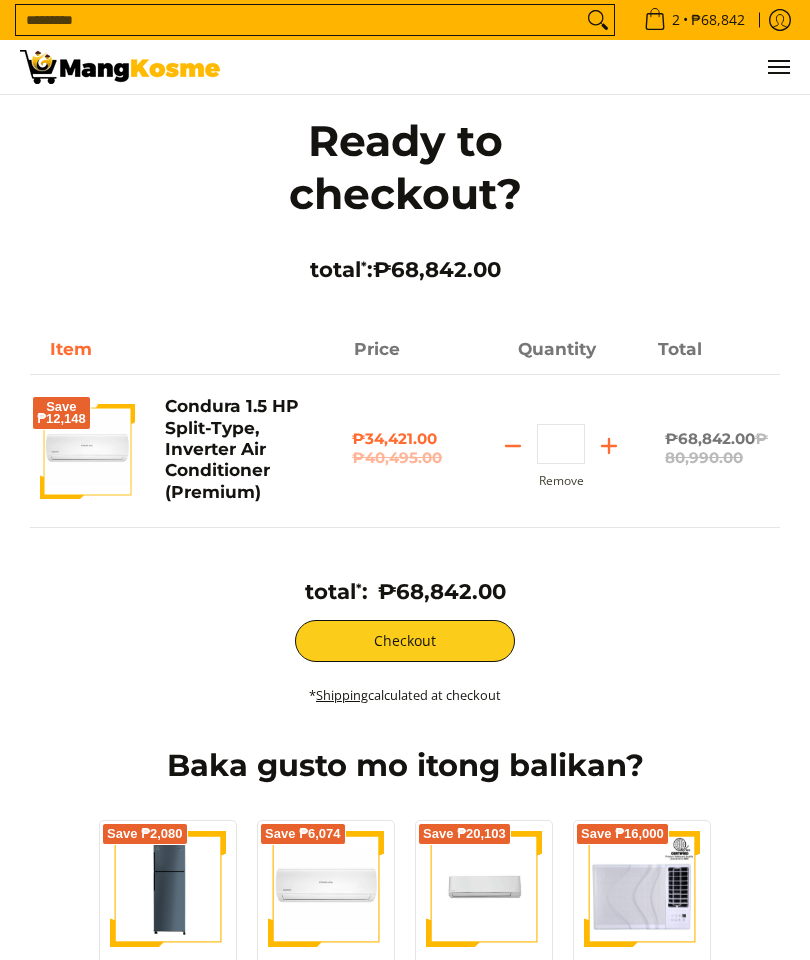 scroll, scrollTop: 0, scrollLeft: 0, axis: both 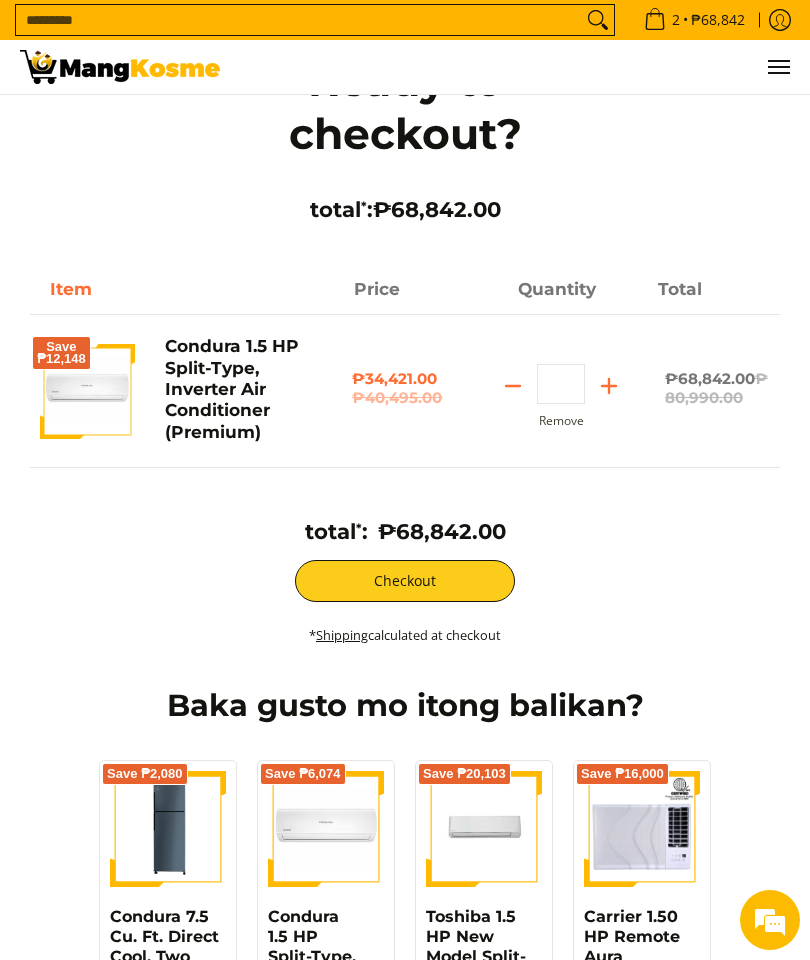 click 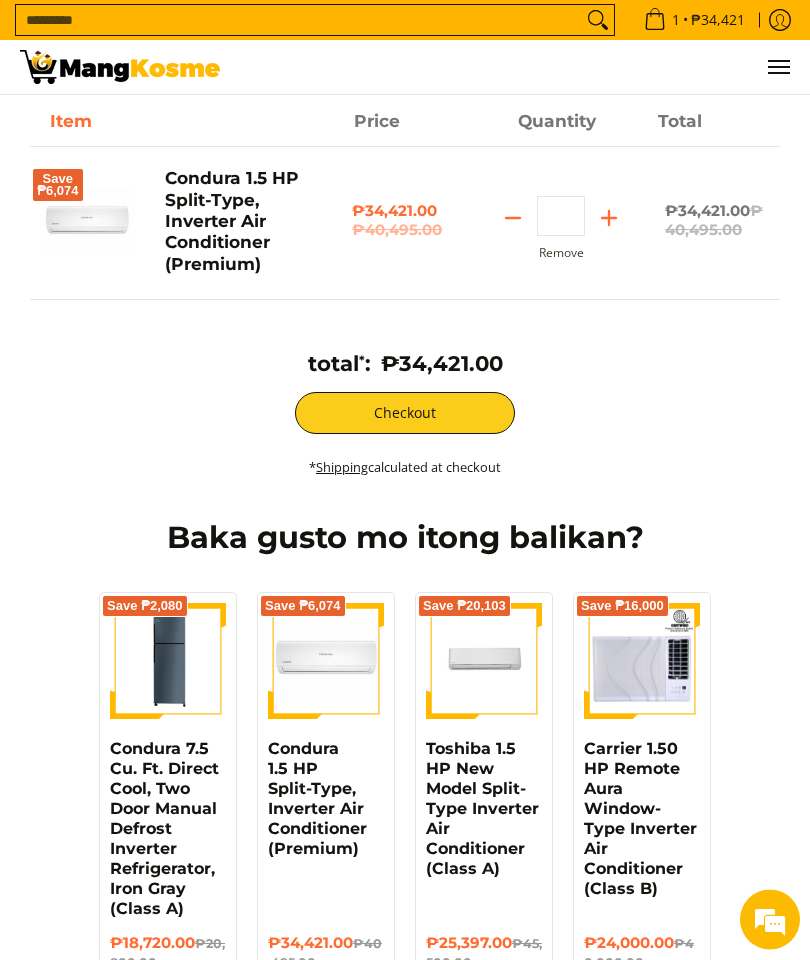 scroll, scrollTop: 211, scrollLeft: 0, axis: vertical 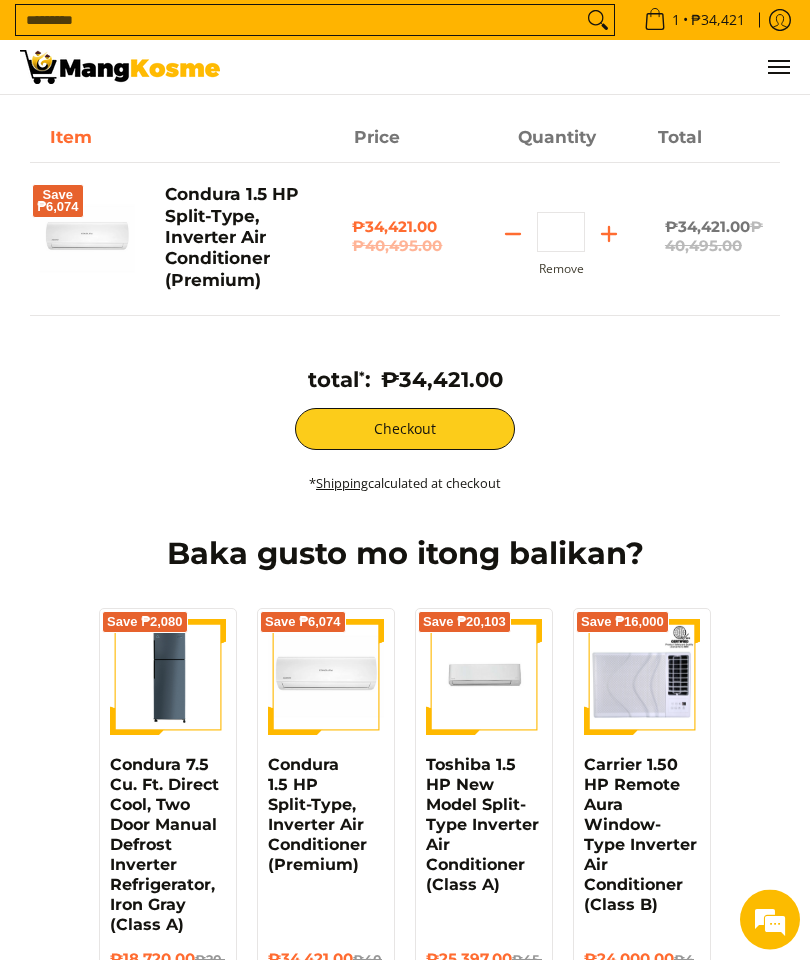 click on "Checkout" at bounding box center (405, 430) 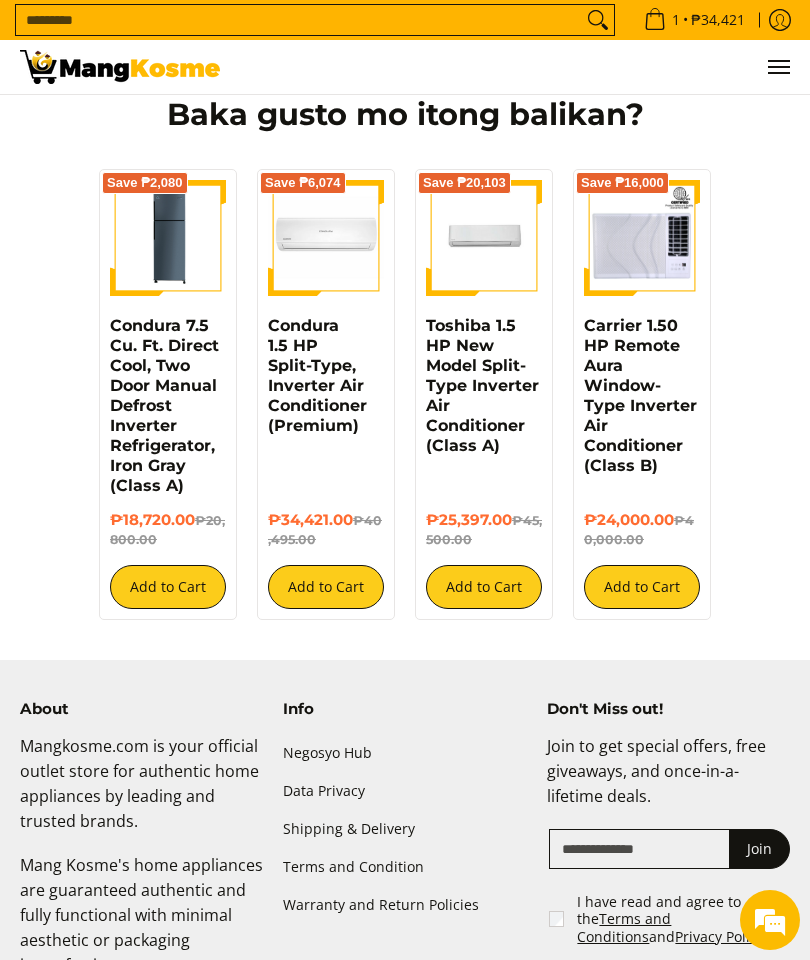 scroll, scrollTop: 650, scrollLeft: 0, axis: vertical 